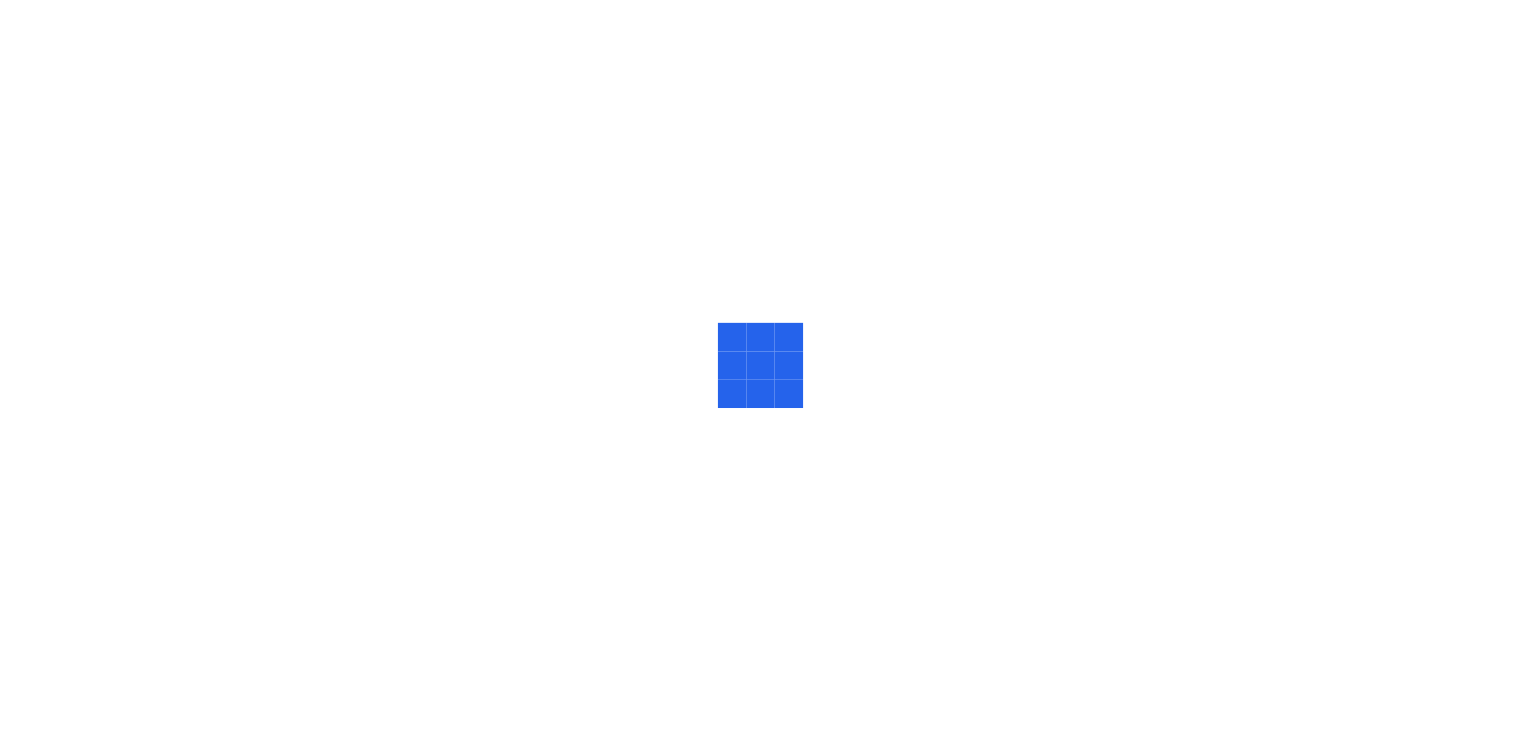 scroll, scrollTop: 0, scrollLeft: 0, axis: both 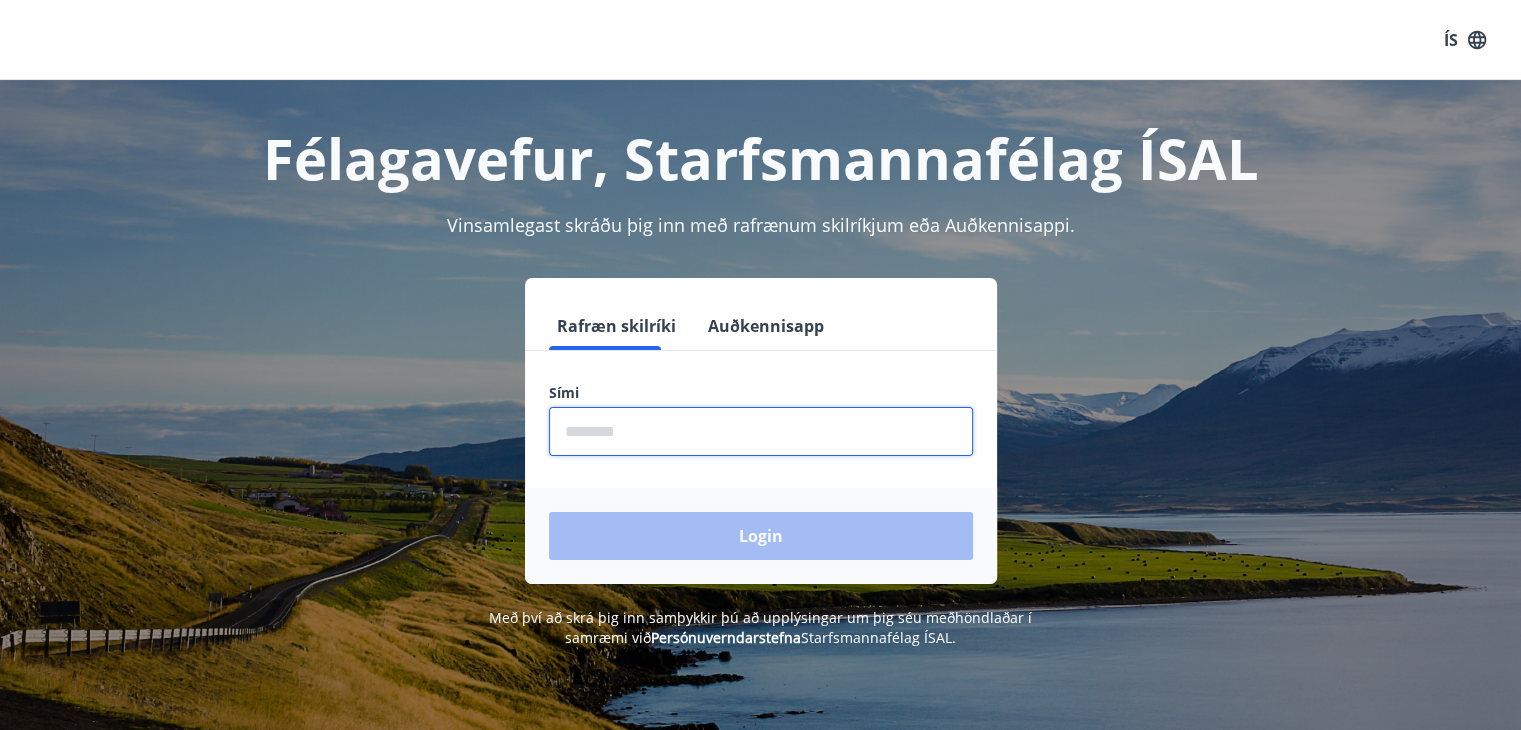click at bounding box center (761, 431) 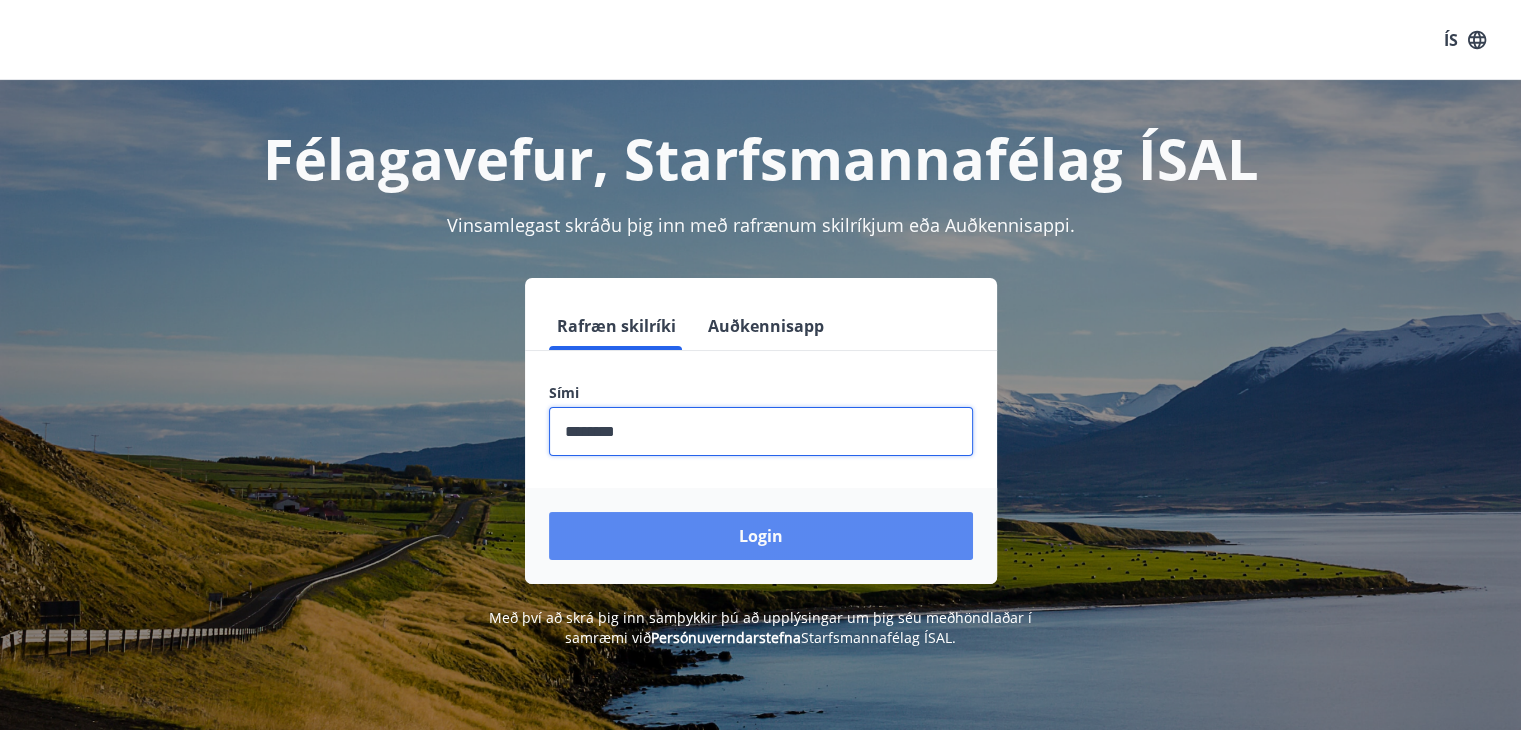 type on "********" 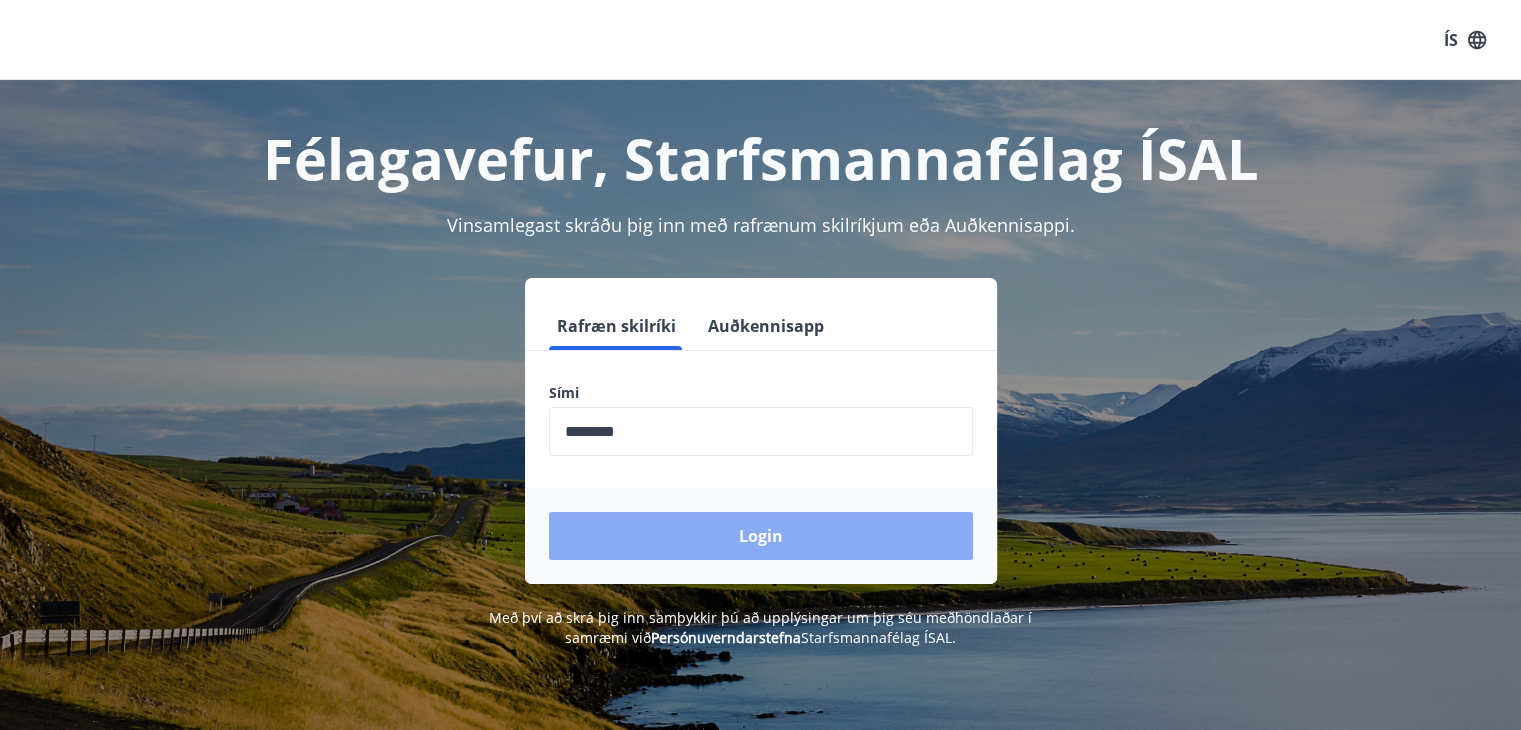 click on "Login" at bounding box center [761, 536] 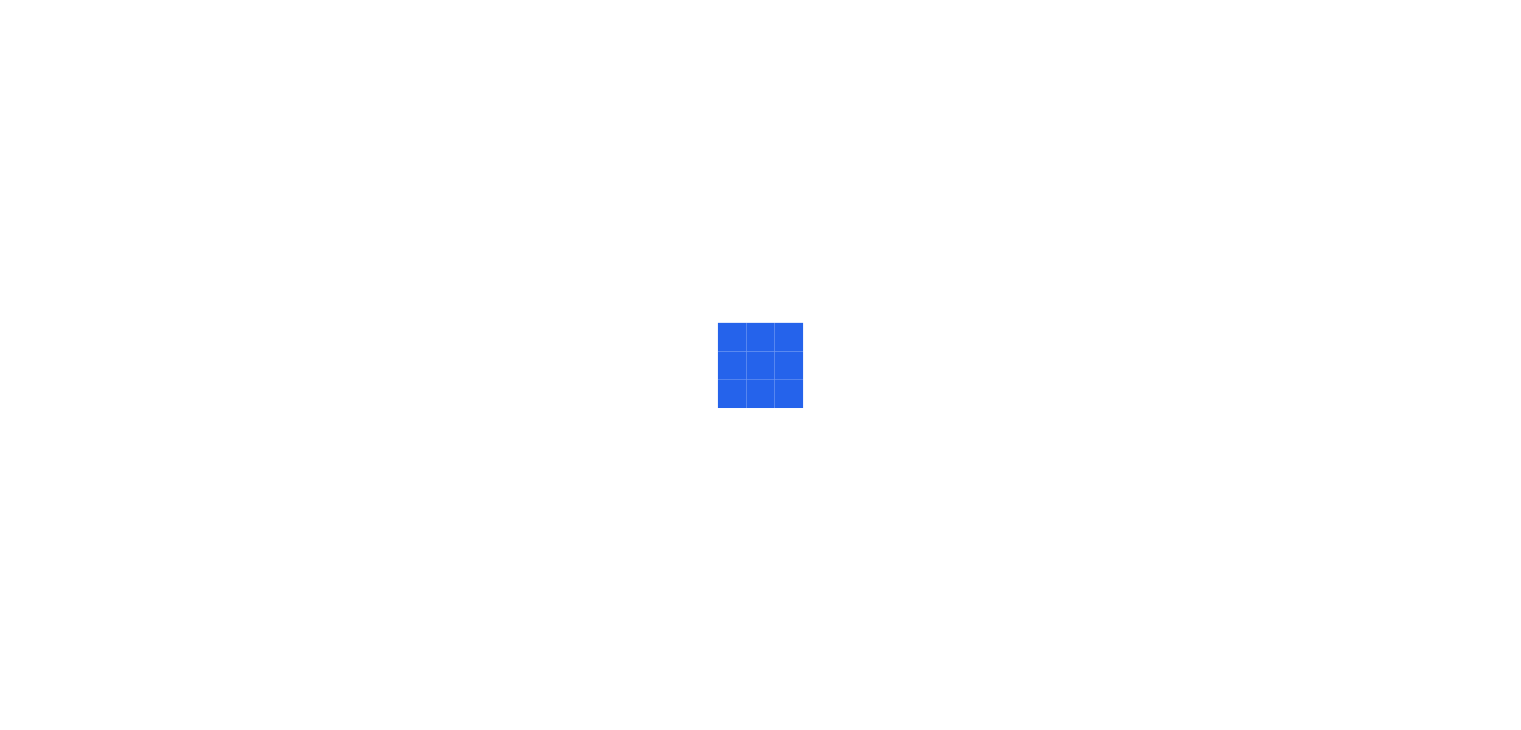 scroll, scrollTop: 0, scrollLeft: 0, axis: both 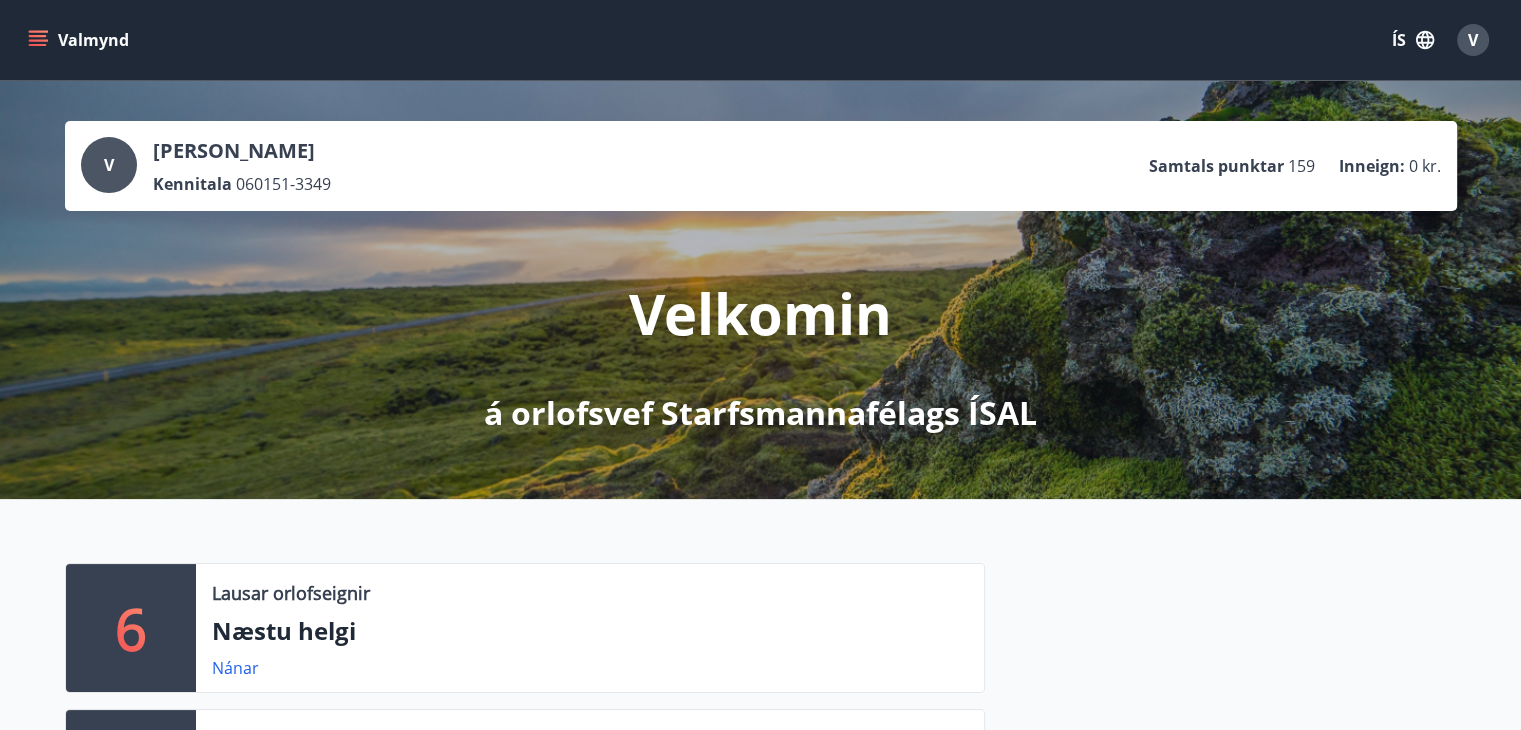 click on "159" at bounding box center [1301, 166] 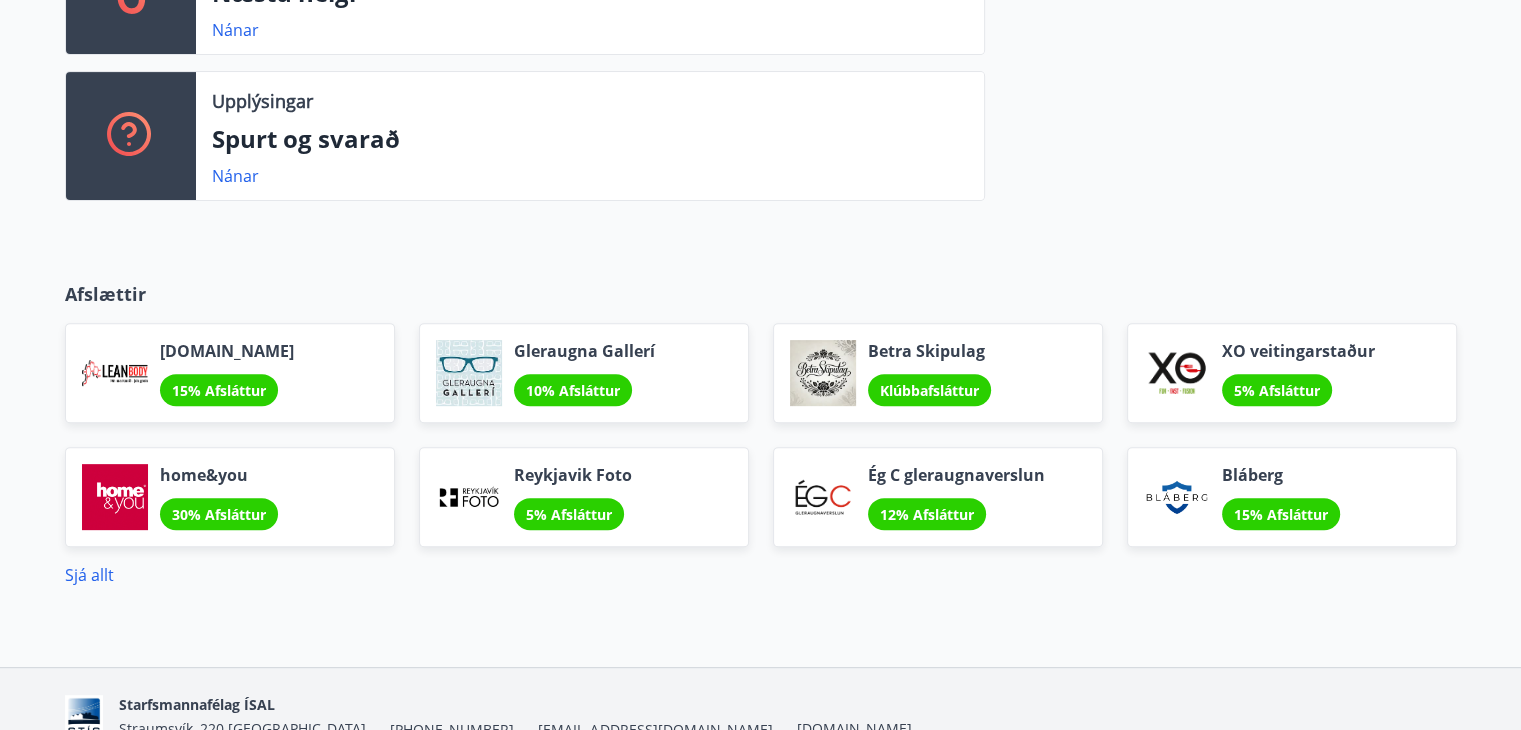 scroll, scrollTop: 0, scrollLeft: 0, axis: both 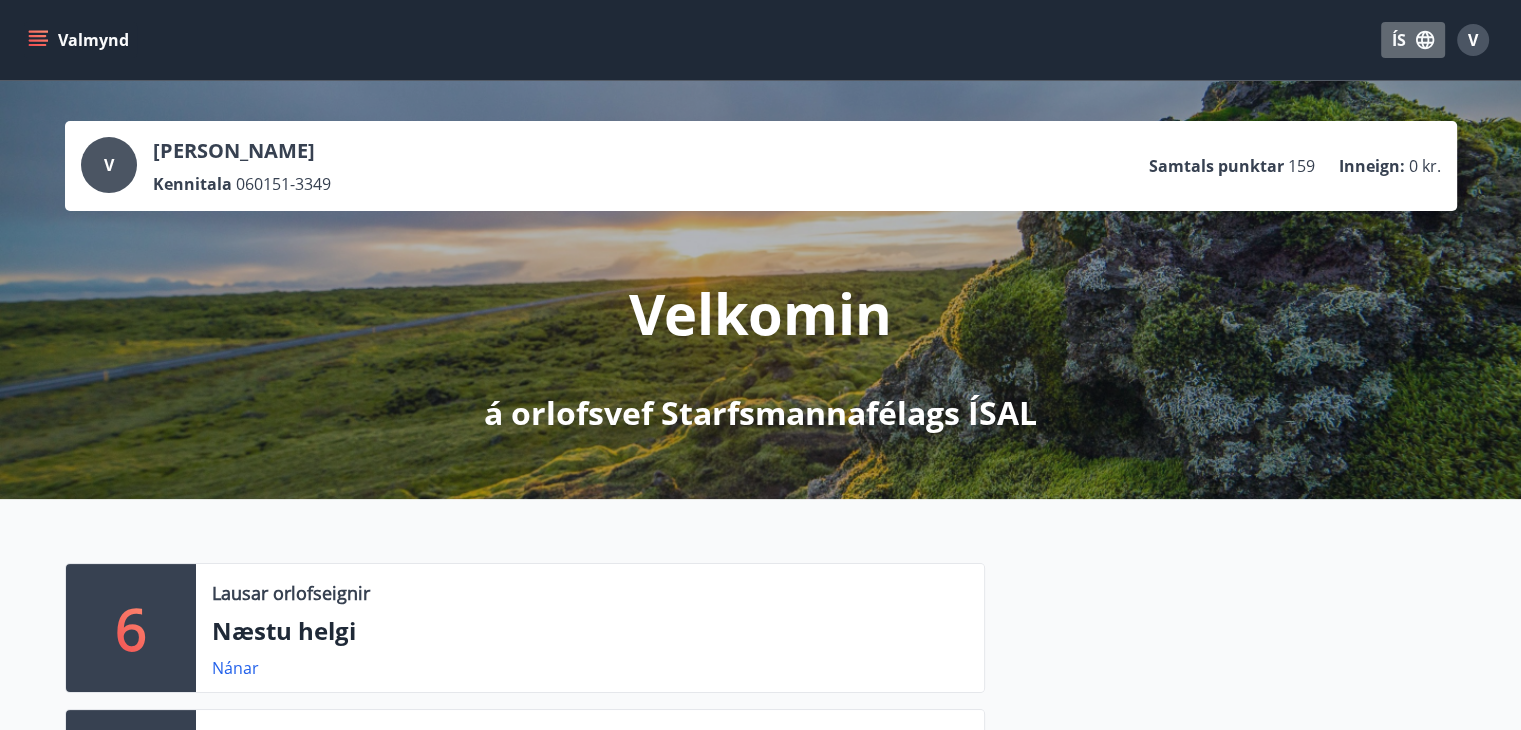 click on "ÍS" at bounding box center [1413, 40] 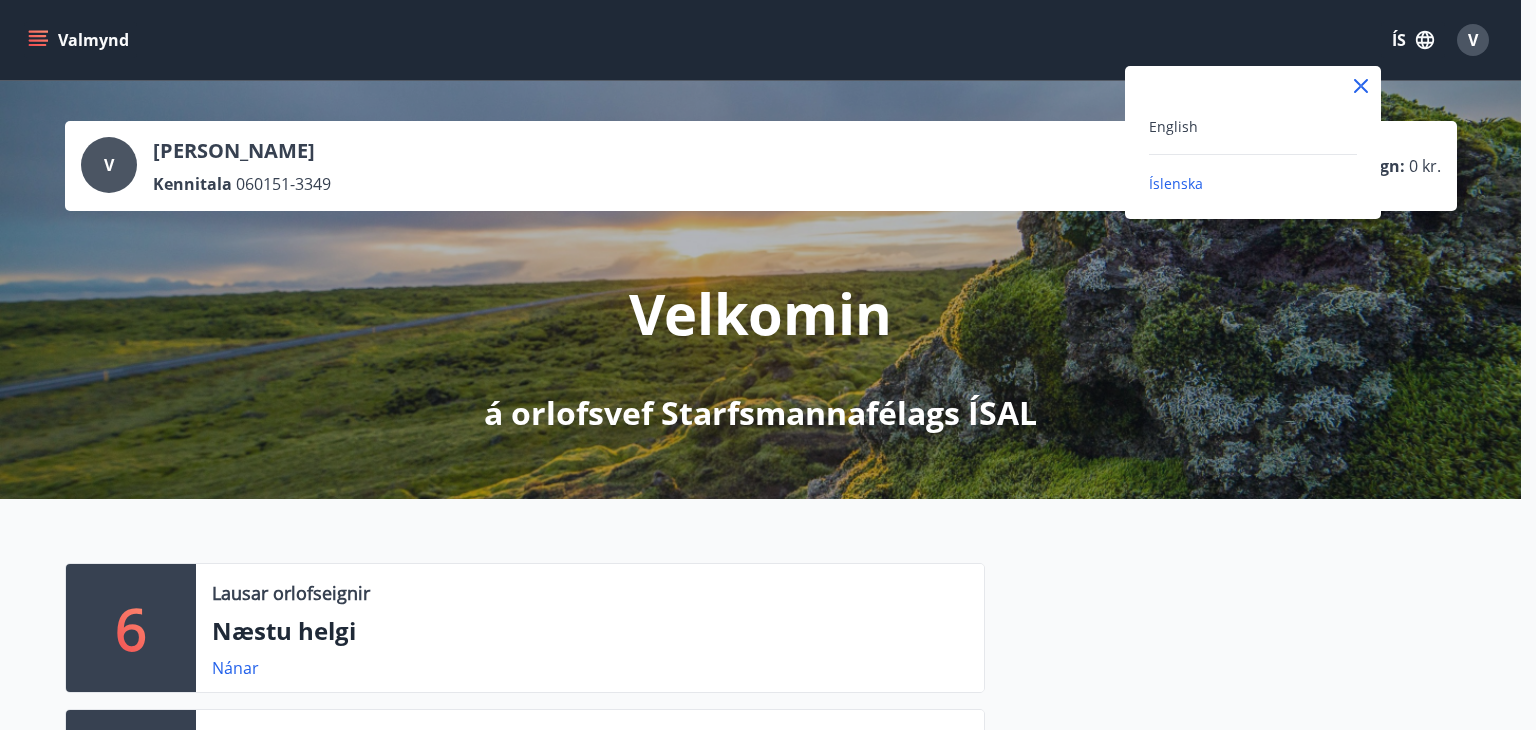 click at bounding box center [768, 365] 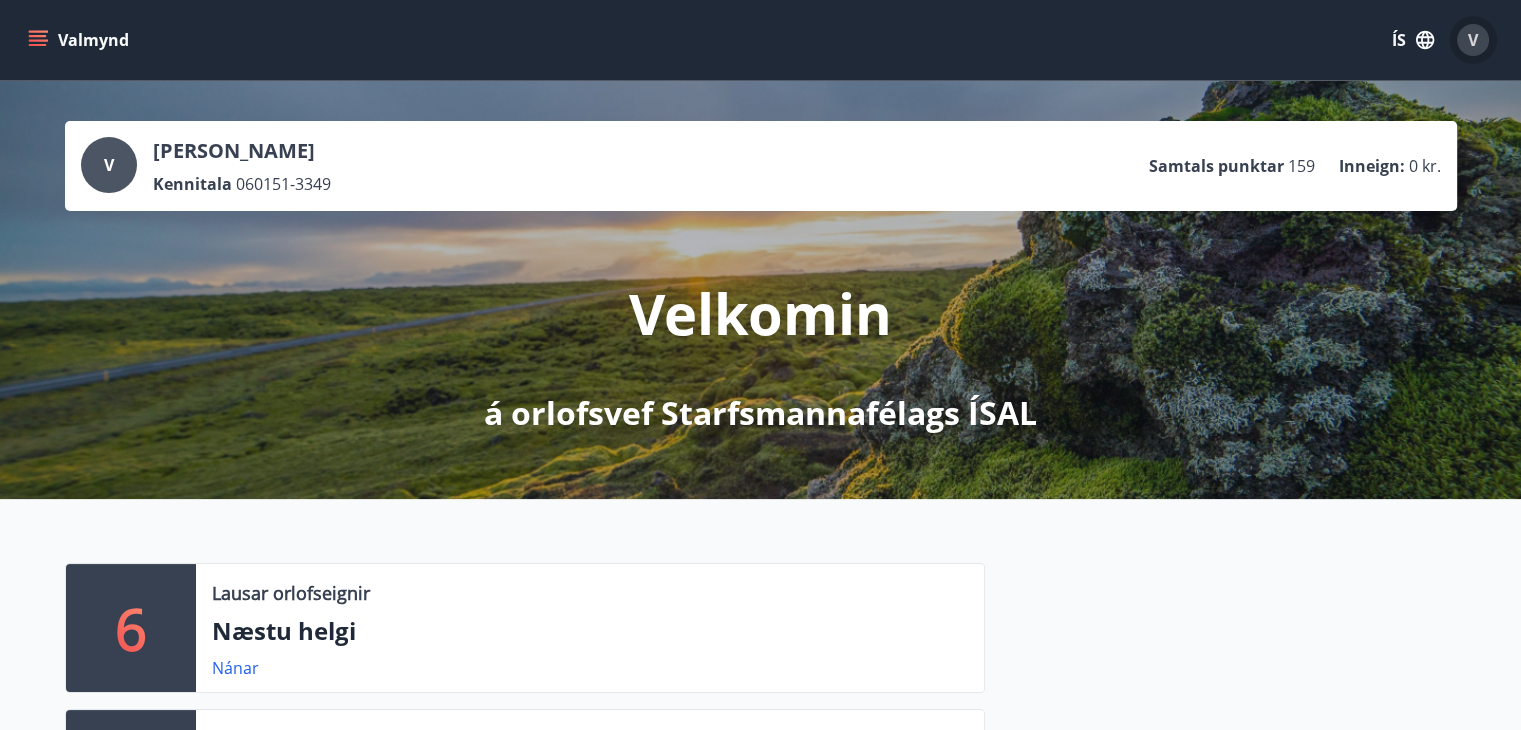 click on "V" at bounding box center [1473, 40] 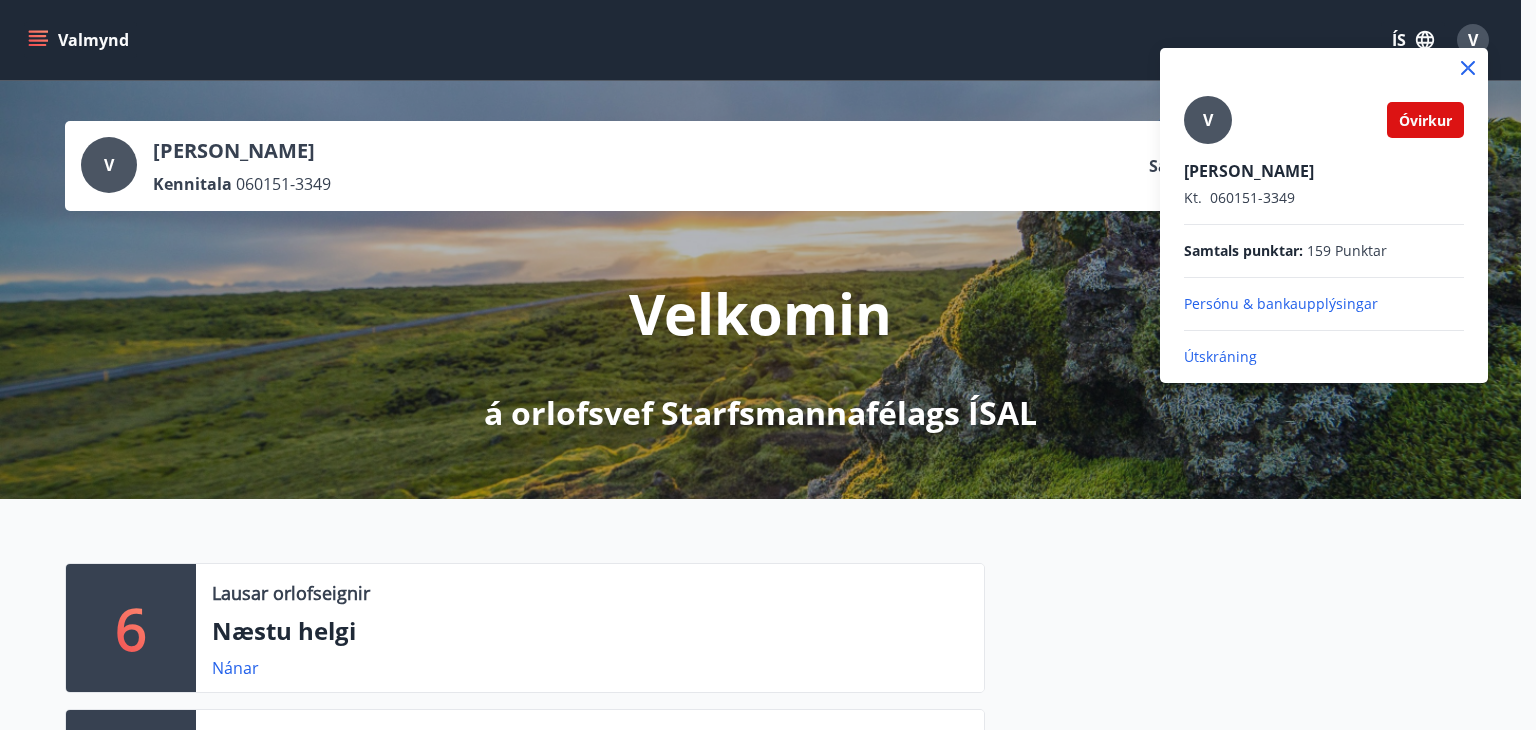 click at bounding box center [768, 365] 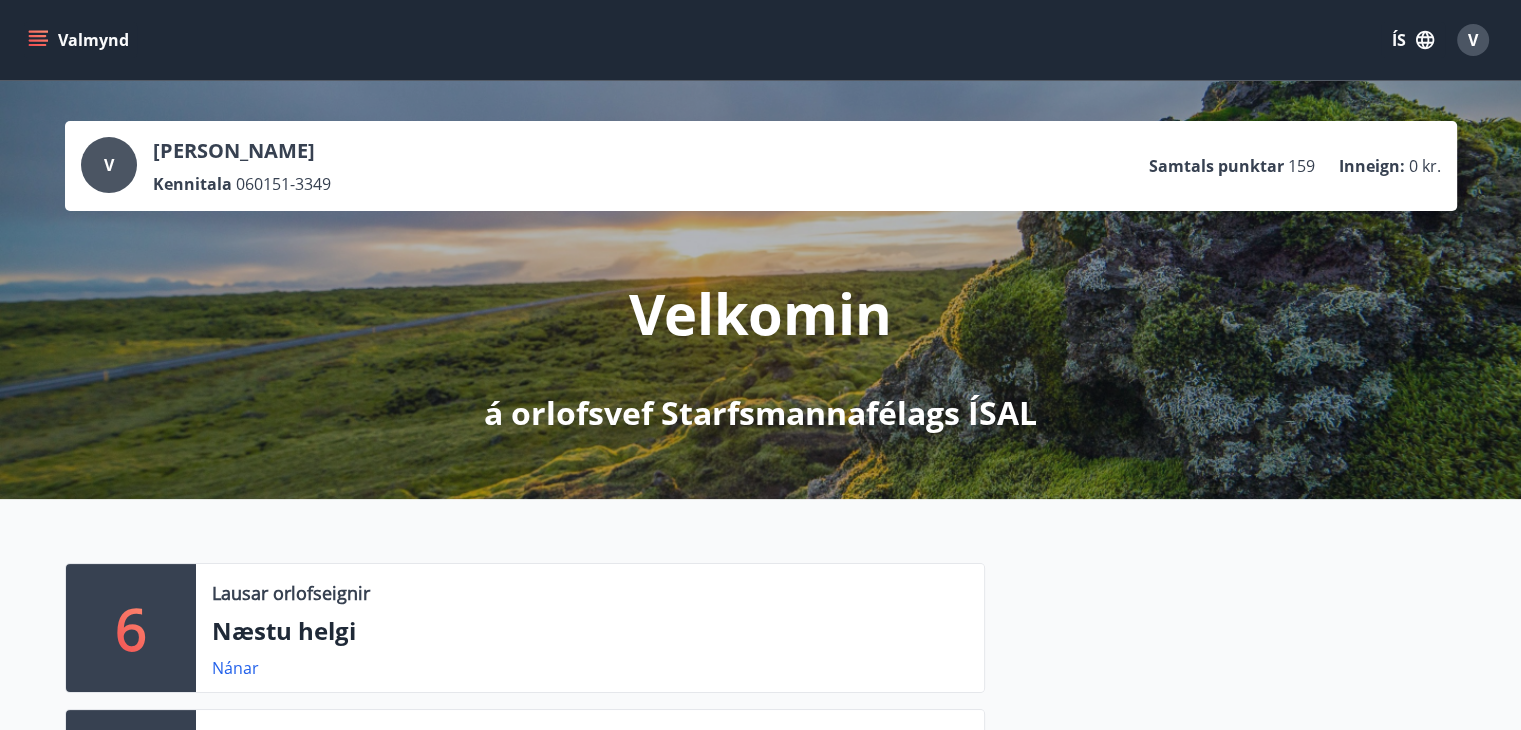 click 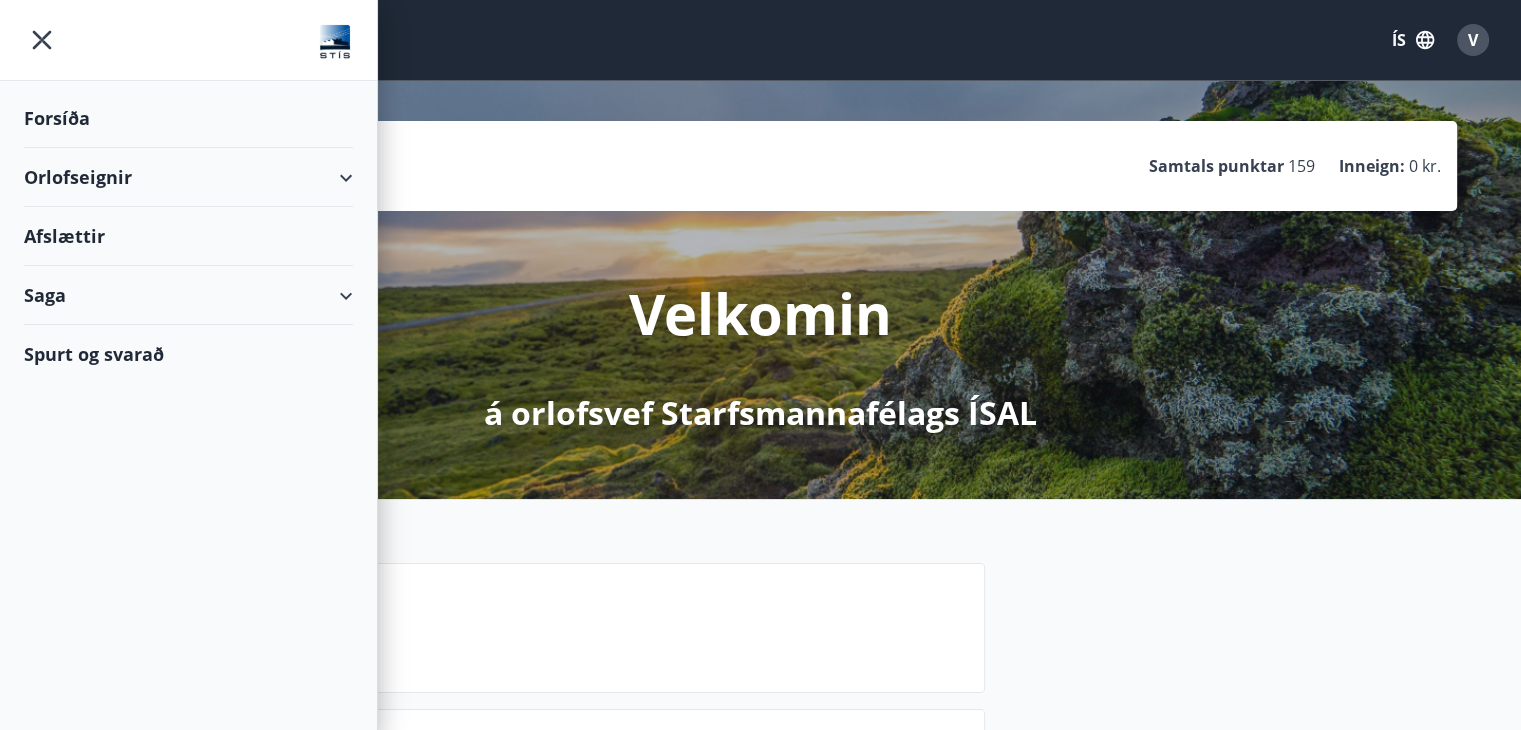 click on "Orlofseignir" at bounding box center (188, 177) 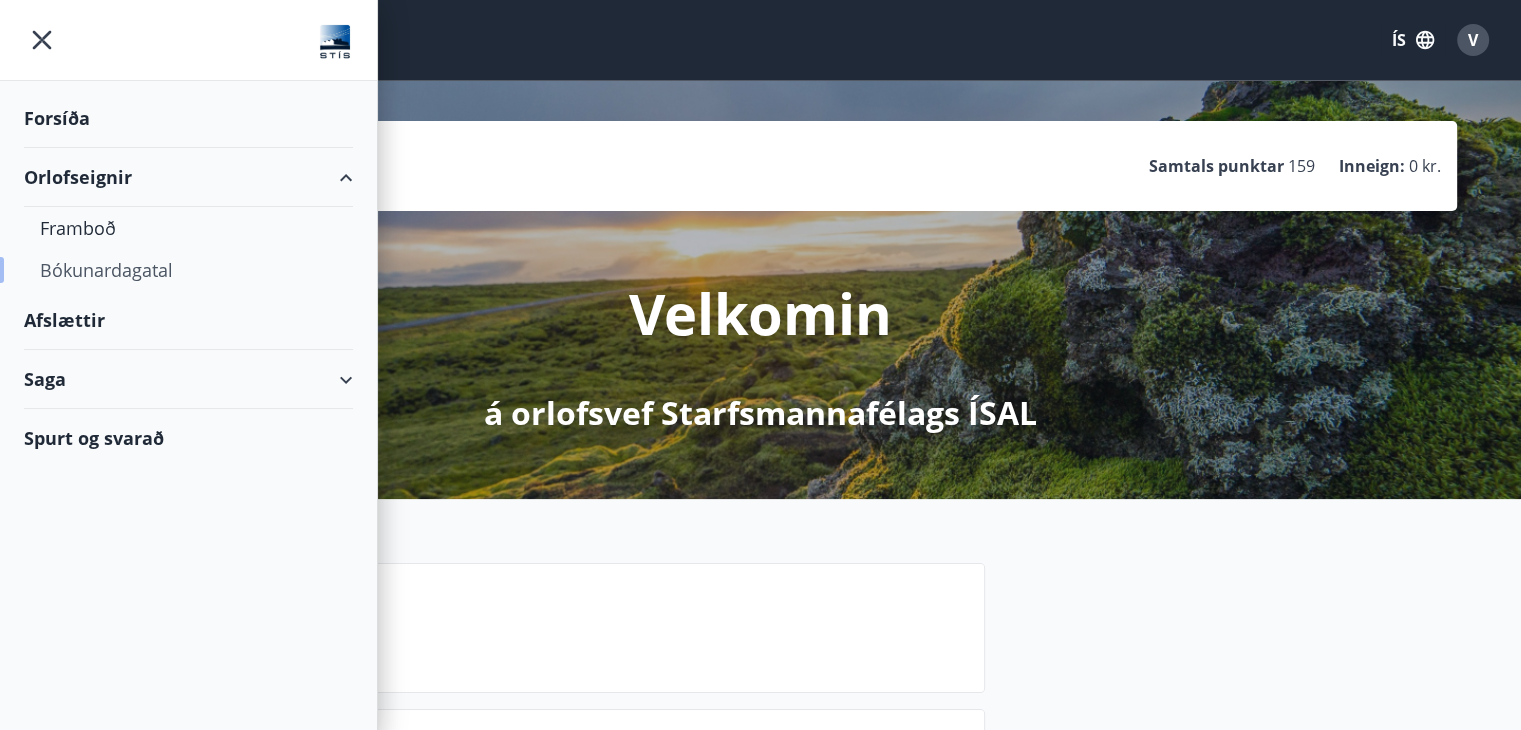 click on "Bókunardagatal" at bounding box center (188, 270) 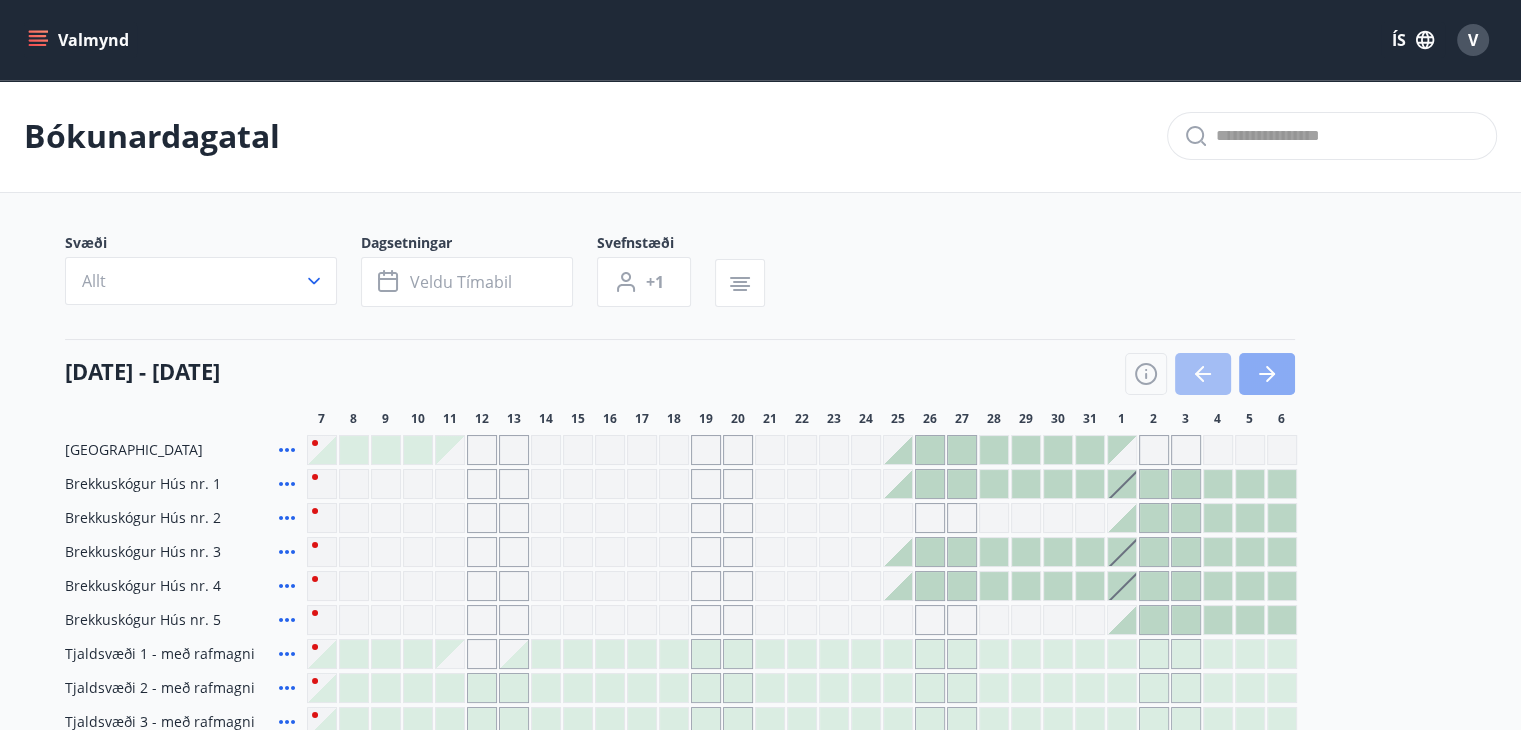 click 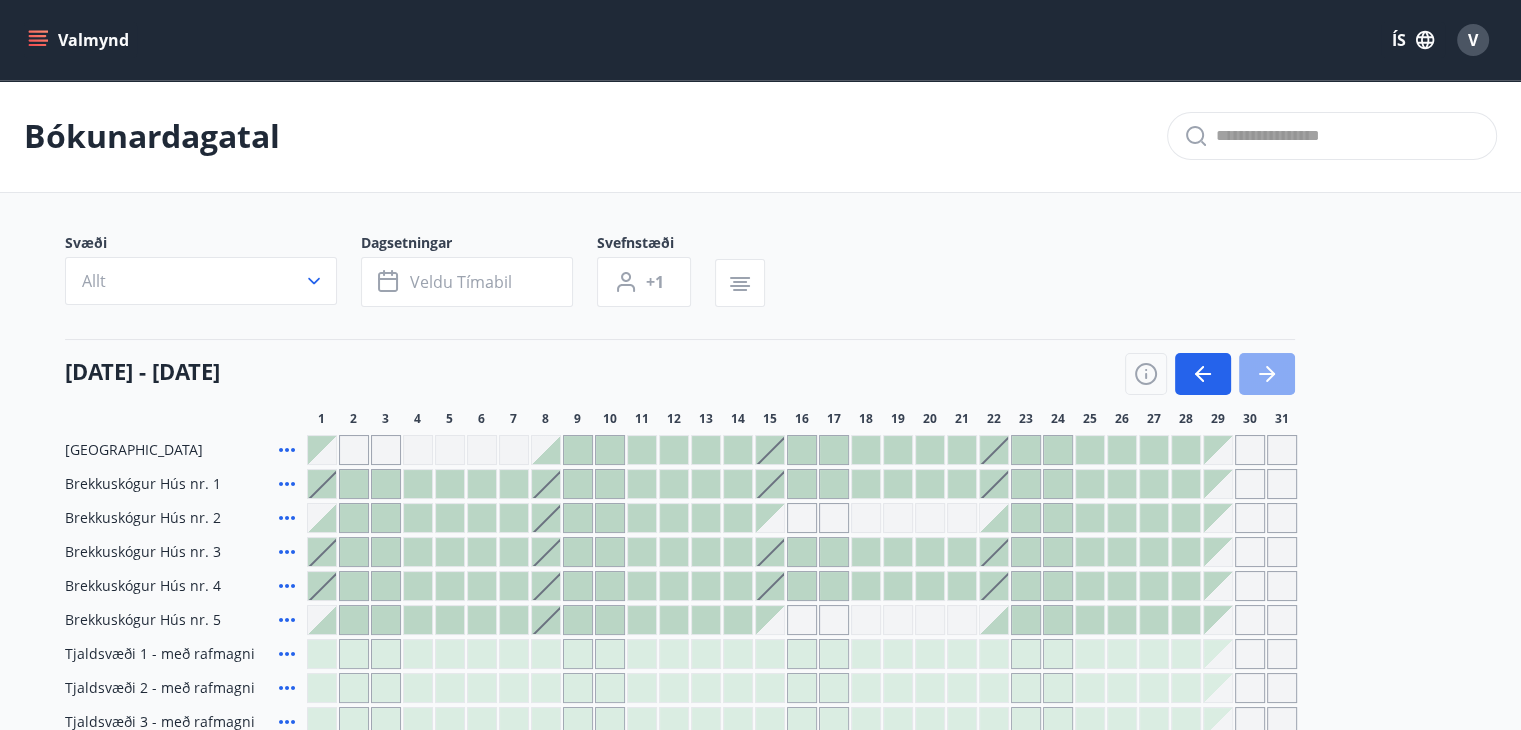 click 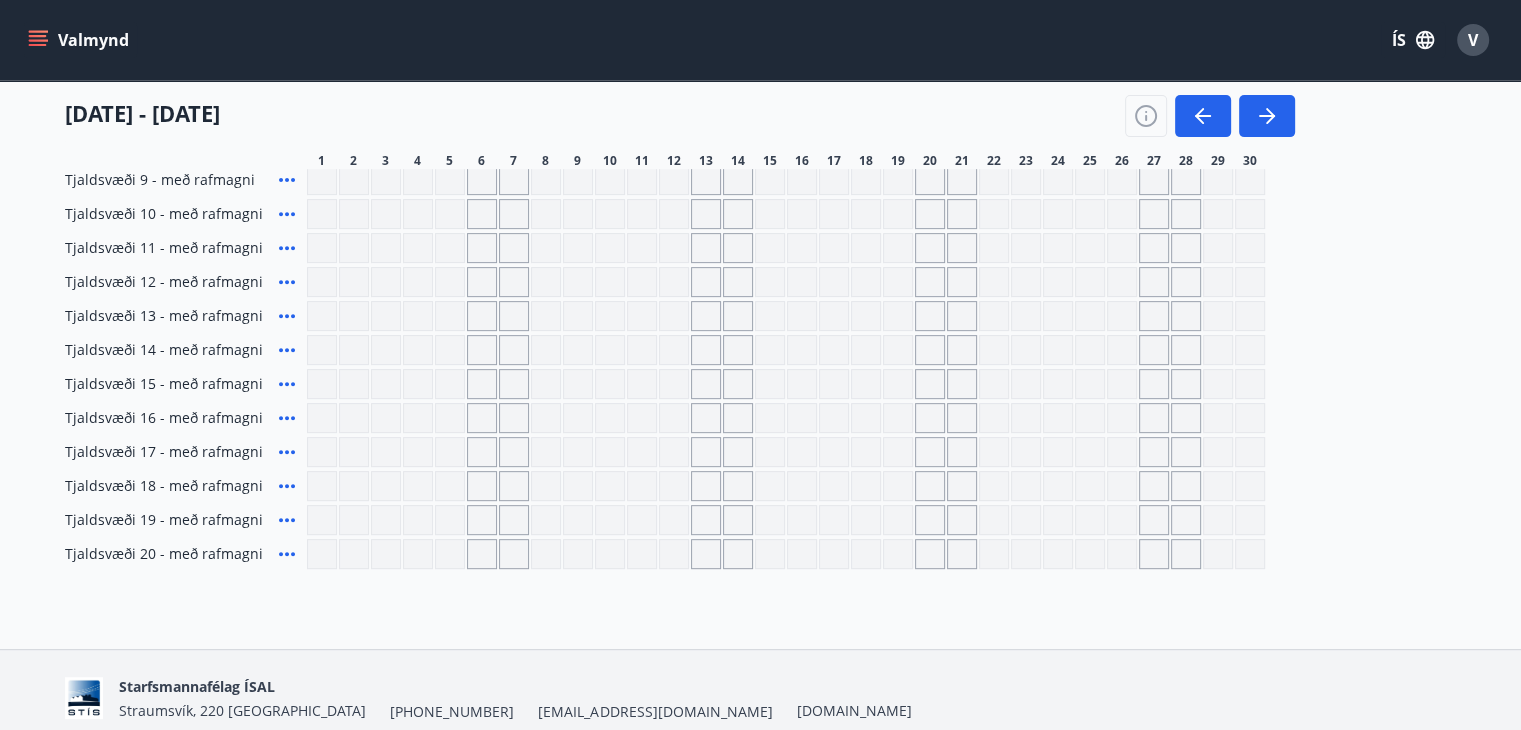 scroll, scrollTop: 108, scrollLeft: 0, axis: vertical 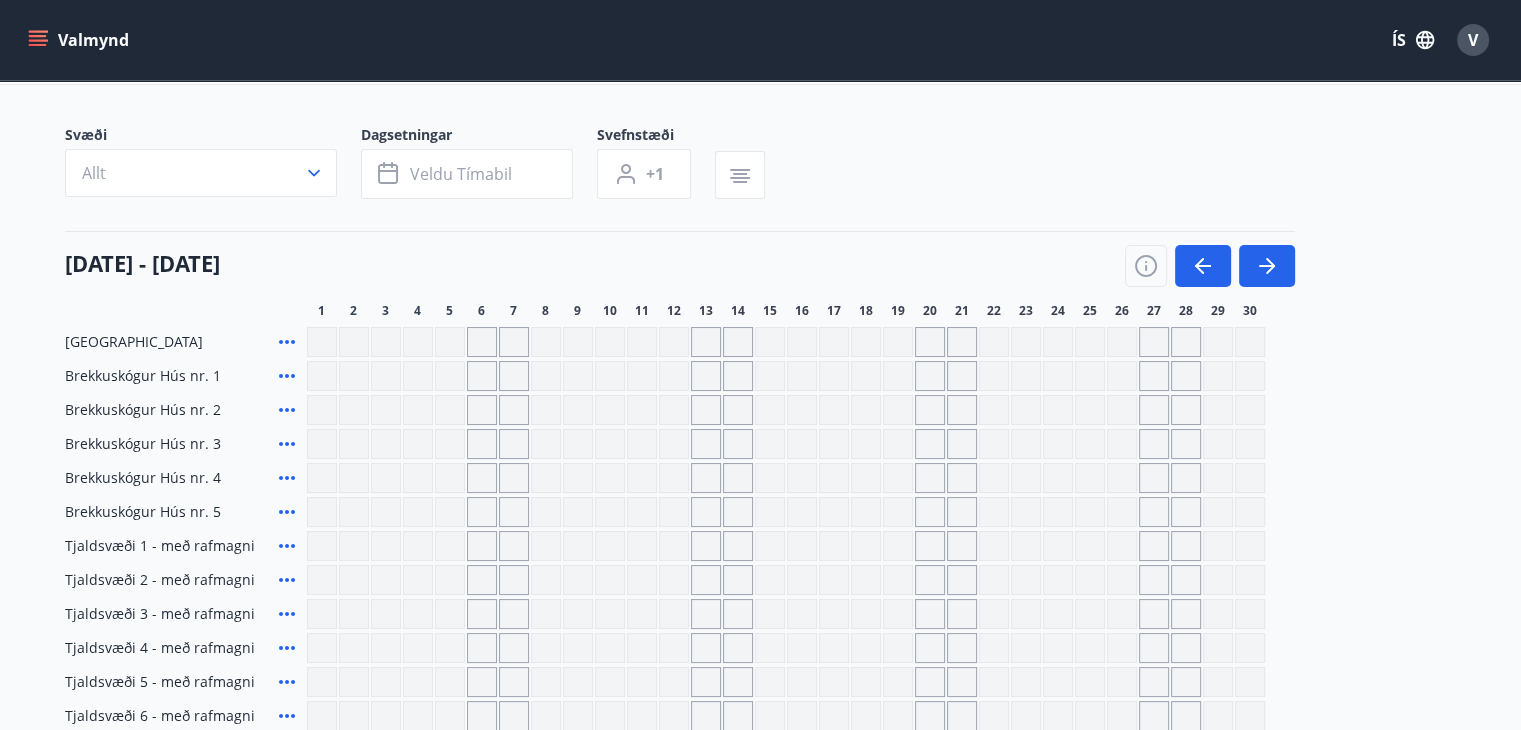 click at bounding box center [1154, 342] 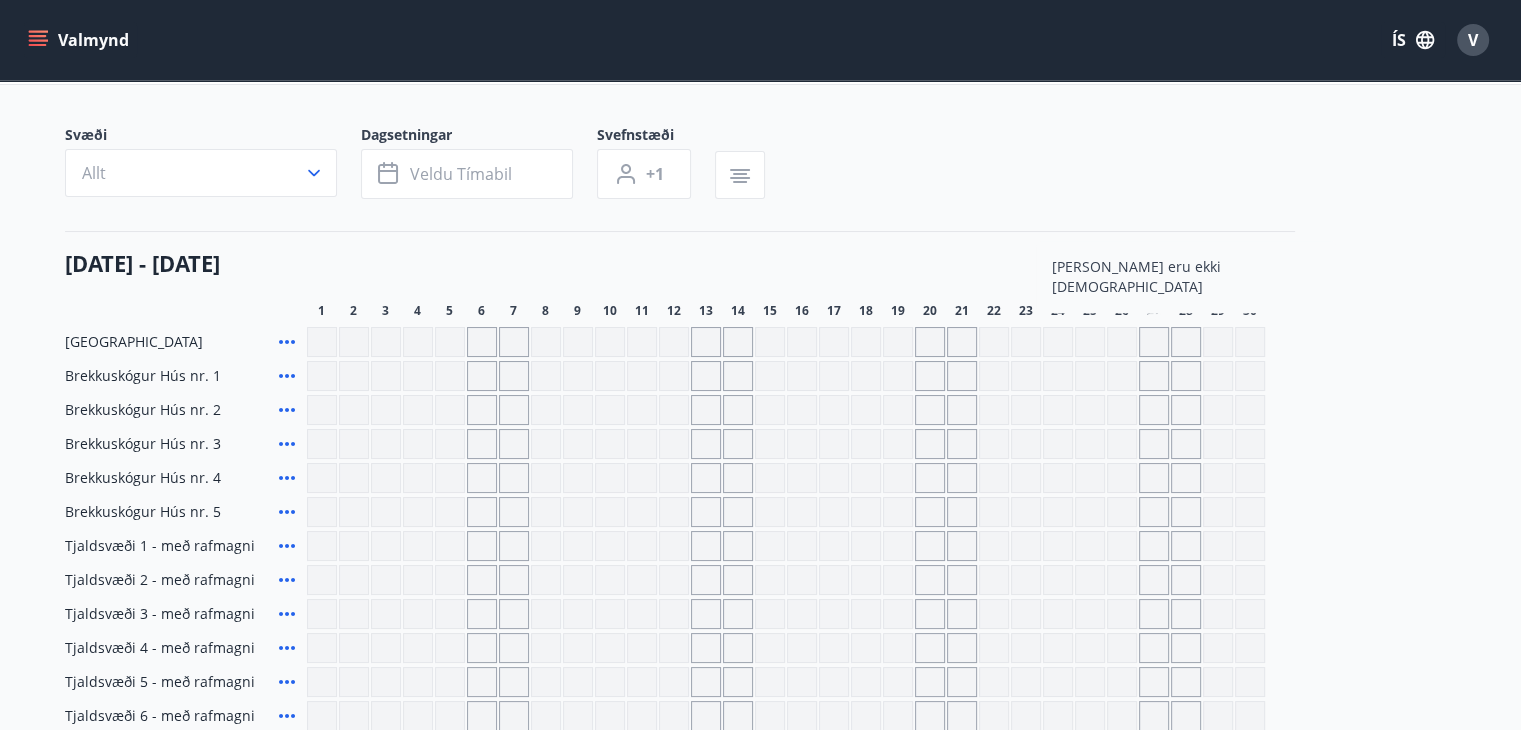 click at bounding box center [1154, 342] 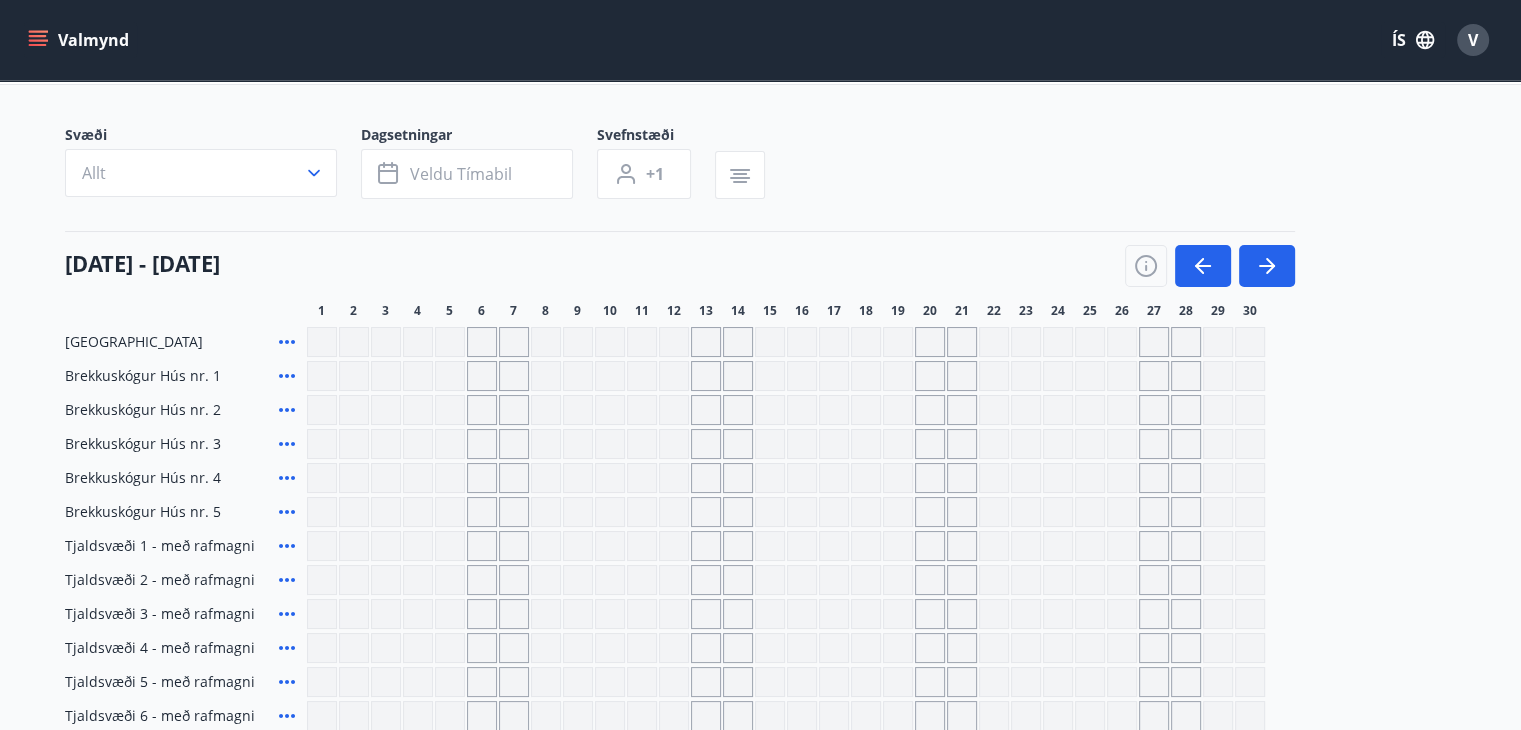 click at bounding box center [1154, 342] 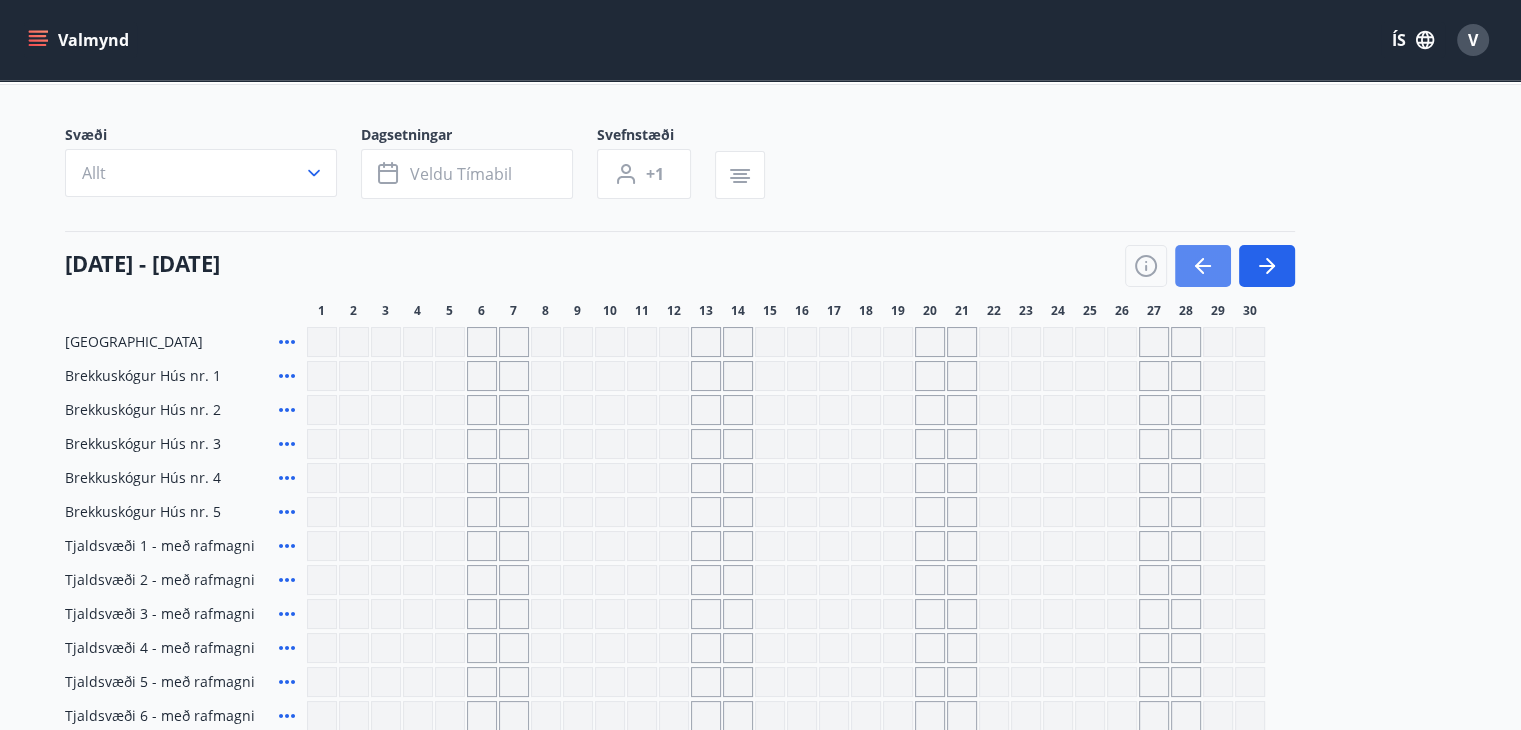 click 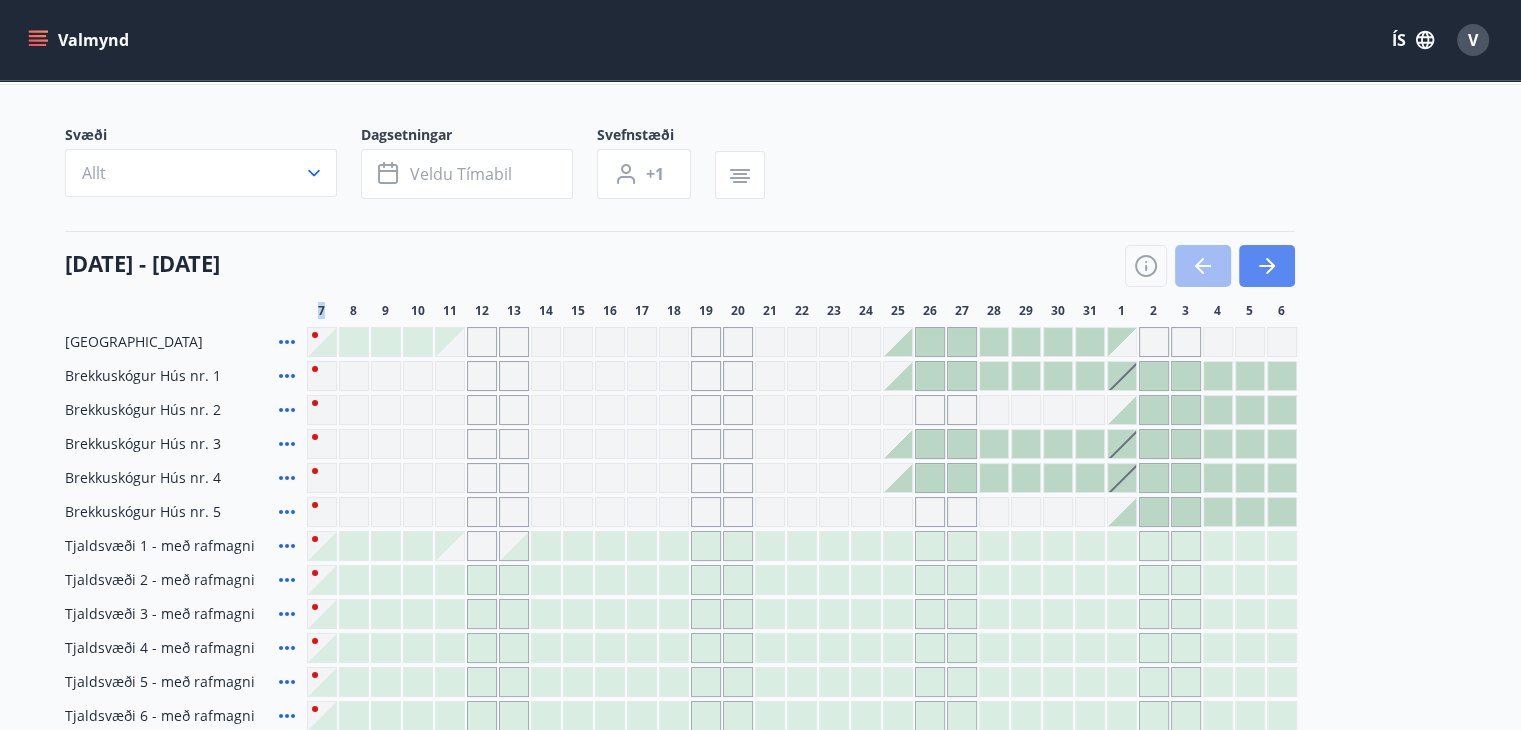 click 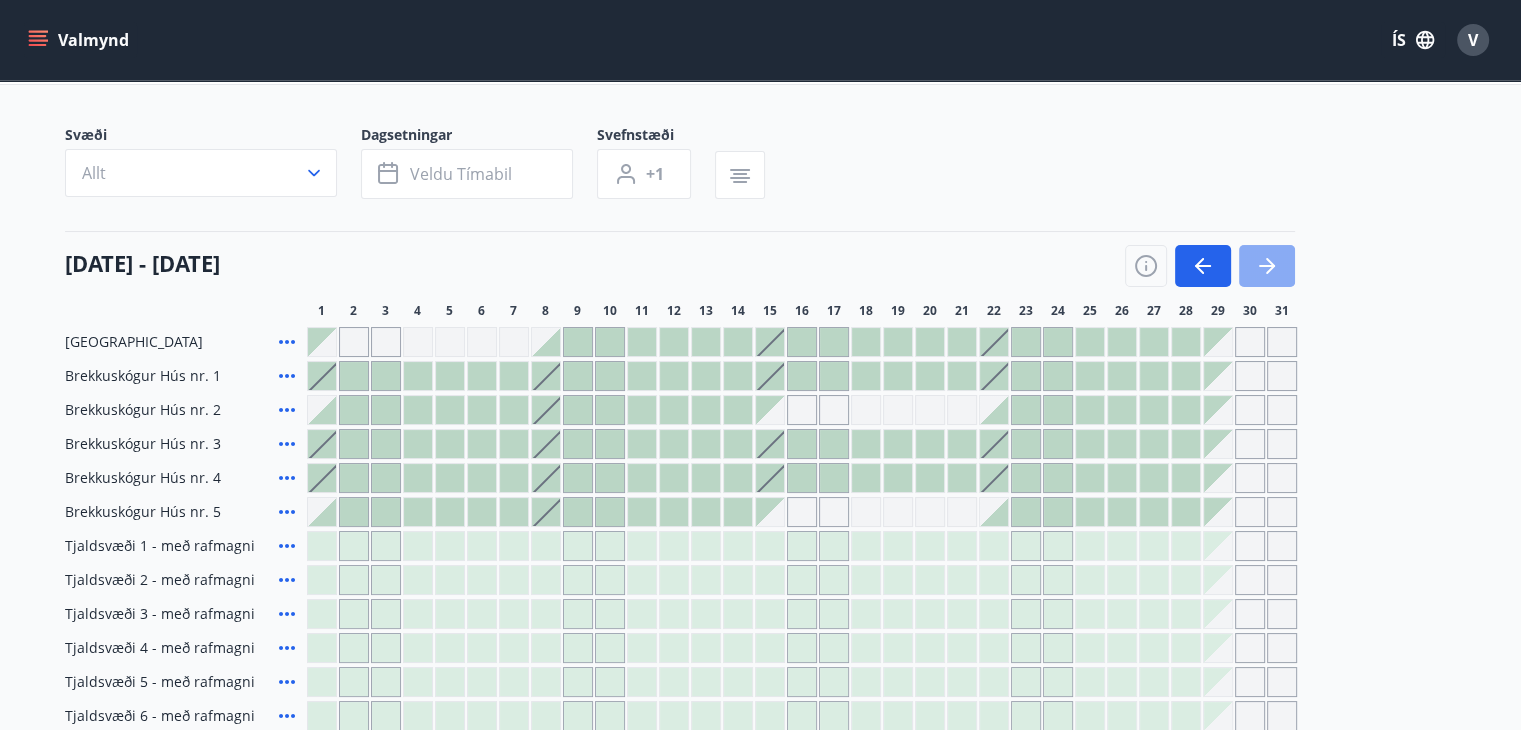 click 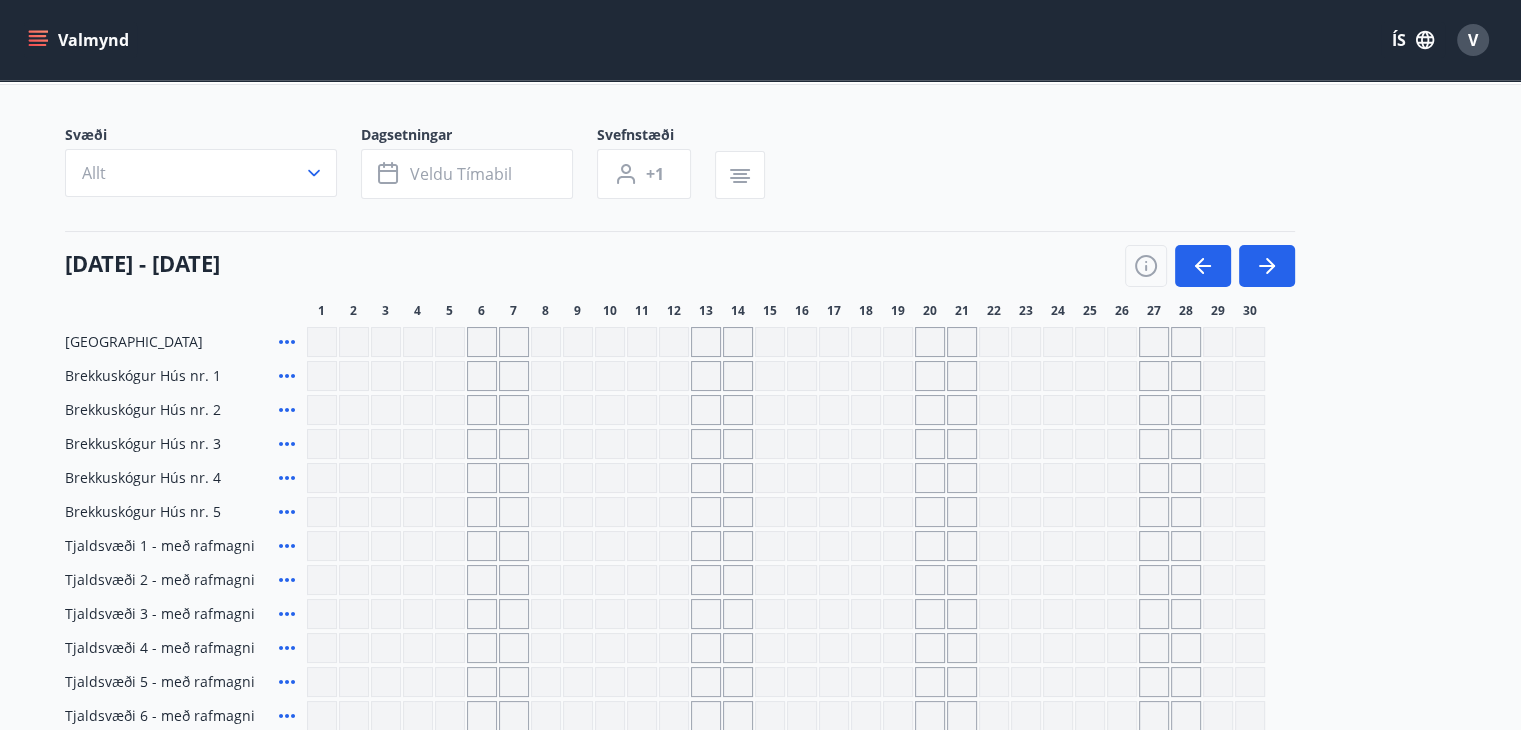 click at bounding box center (386, 342) 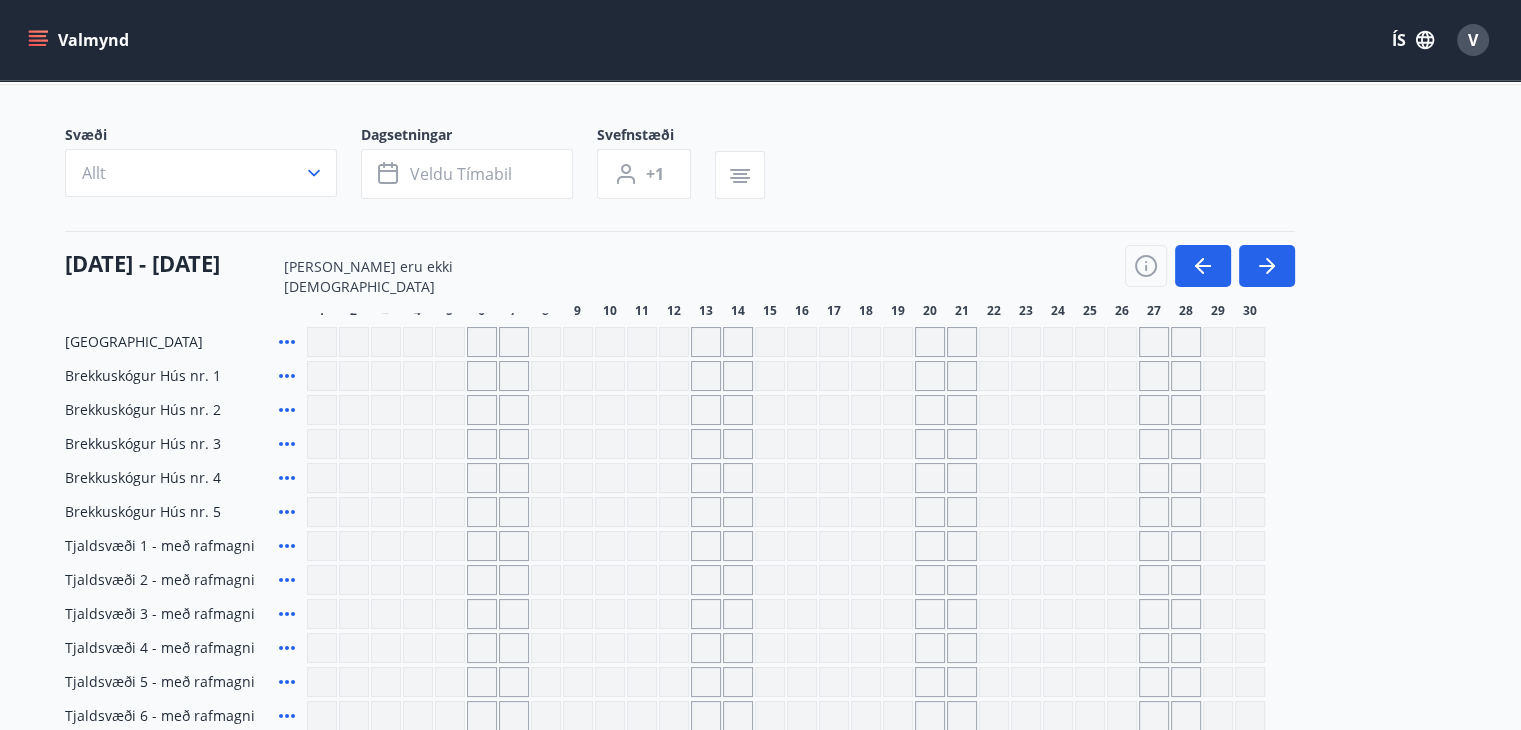 click 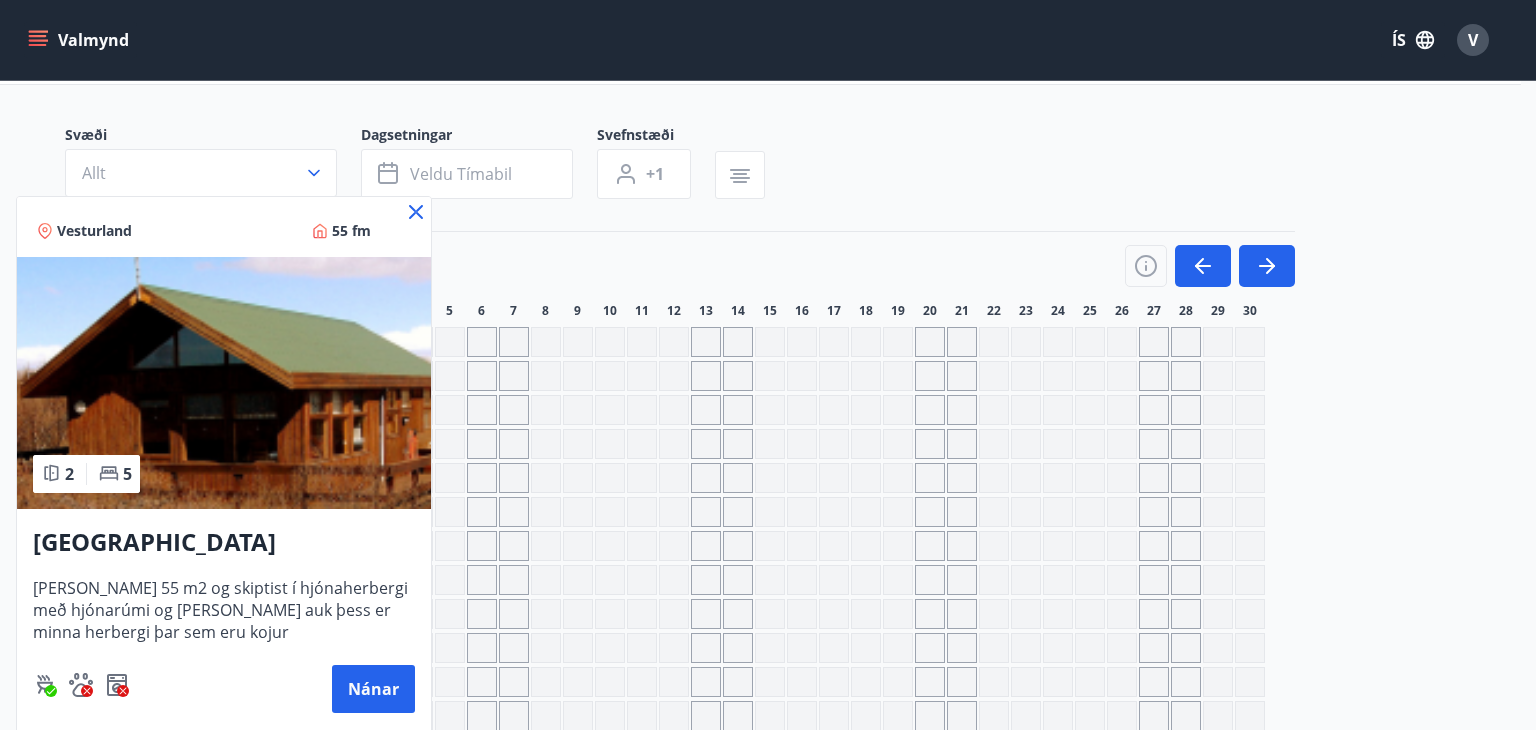 click at bounding box center (768, 365) 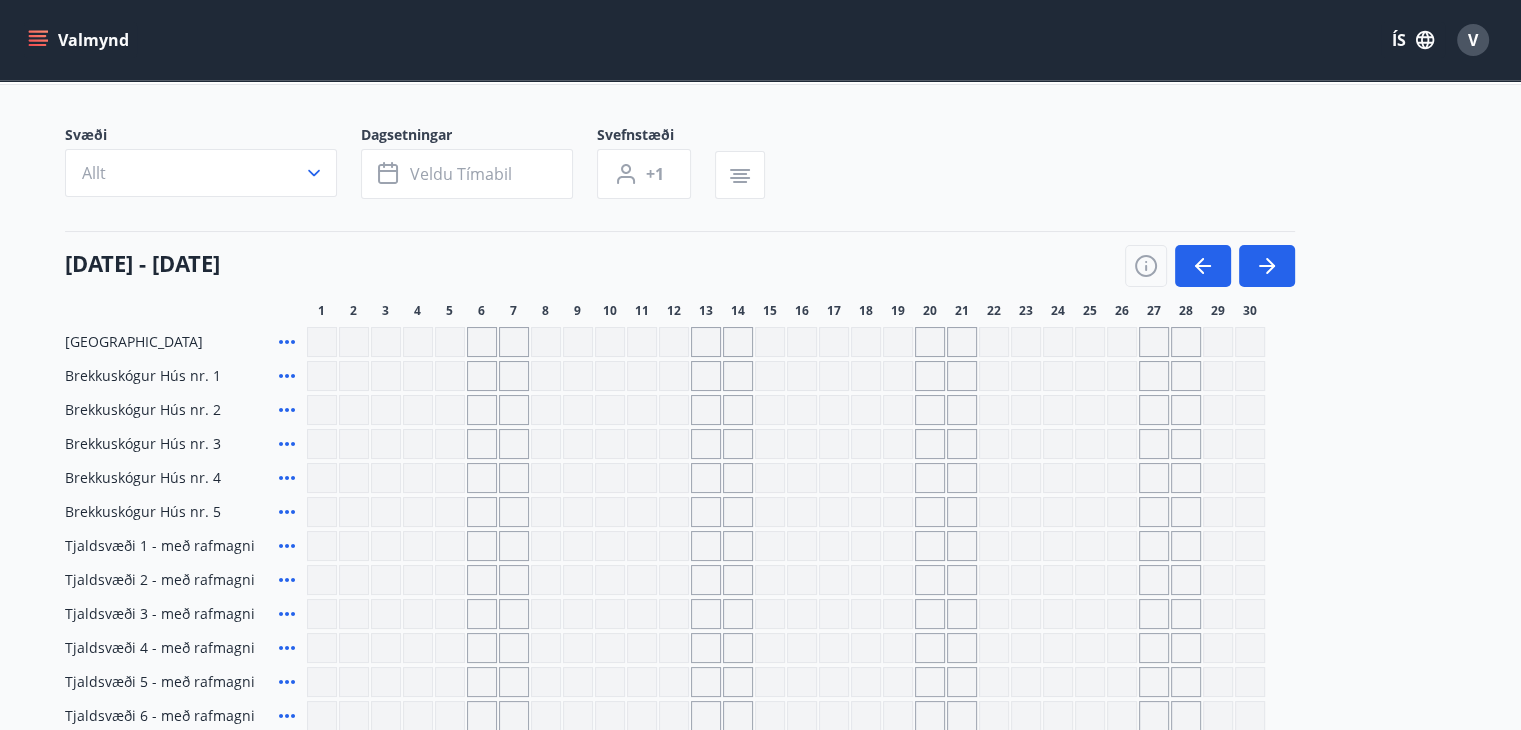 click on "[GEOGRAPHIC_DATA]" at bounding box center (134, 342) 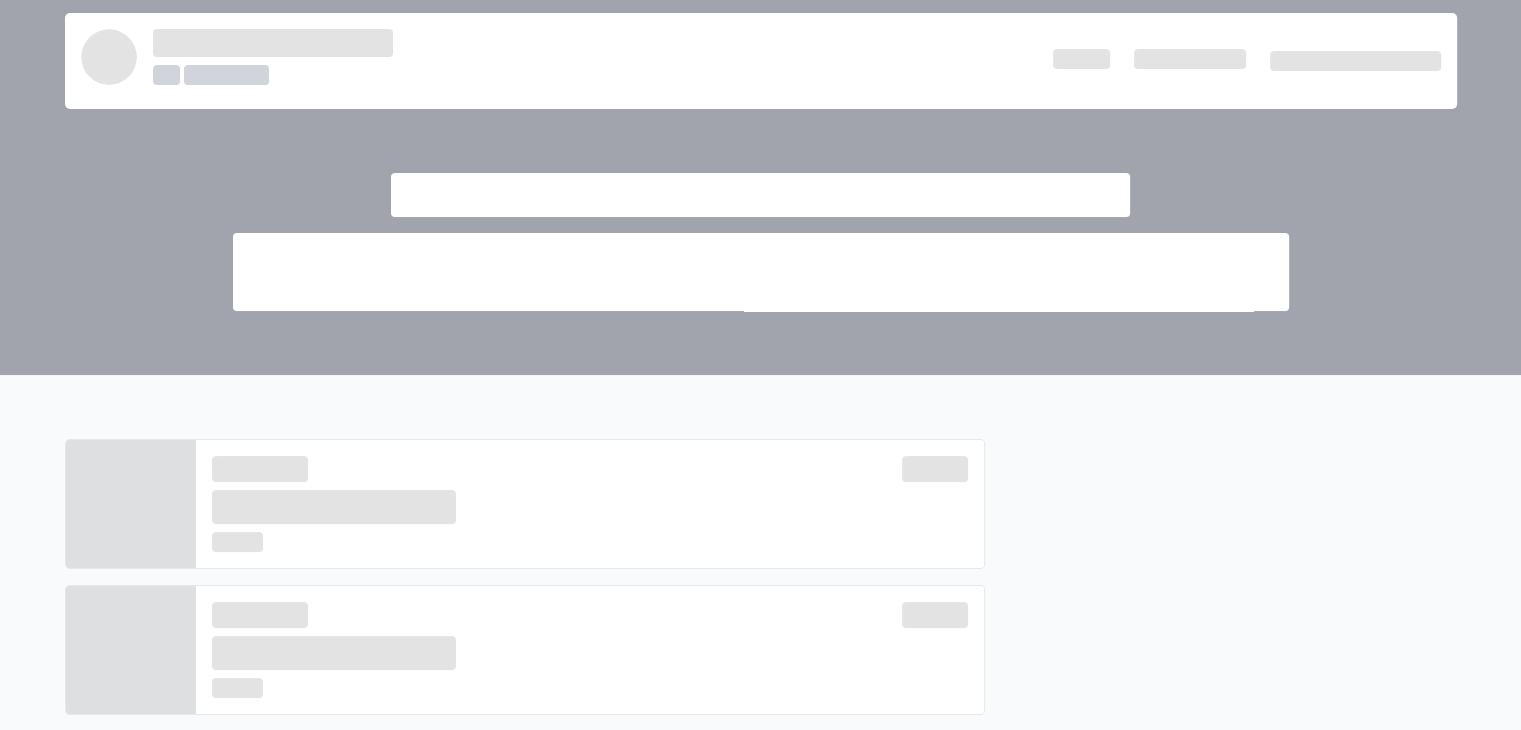 scroll, scrollTop: 0, scrollLeft: 0, axis: both 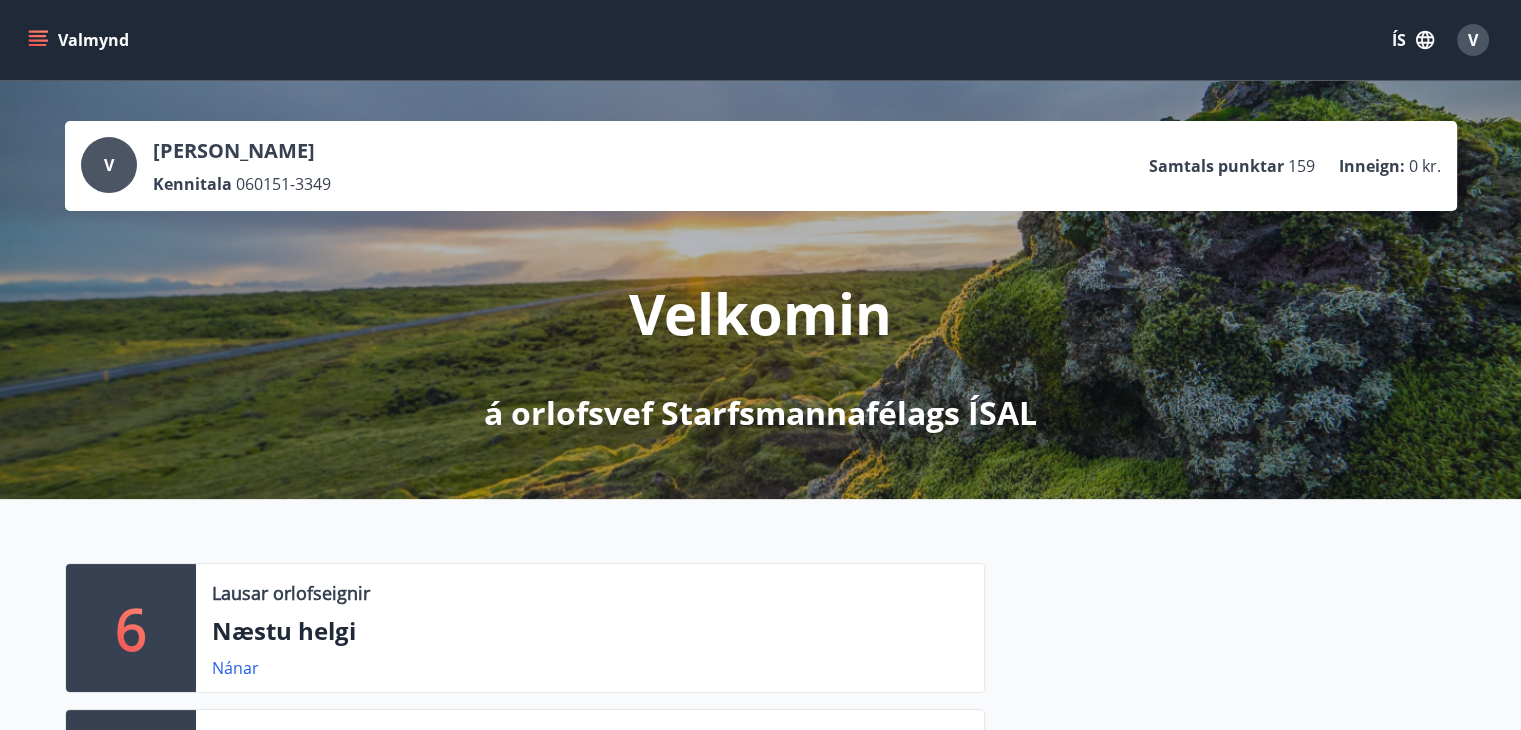 click on "Valmynd" at bounding box center [80, 40] 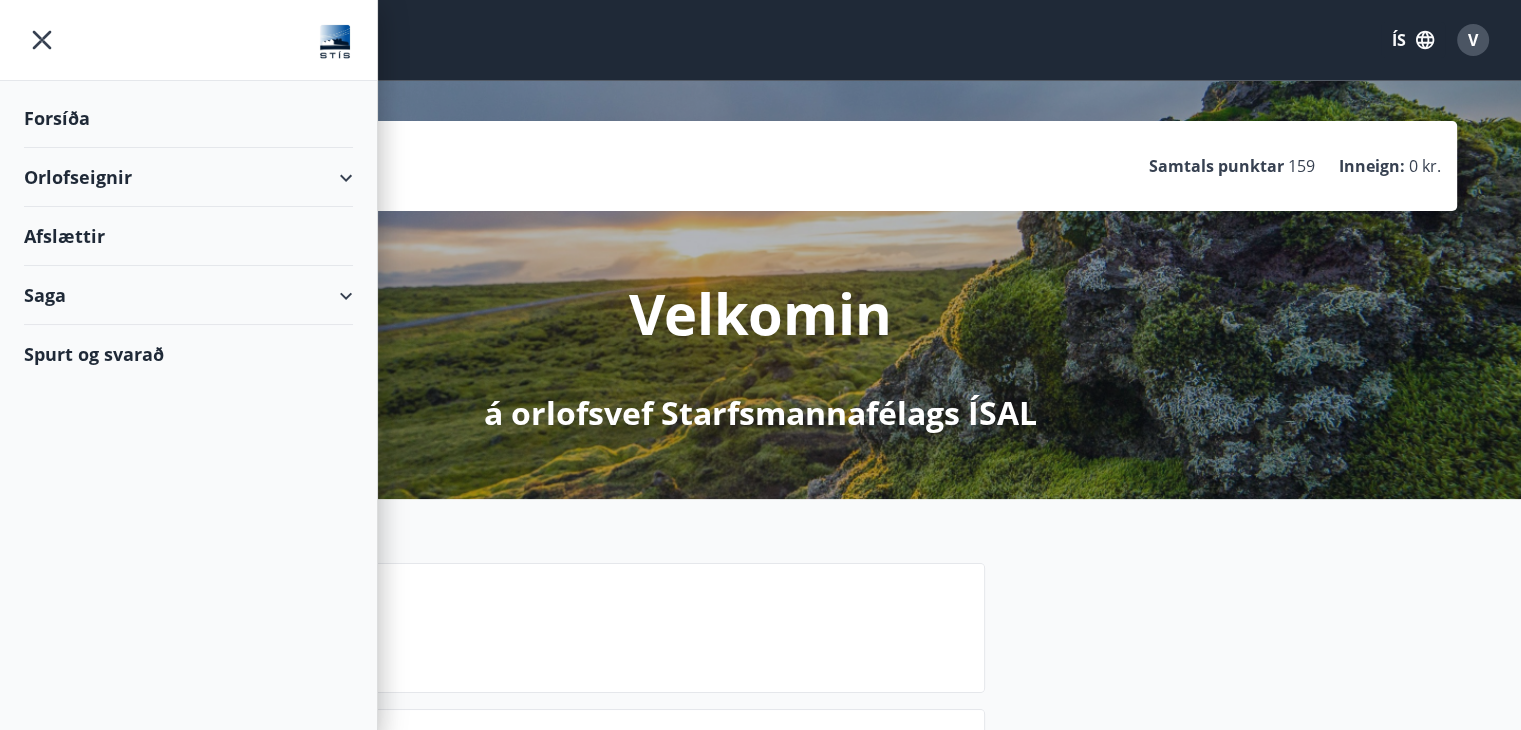 click on "Spurt og svarað" at bounding box center (188, 354) 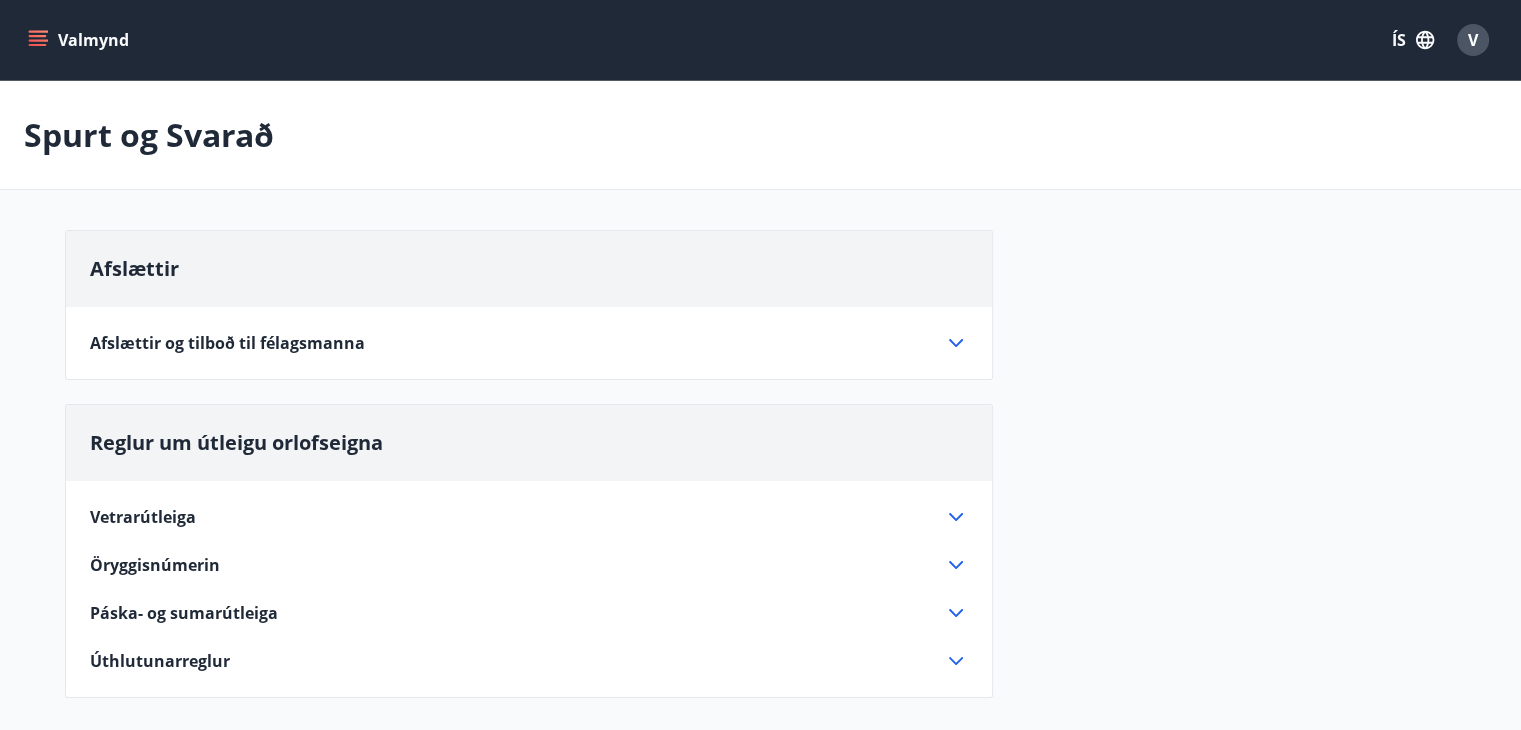 click 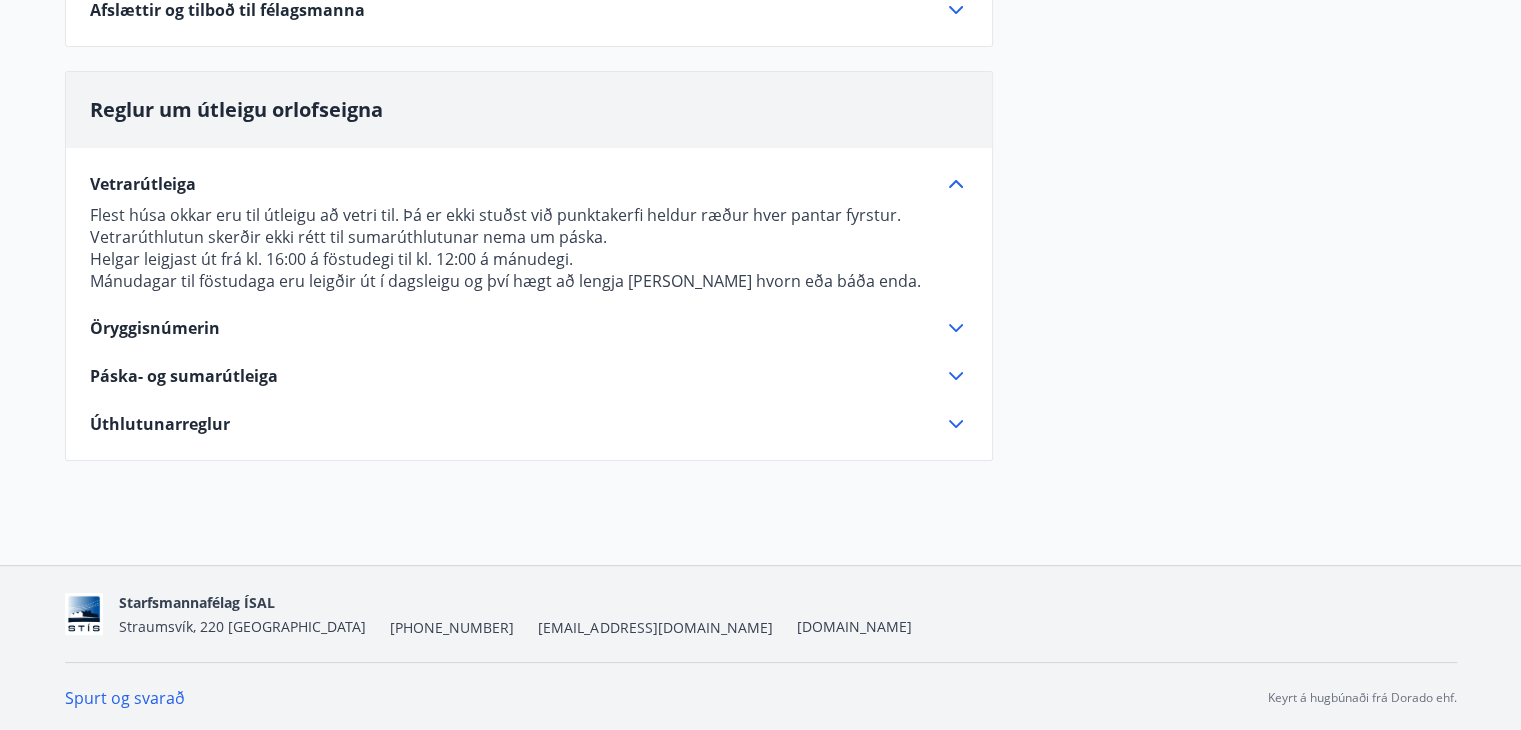 scroll, scrollTop: 335, scrollLeft: 0, axis: vertical 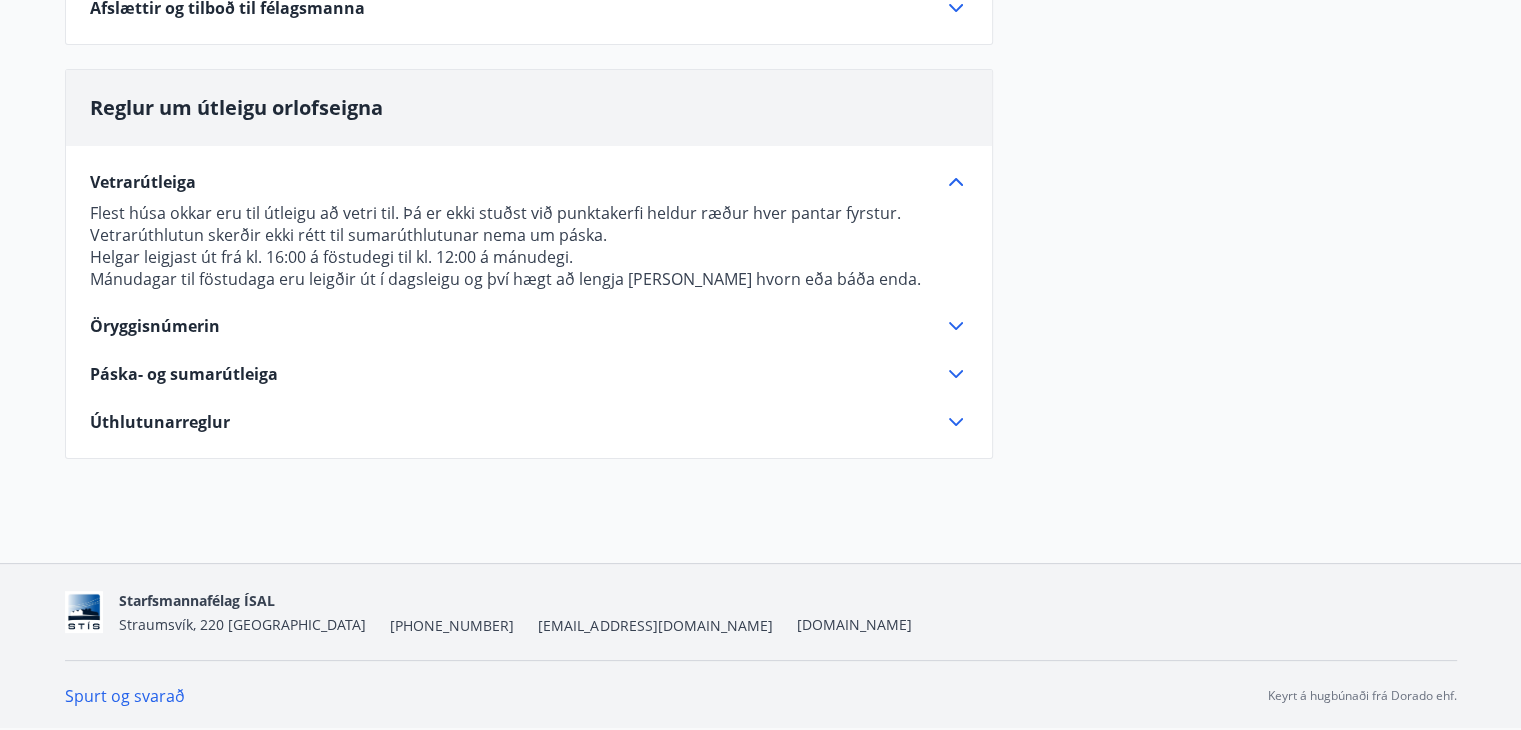 click on "Spurt og svarað" at bounding box center (125, 696) 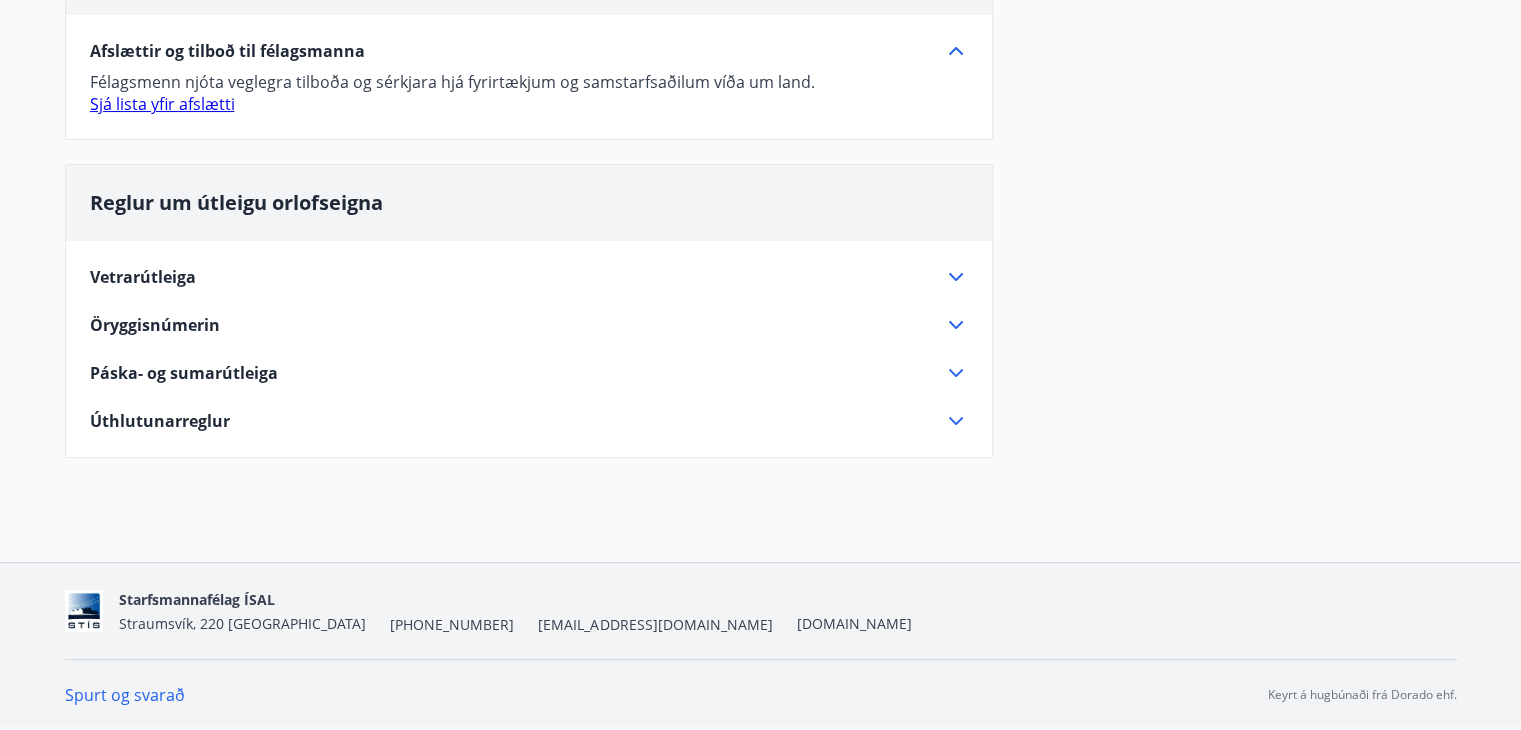 scroll, scrollTop: 291, scrollLeft: 0, axis: vertical 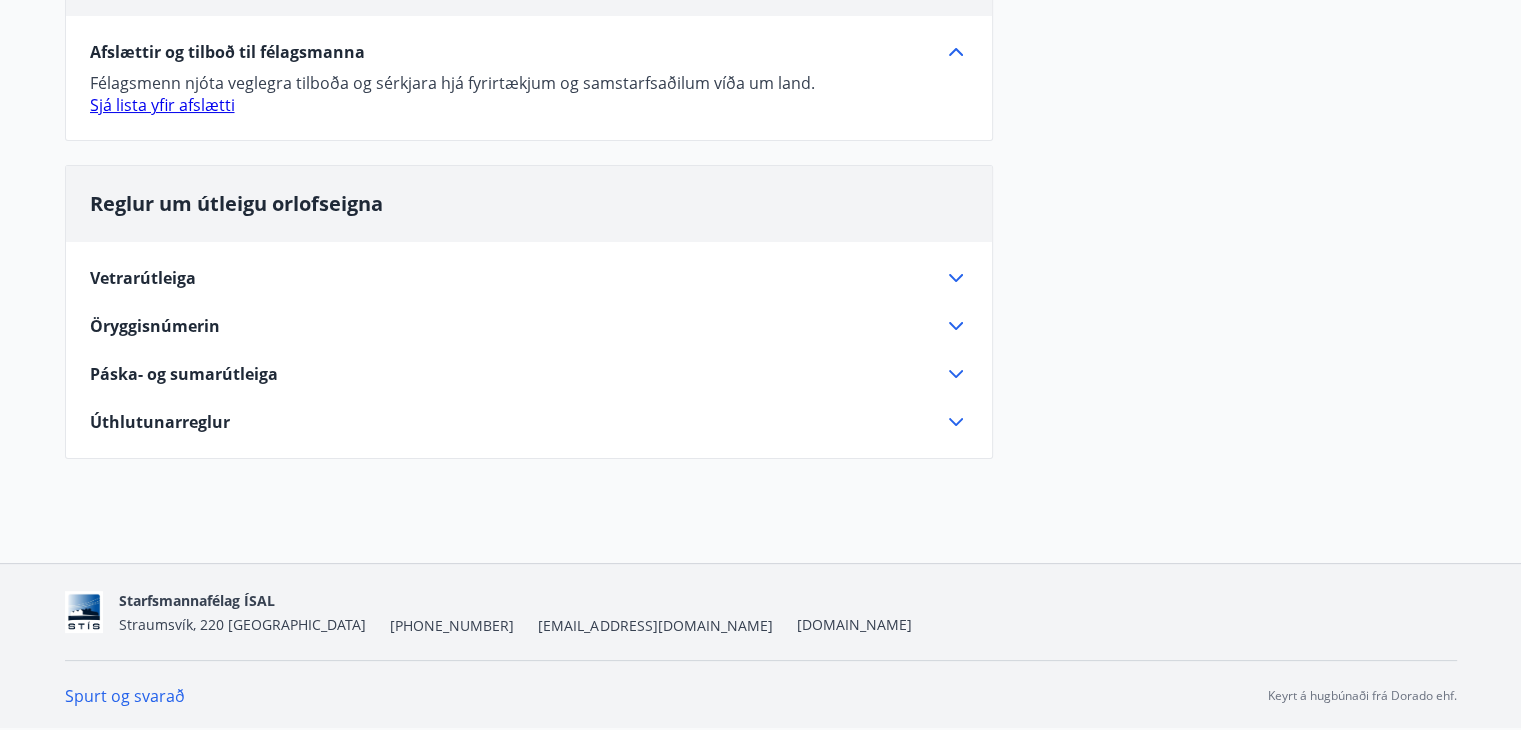 click on "Sjá lista yfir afslætti" at bounding box center [162, 105] 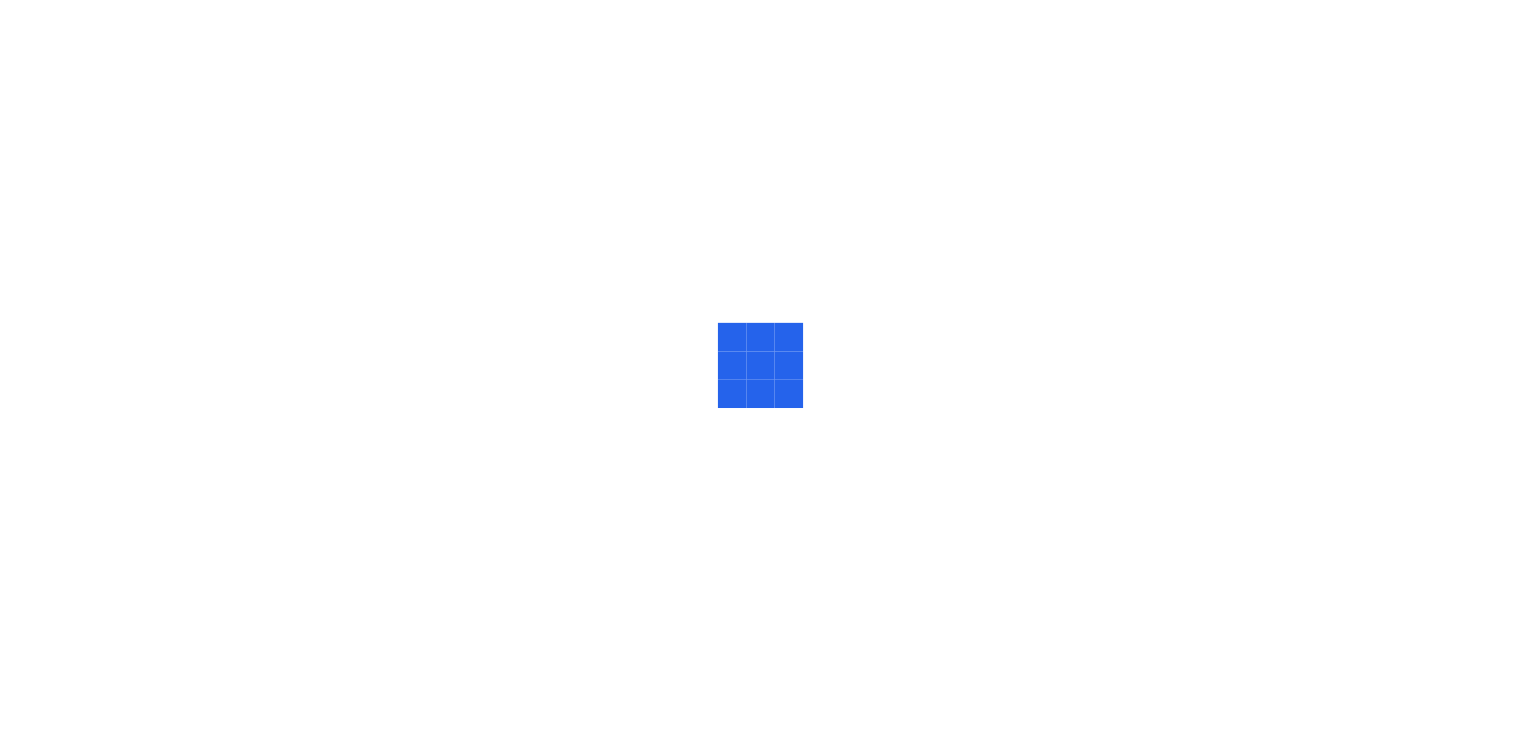 scroll, scrollTop: 0, scrollLeft: 0, axis: both 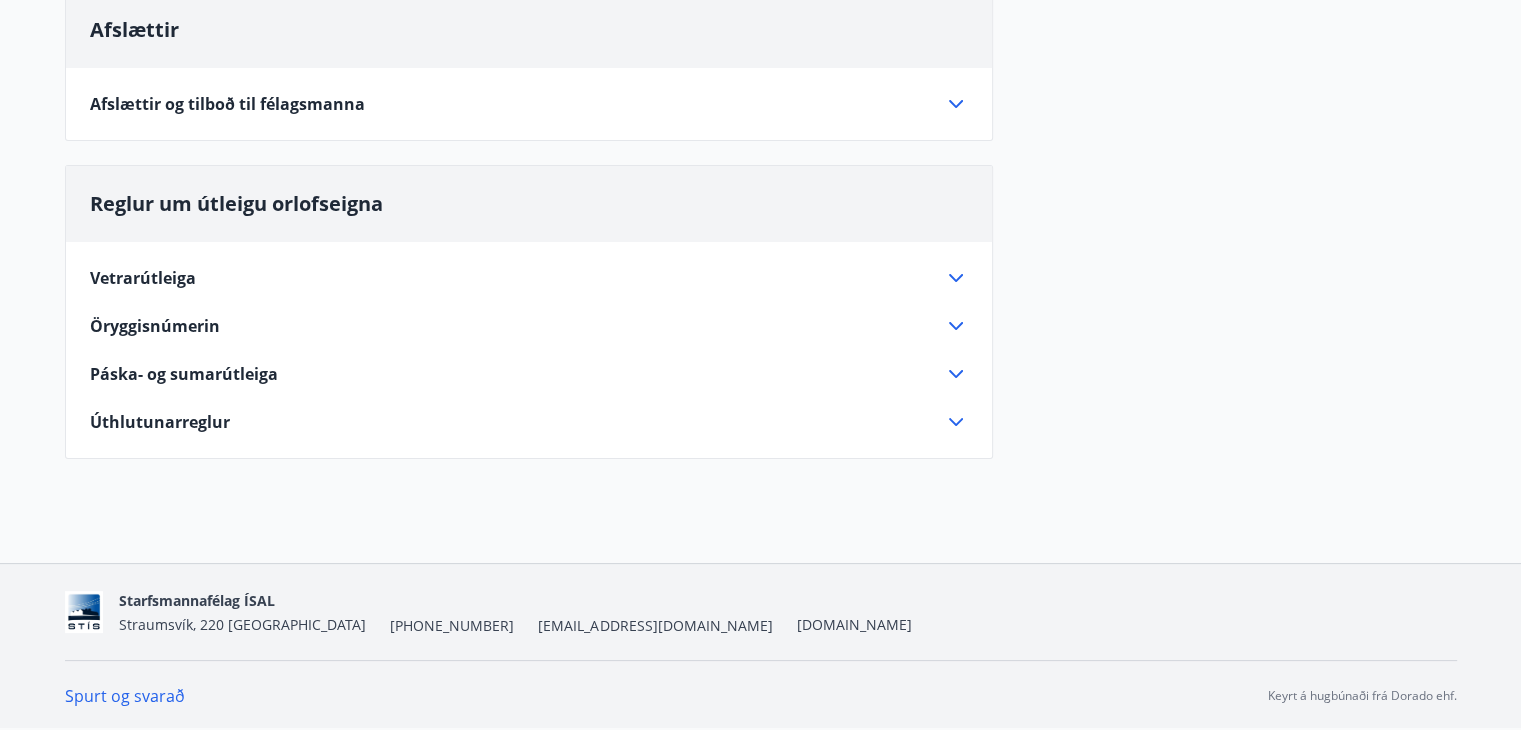 click 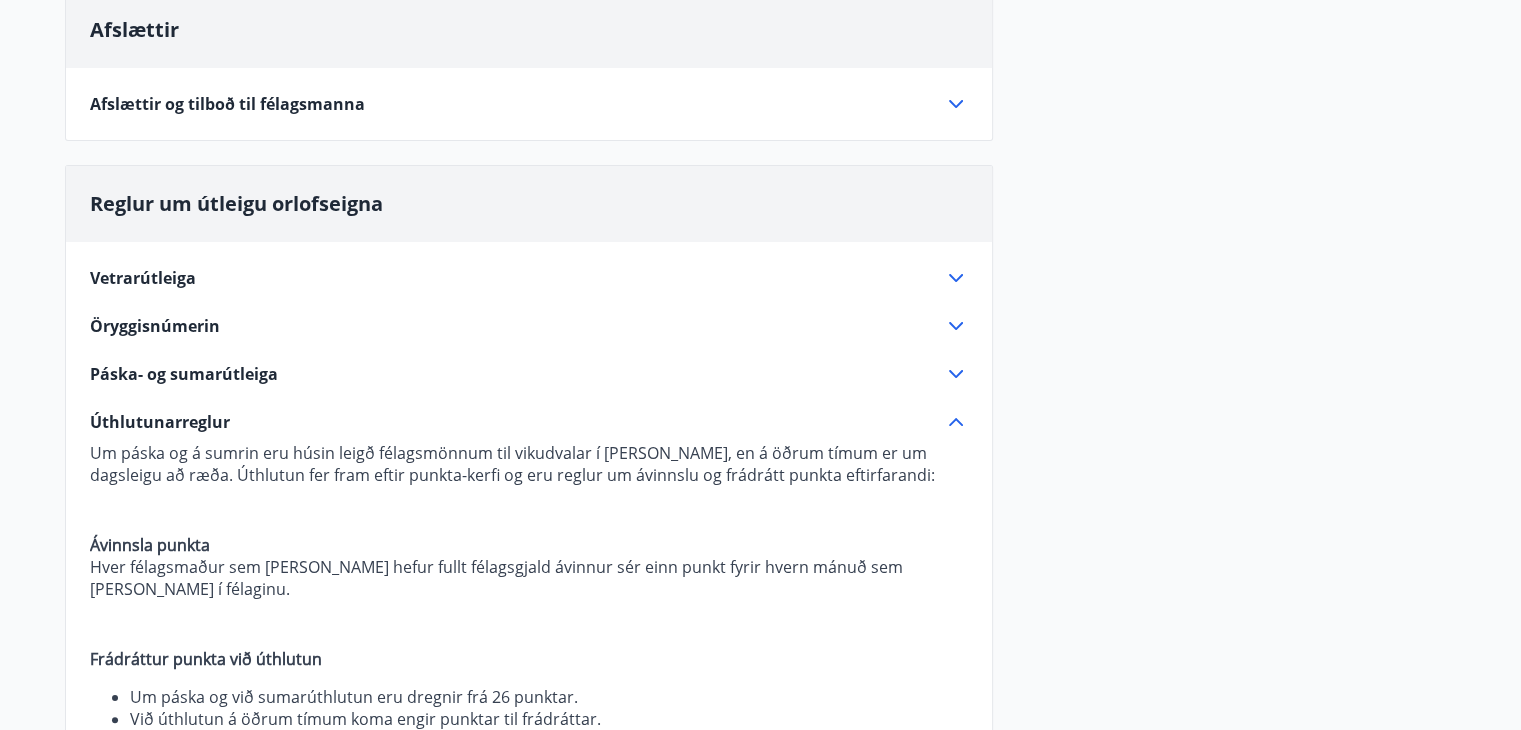 drag, startPoint x: 956, startPoint y: 329, endPoint x: 914, endPoint y: 323, distance: 42.426407 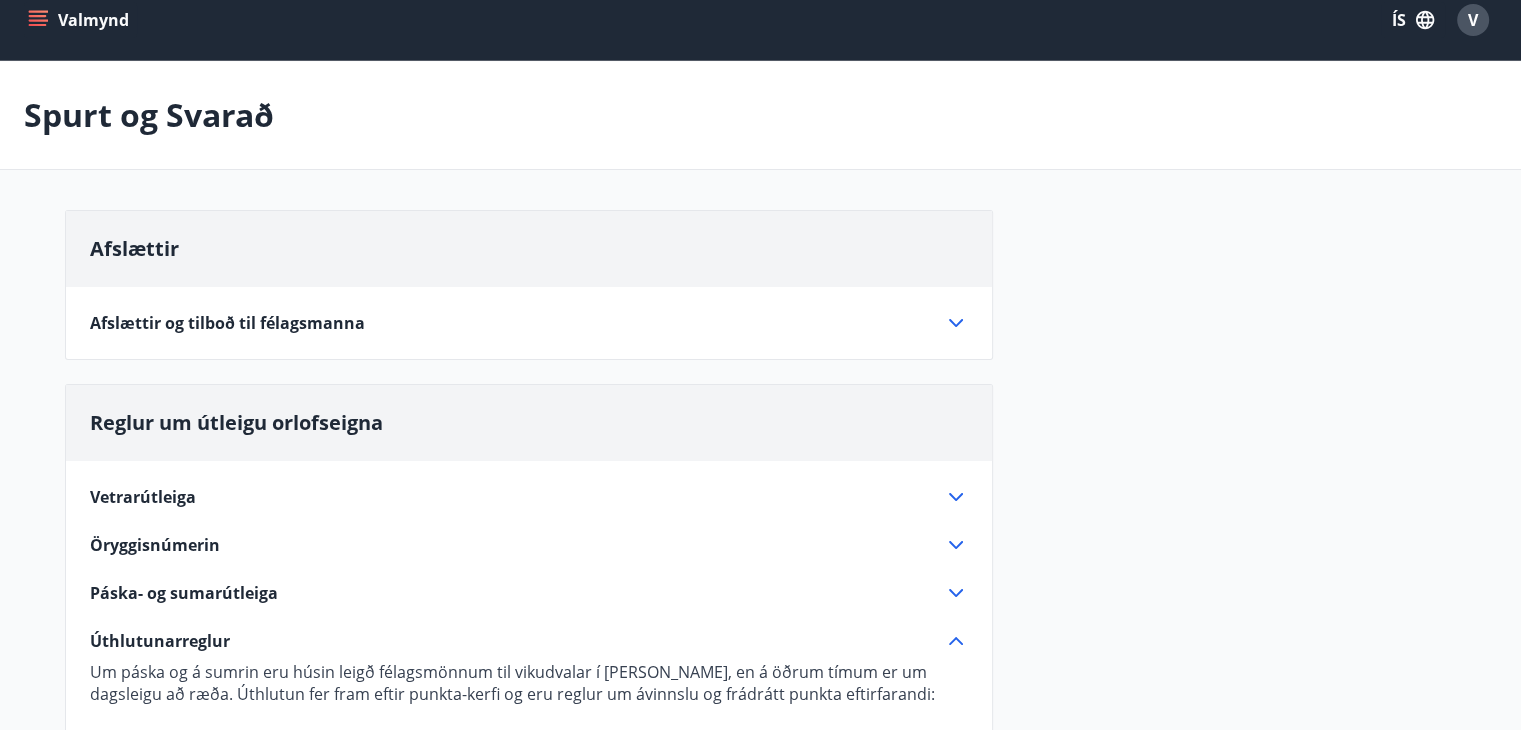scroll, scrollTop: 0, scrollLeft: 0, axis: both 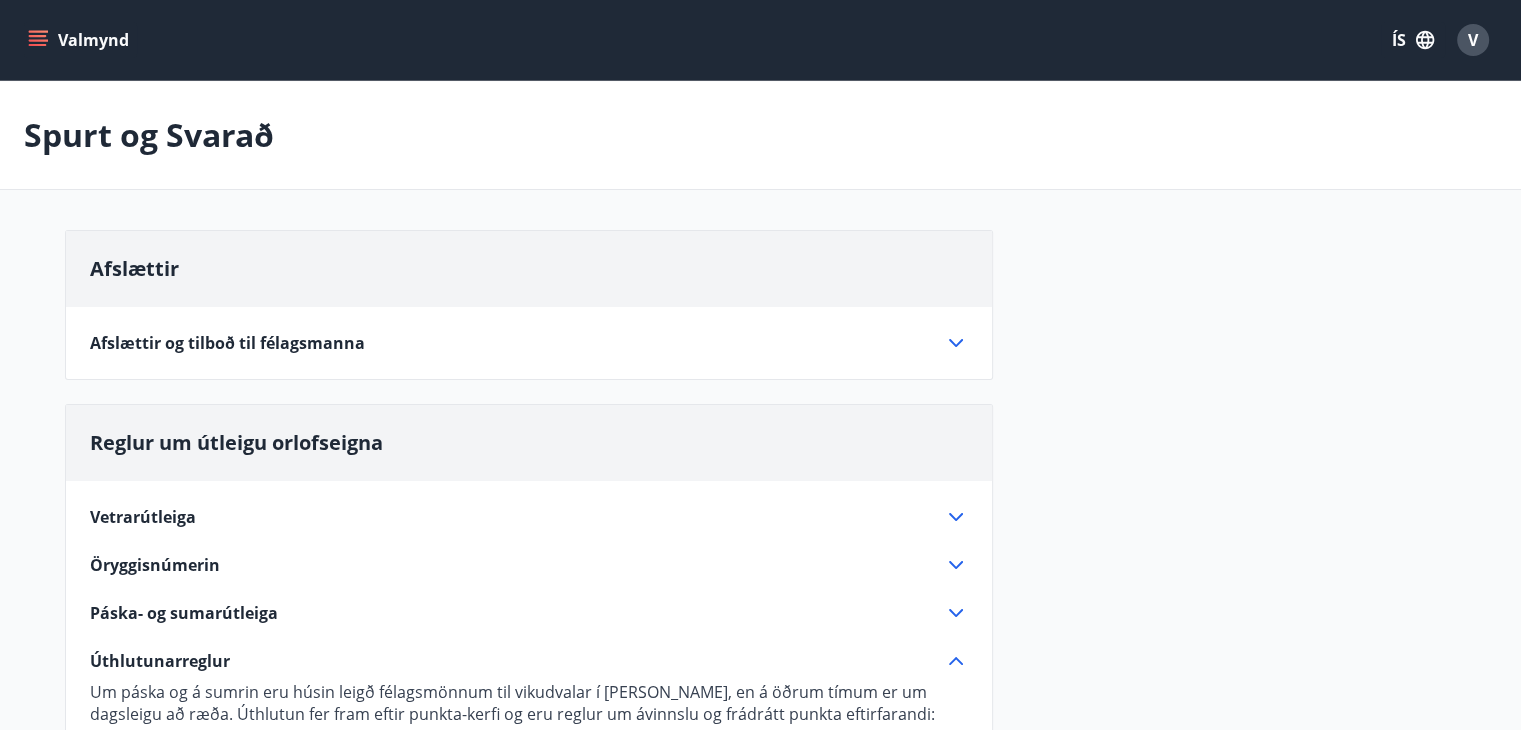 click 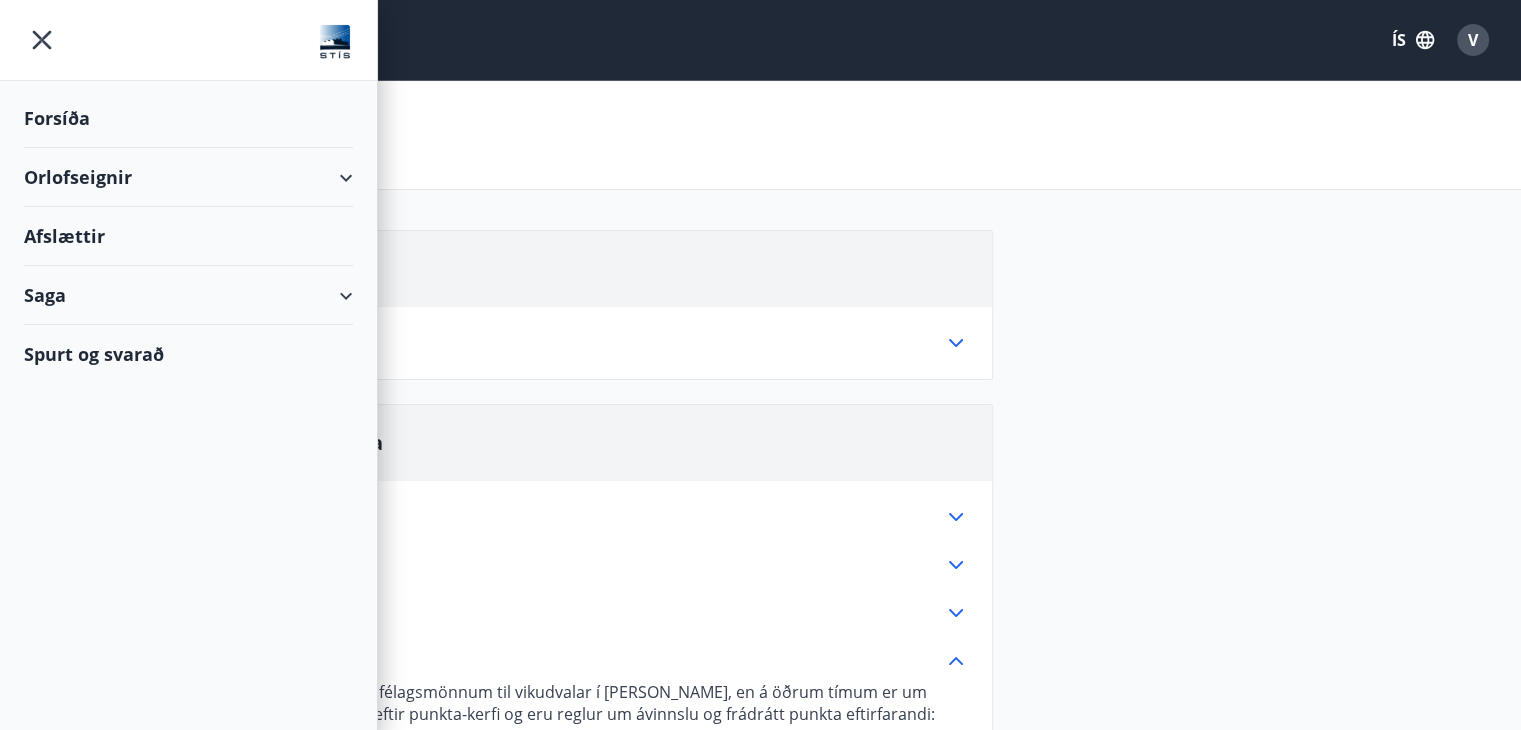 click on "Saga" at bounding box center (188, 295) 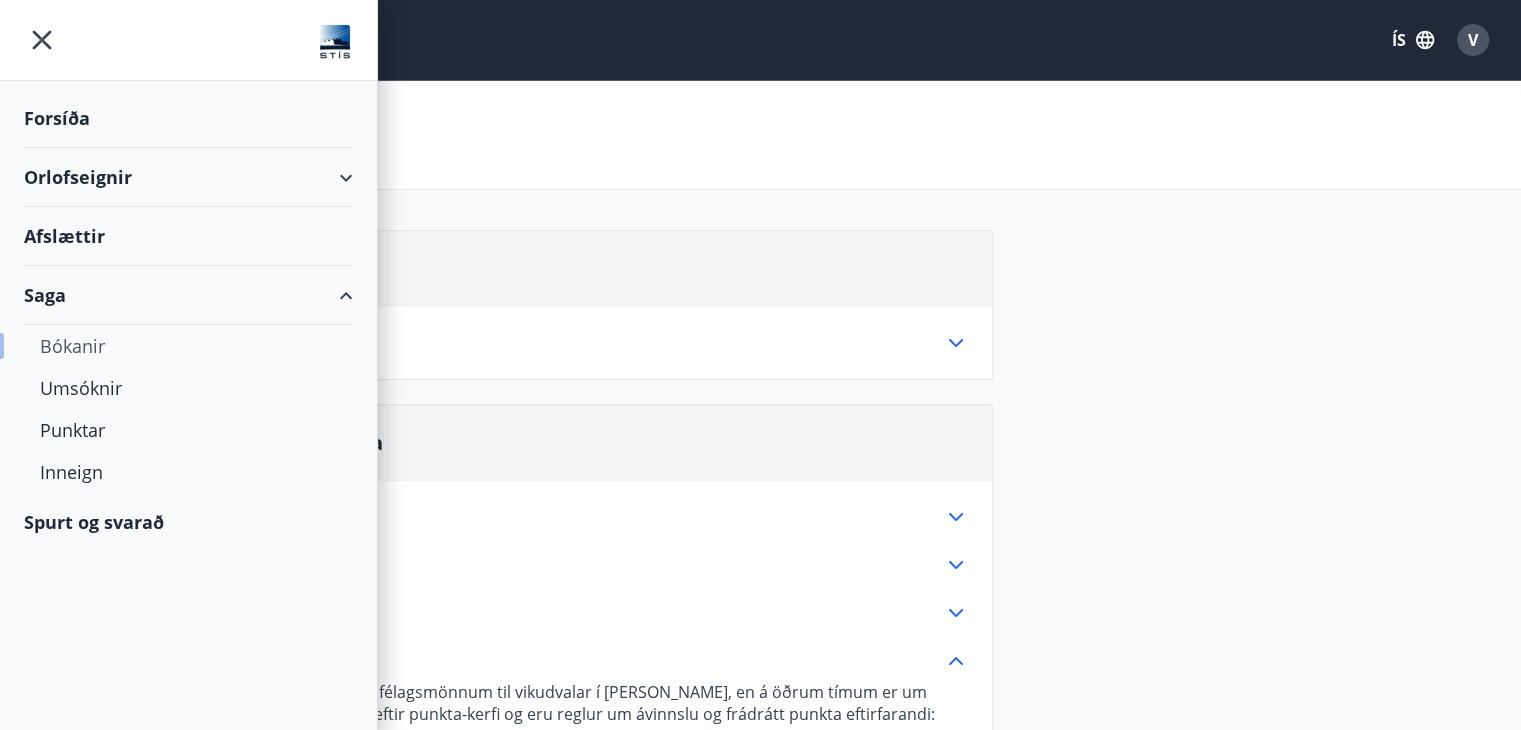 click on "Bókanir" at bounding box center (188, 346) 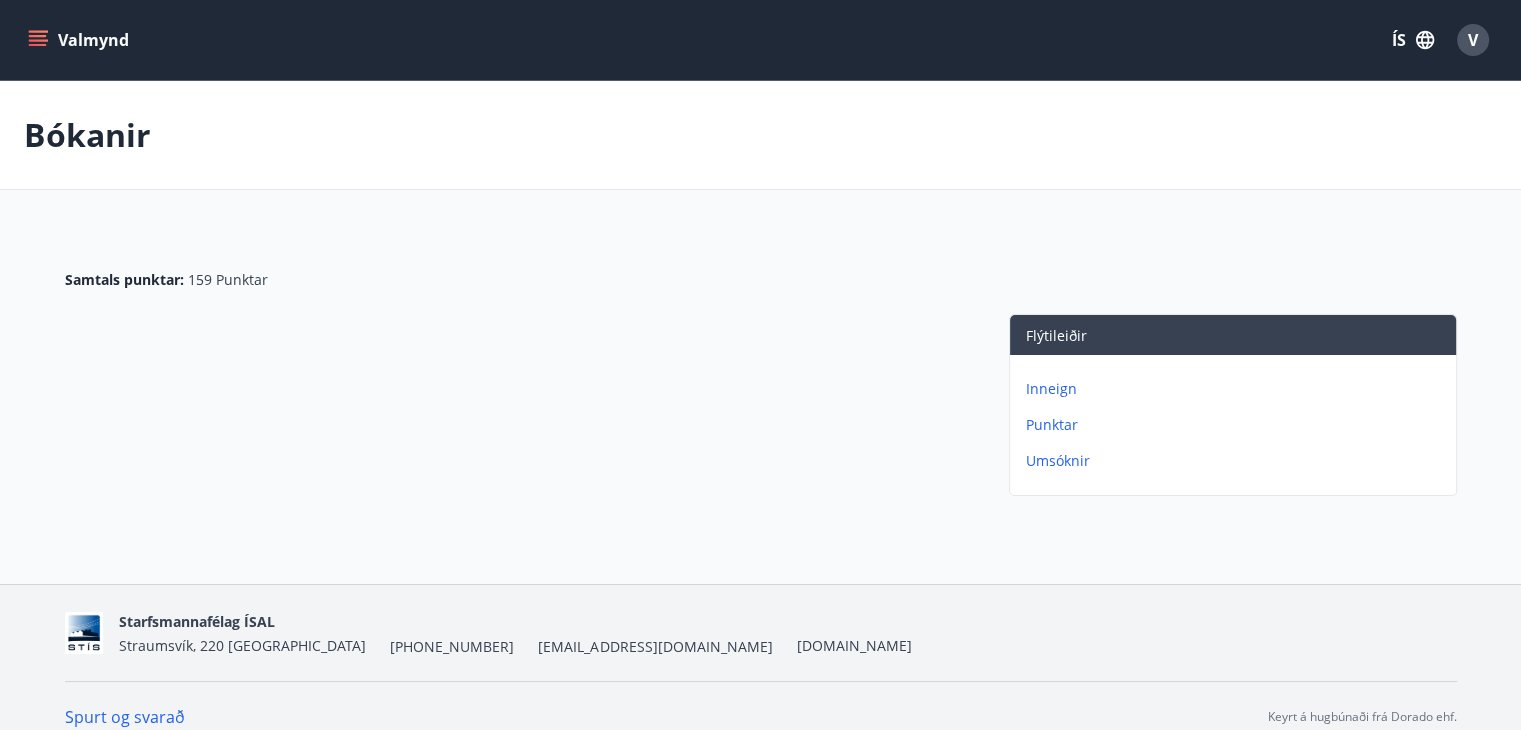 click on "Umsóknir" at bounding box center (1237, 461) 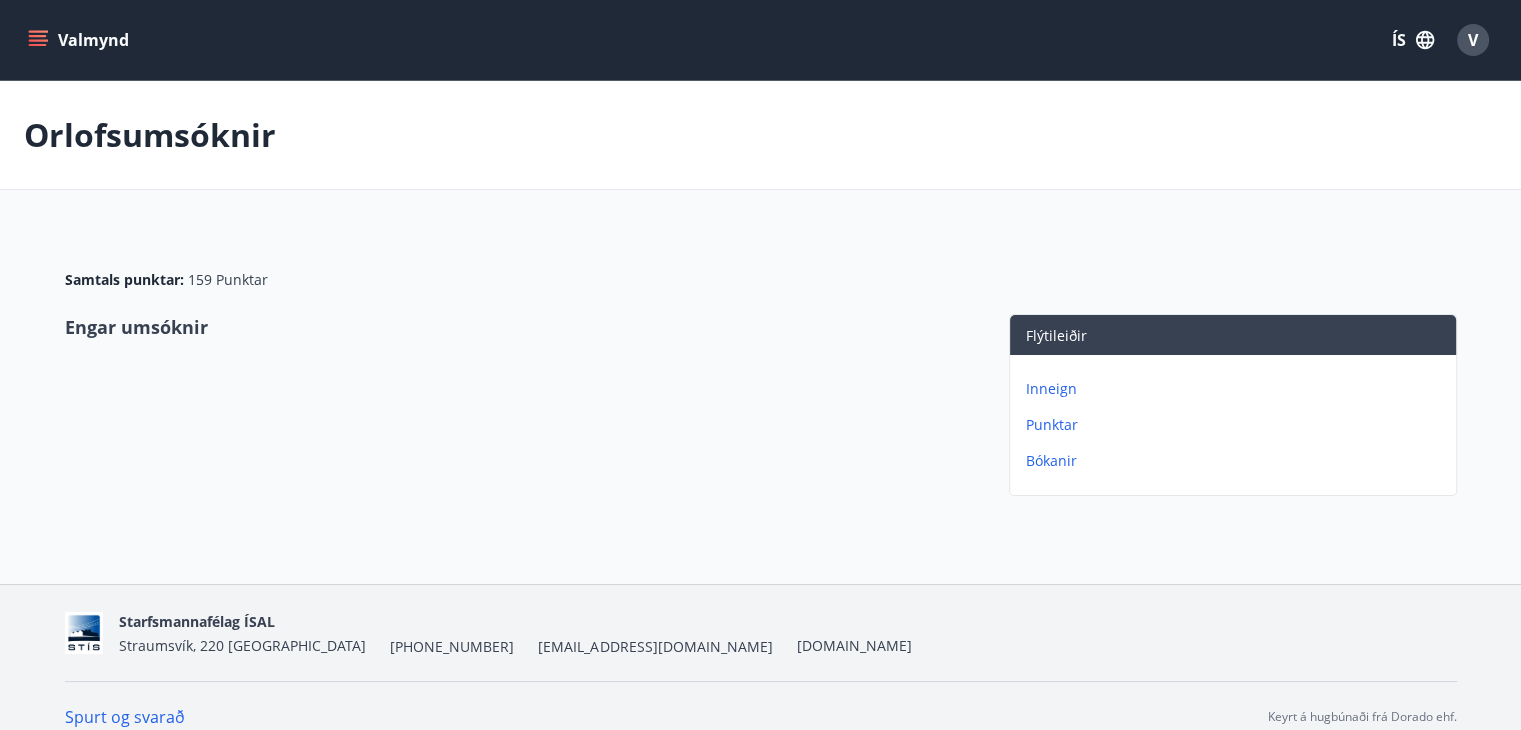 click on "Punktar" at bounding box center [1237, 425] 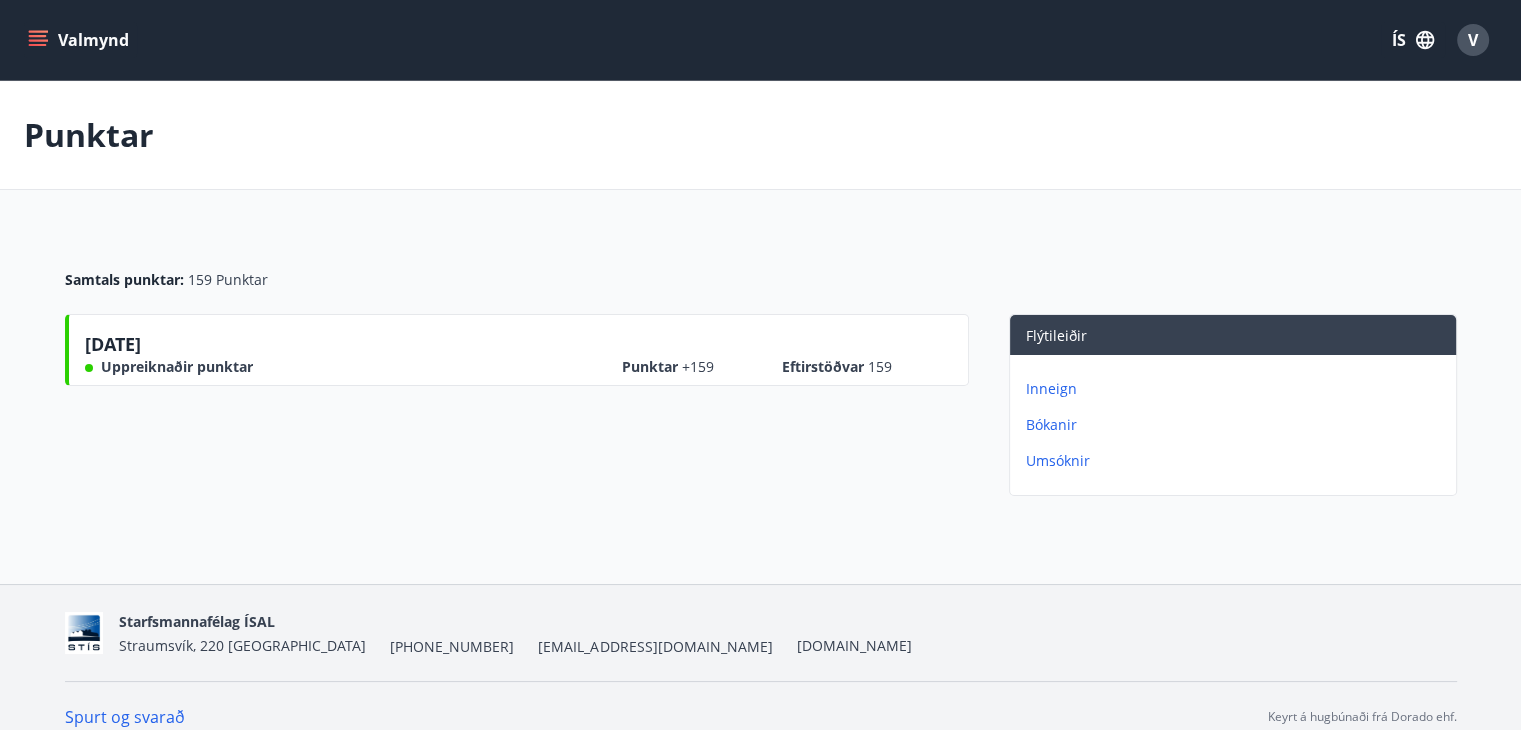click on "Inneign" at bounding box center (1237, 389) 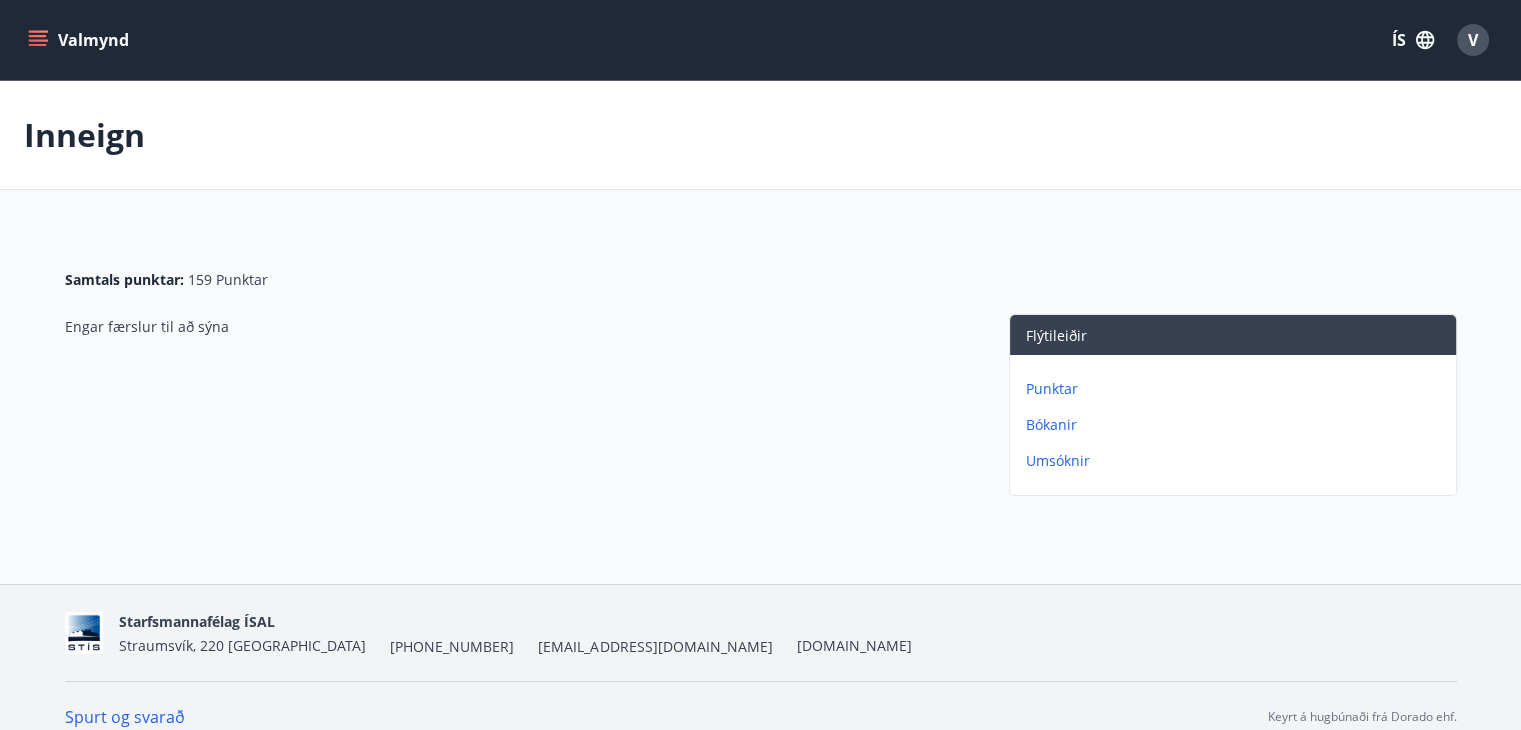 click 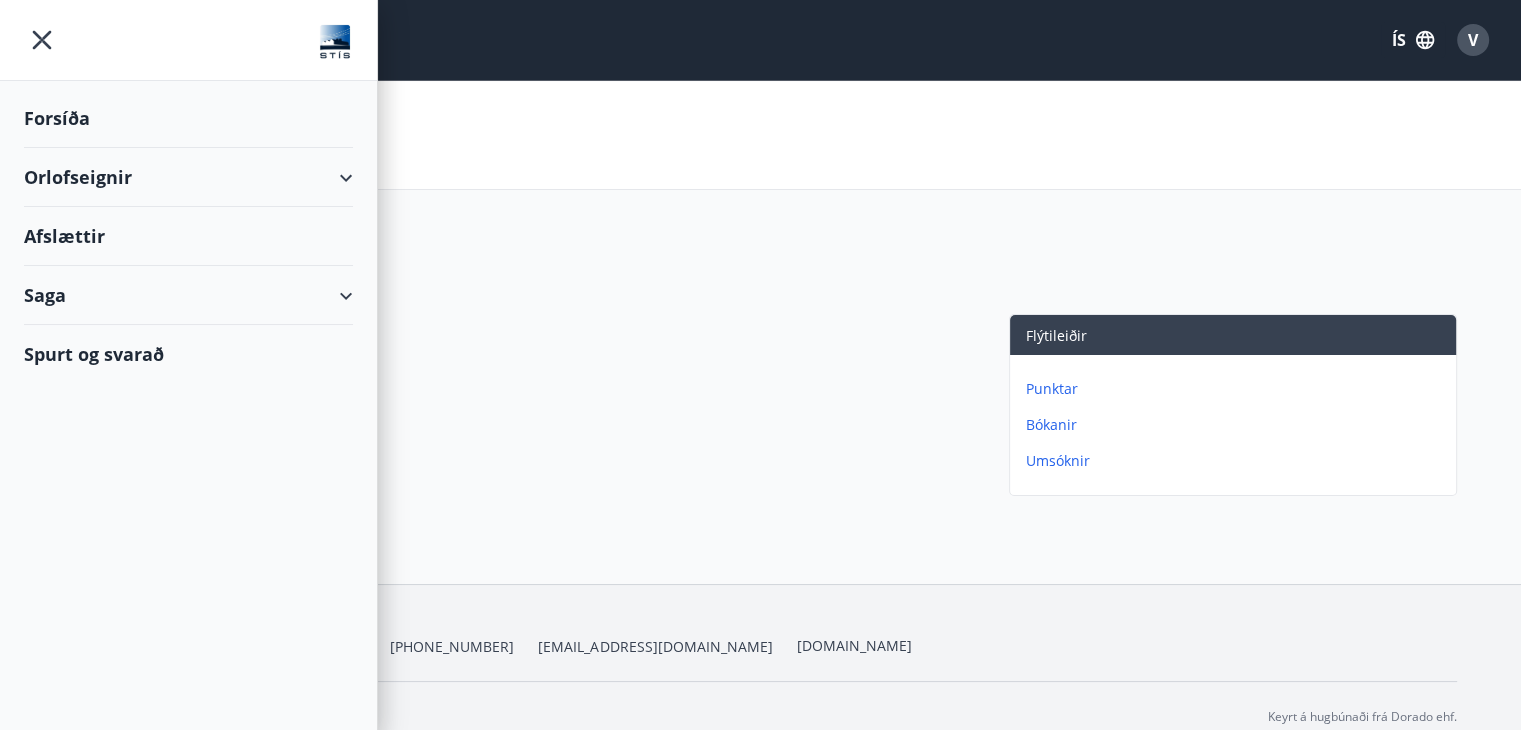 click on "Spurt og svarað" at bounding box center [188, 354] 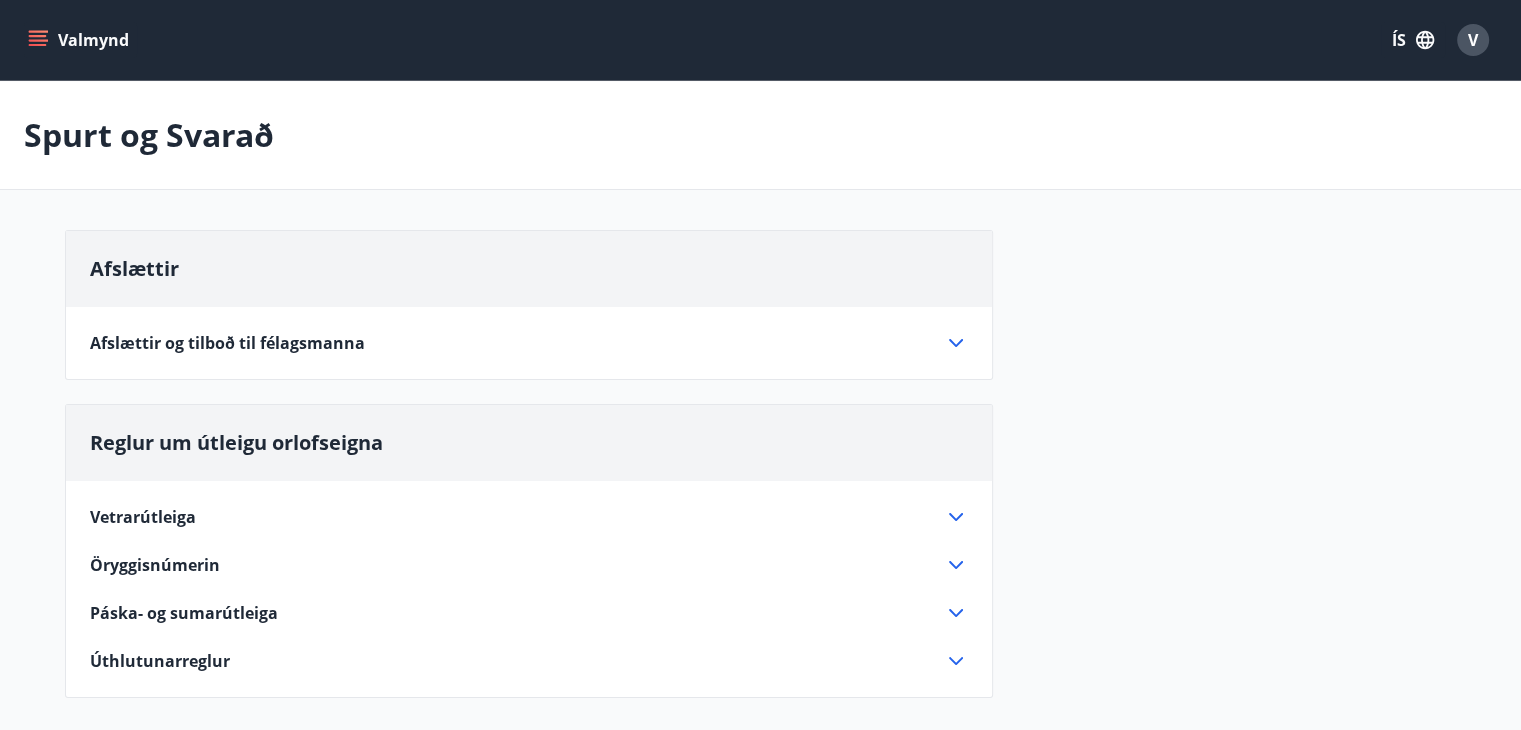click on "Vetrarútleiga" at bounding box center (143, 517) 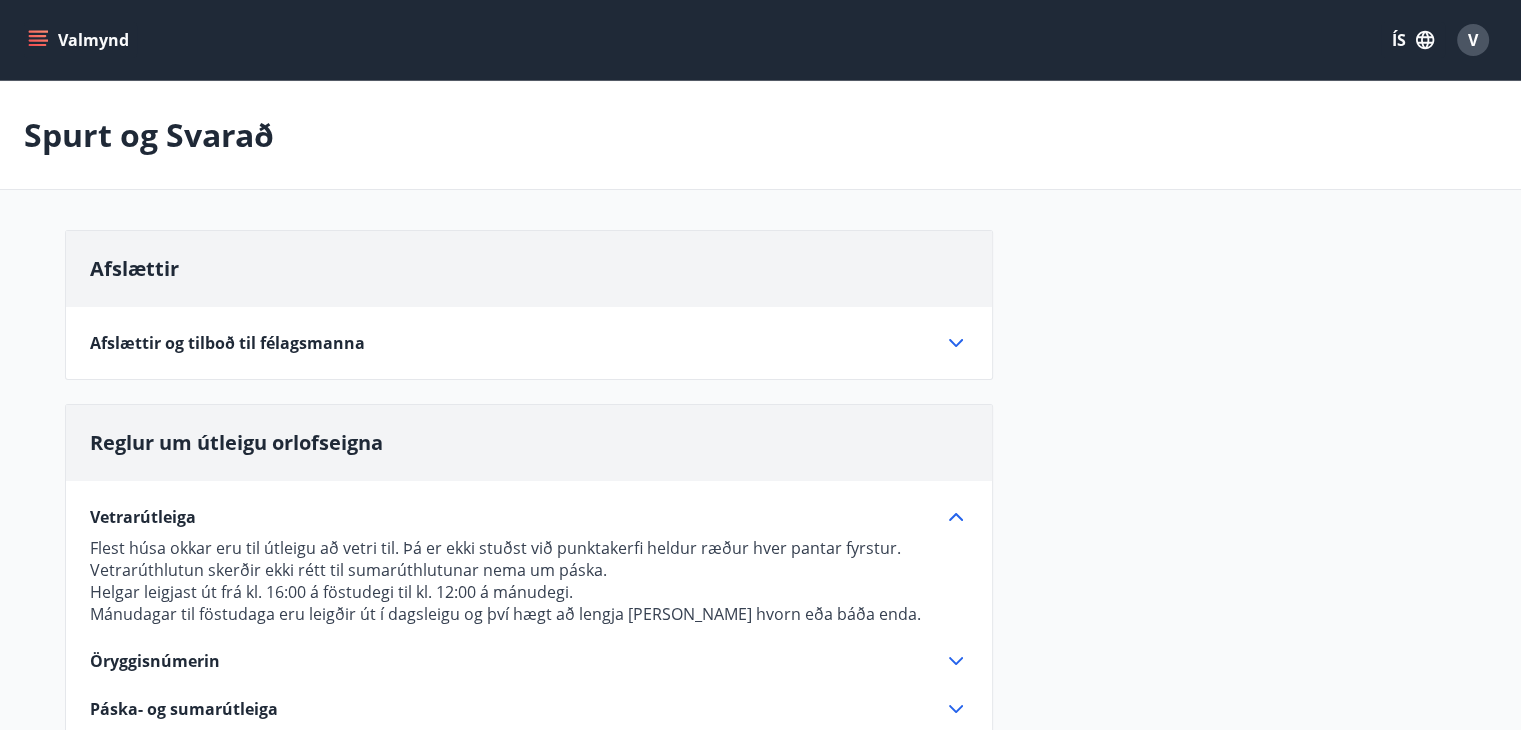 click on "Vetrarútleiga" at bounding box center [143, 517] 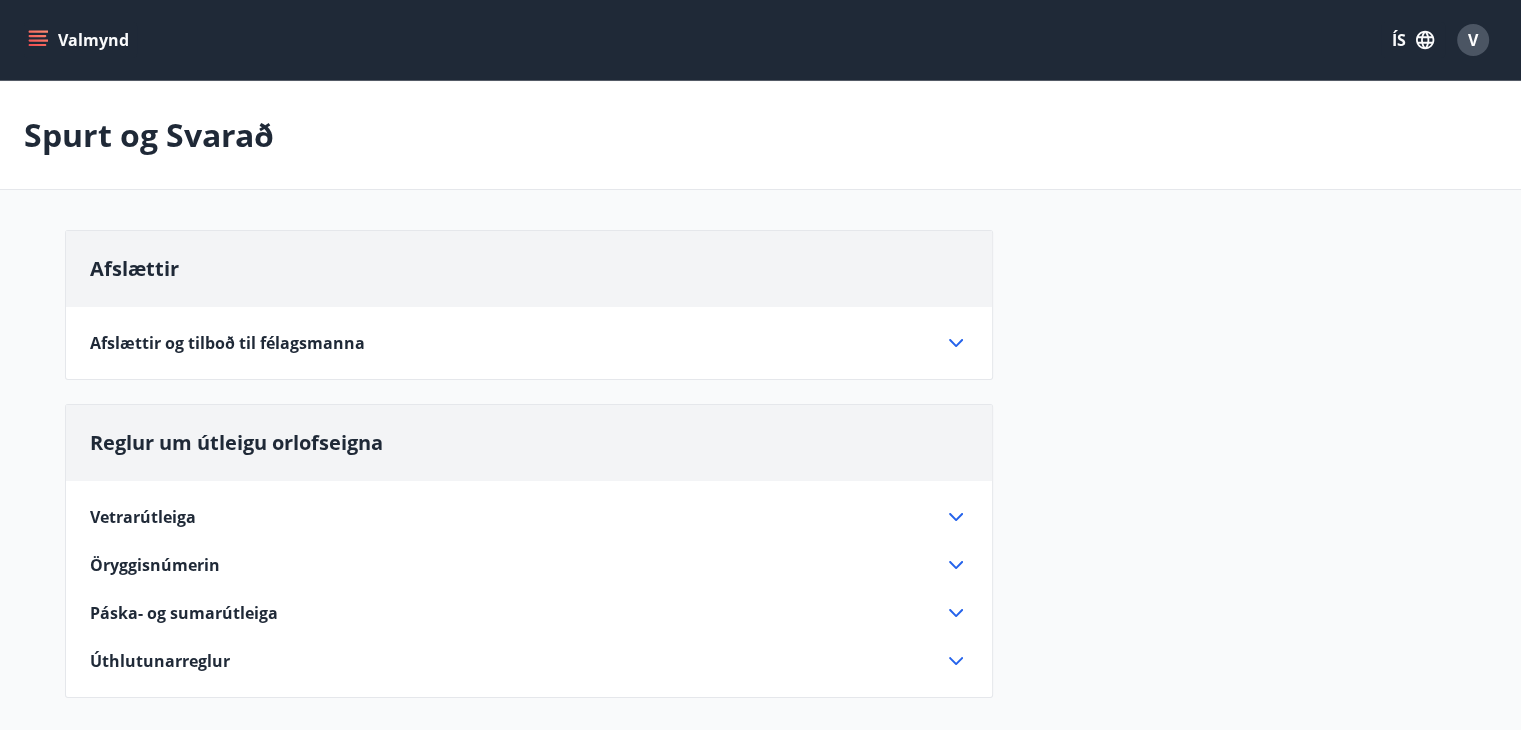 click on "Afslættir og tilboð til félagsmanna" at bounding box center [227, 343] 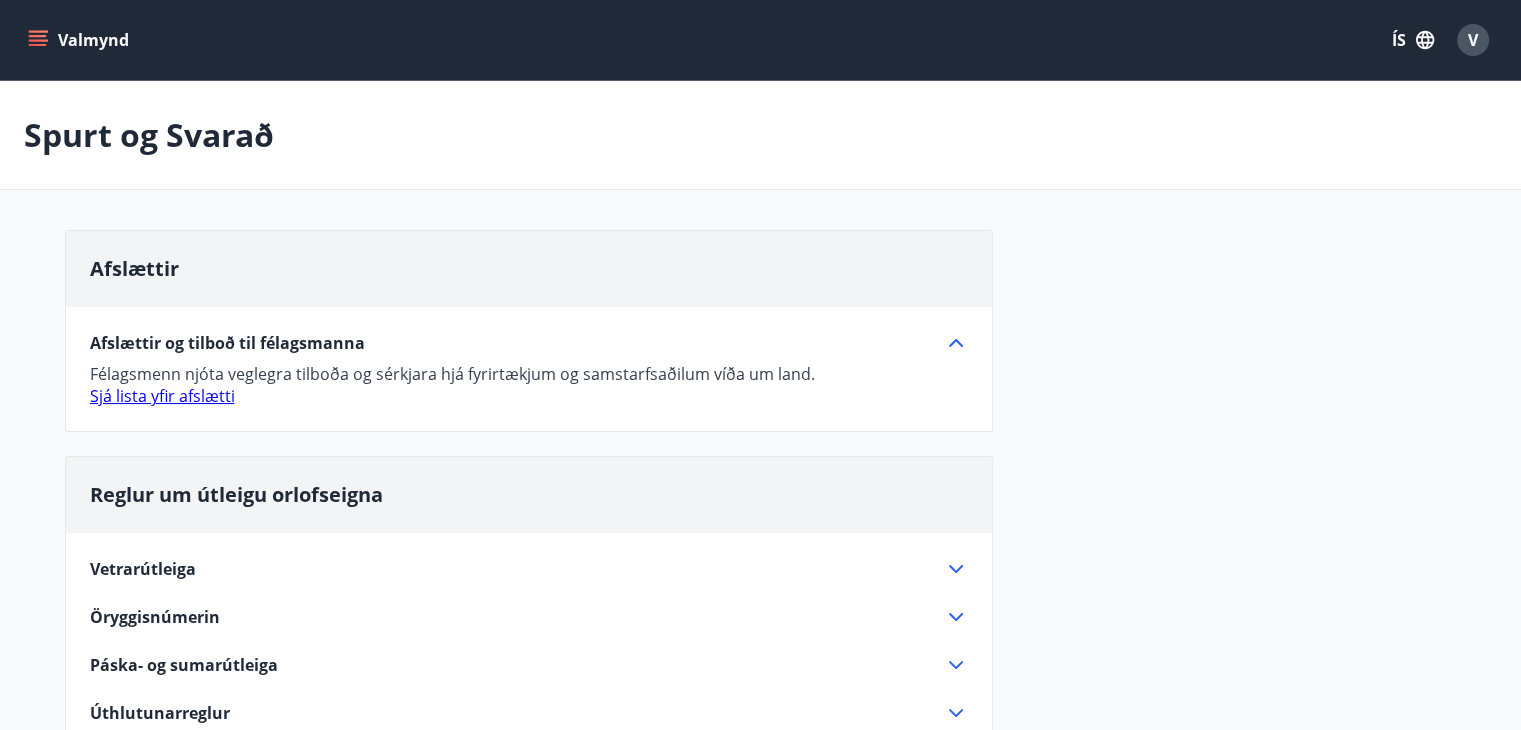 click on "Valmynd" at bounding box center (80, 40) 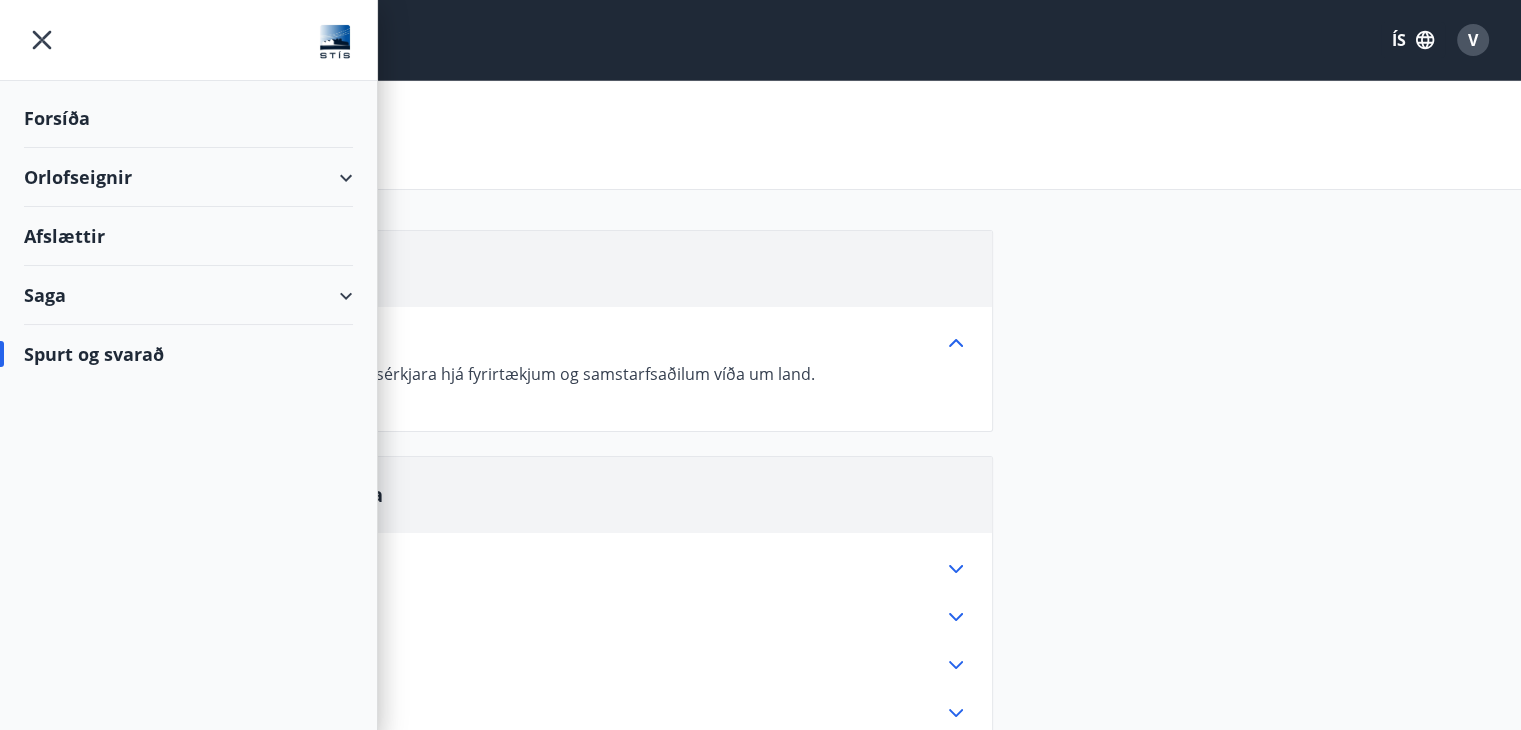 click on "Saga" at bounding box center [188, 295] 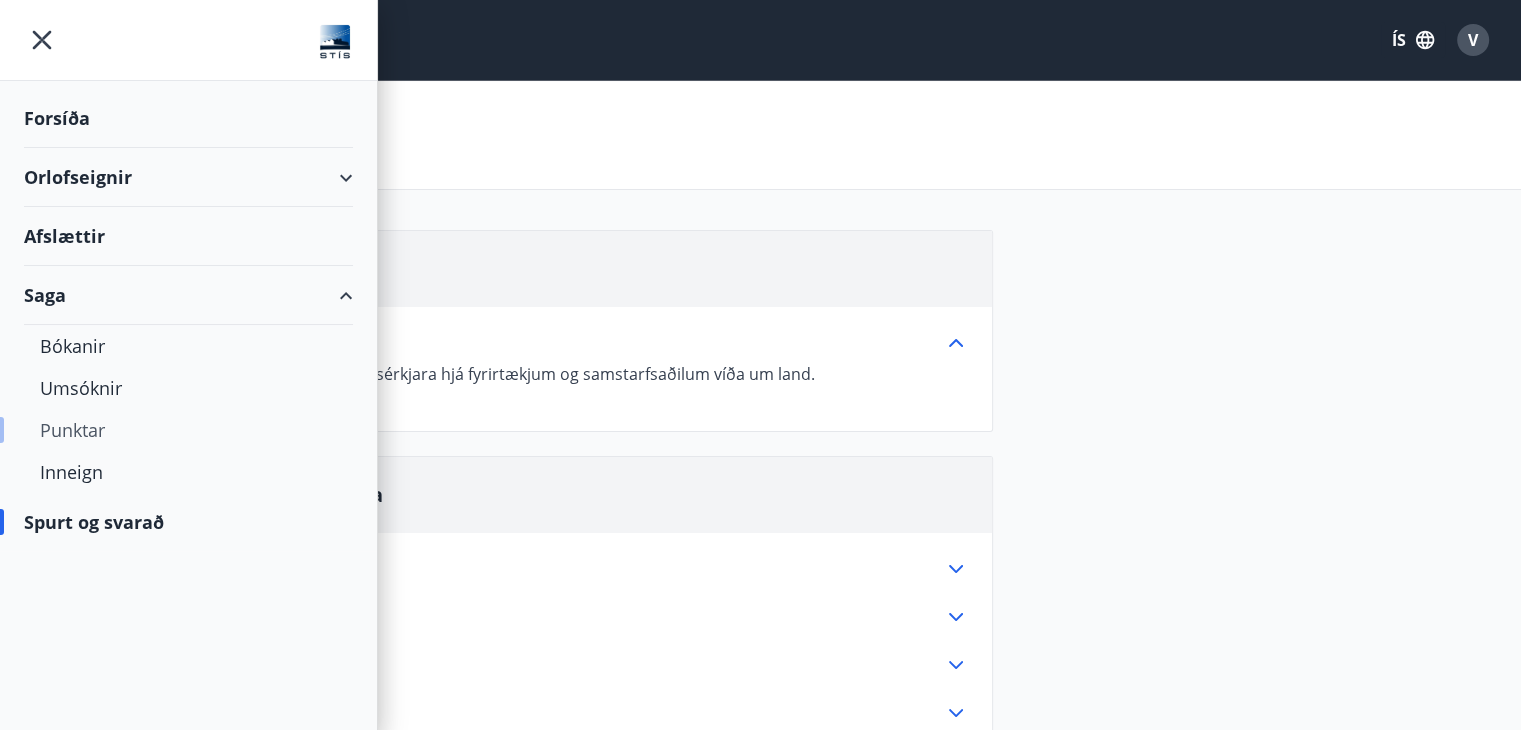 click on "Punktar" at bounding box center (188, 430) 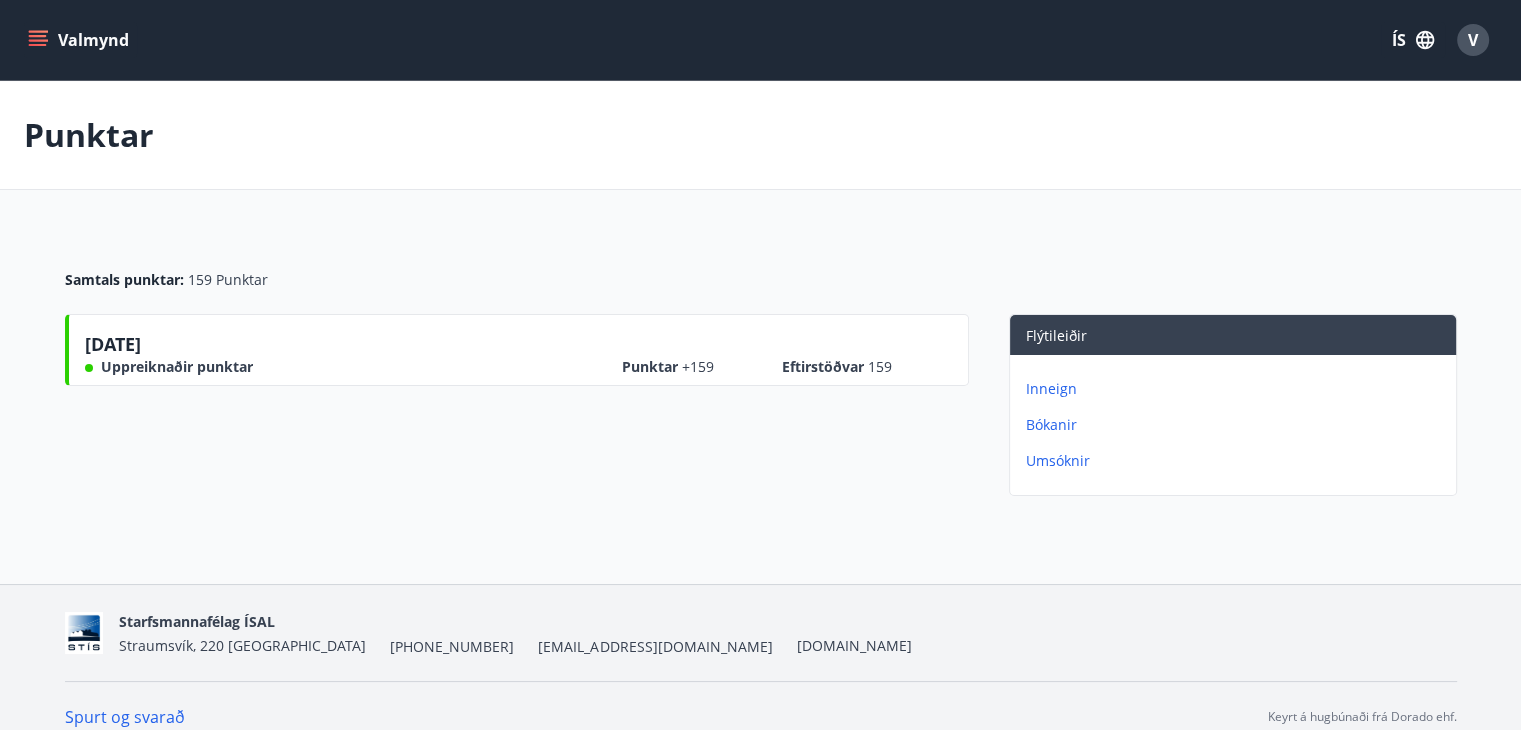 click on "Valmynd" at bounding box center (80, 40) 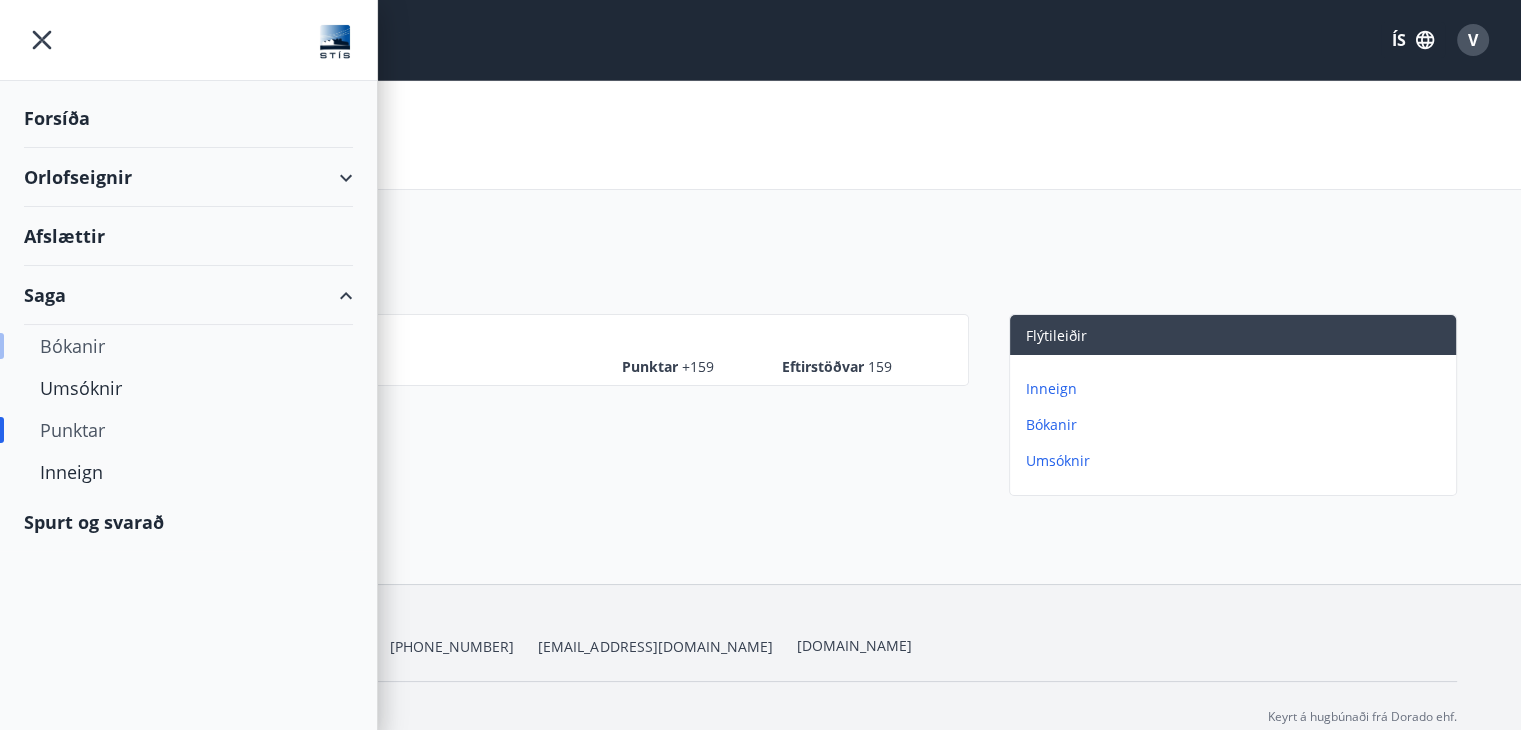 click on "Bókanir" at bounding box center (188, 346) 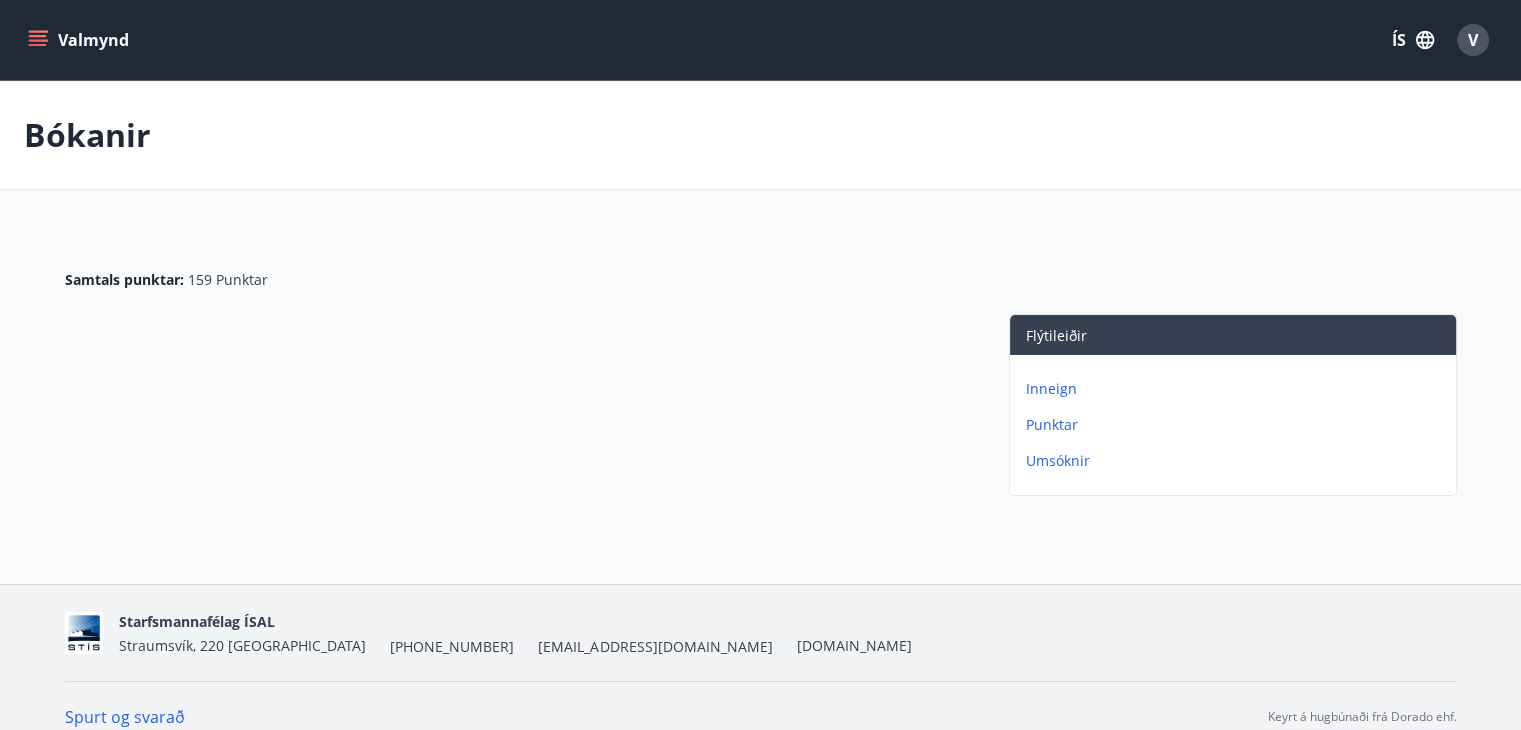 click 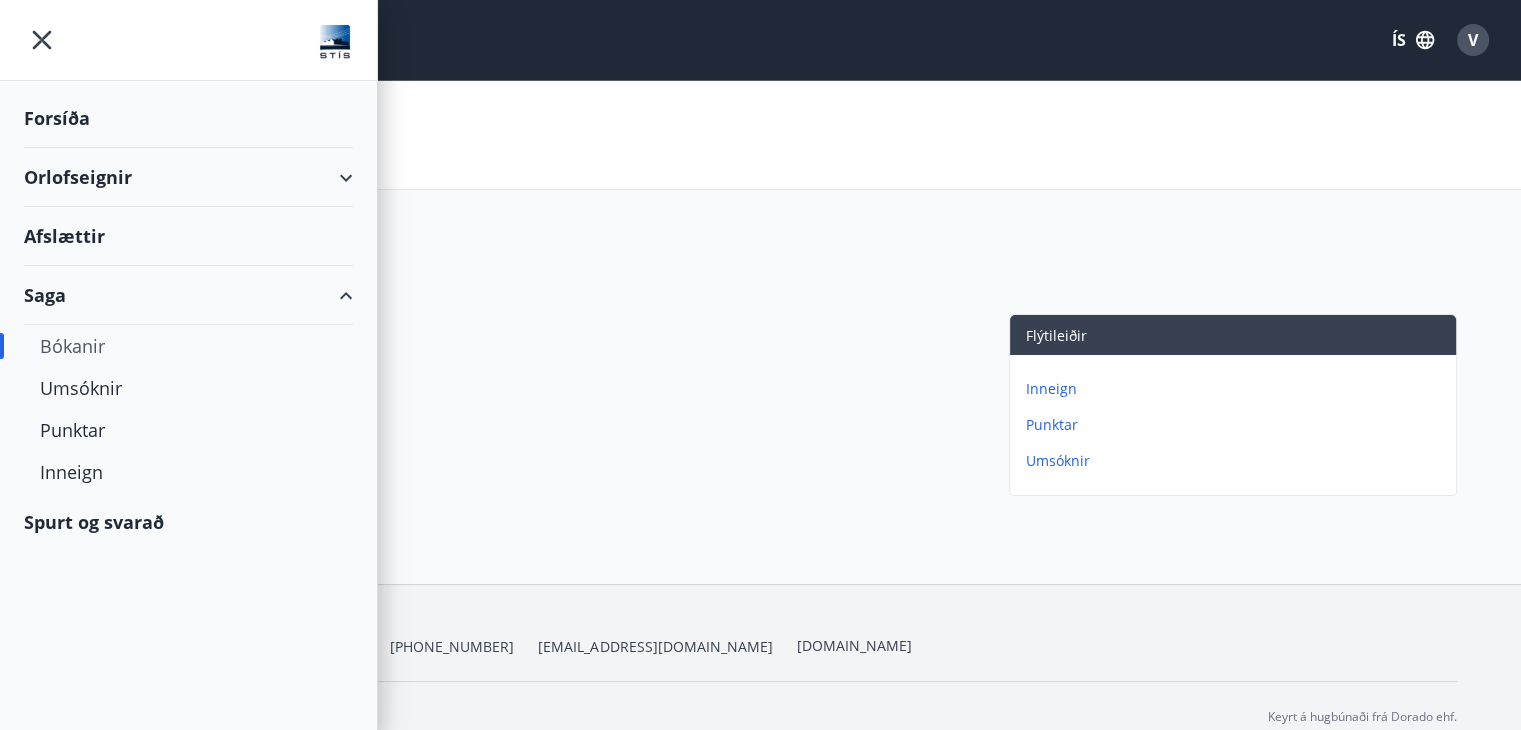 click on "Orlofseignir" at bounding box center (188, 177) 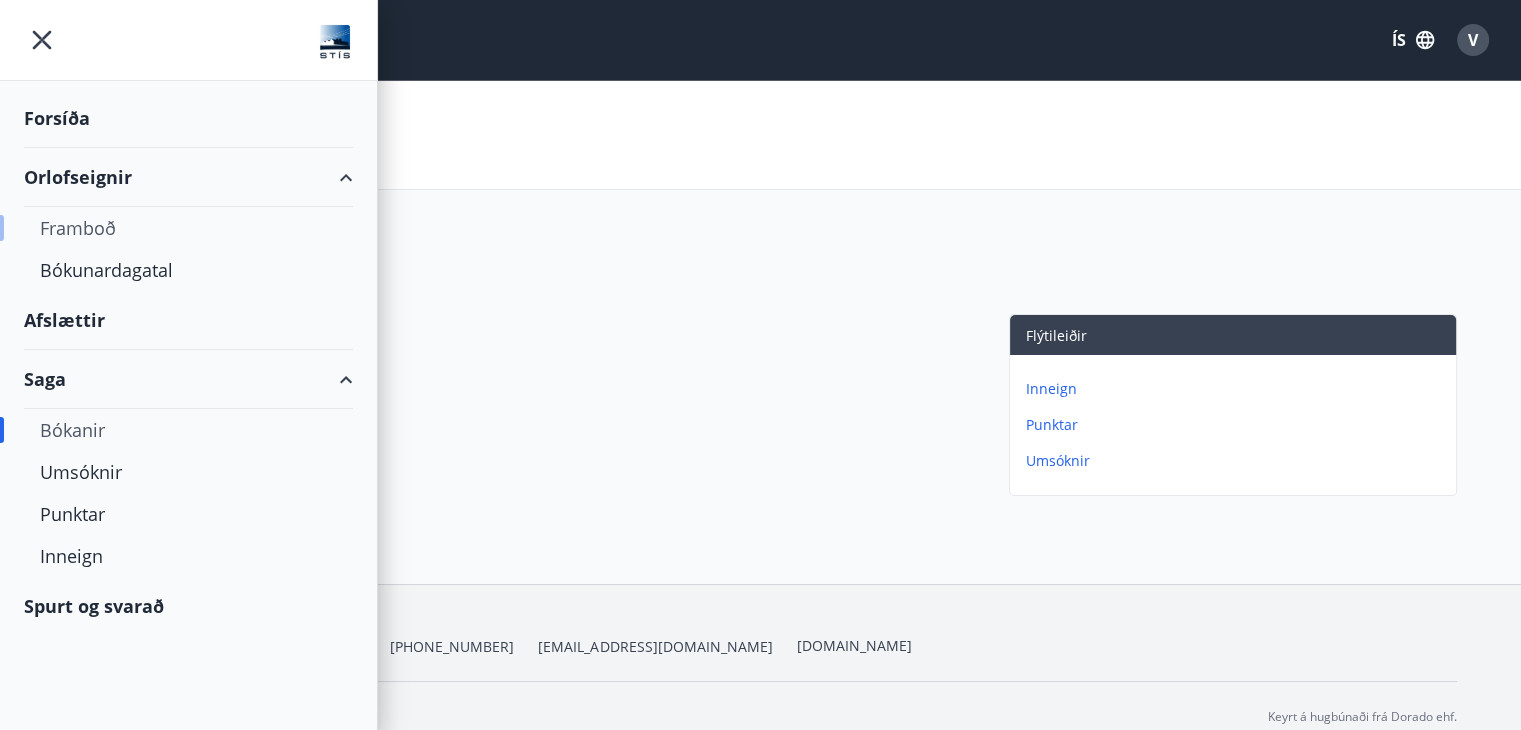 click on "Framboð" at bounding box center [188, 228] 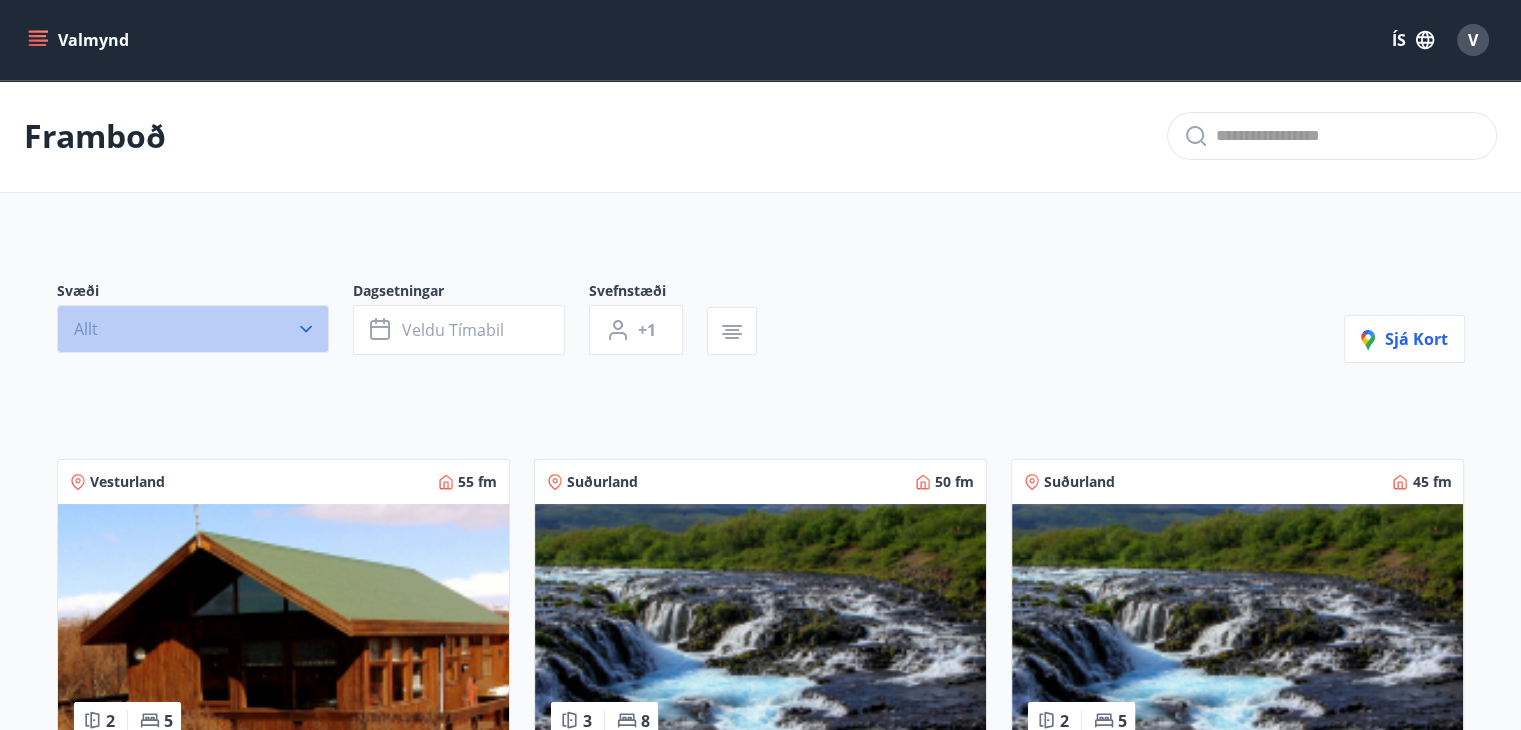 click 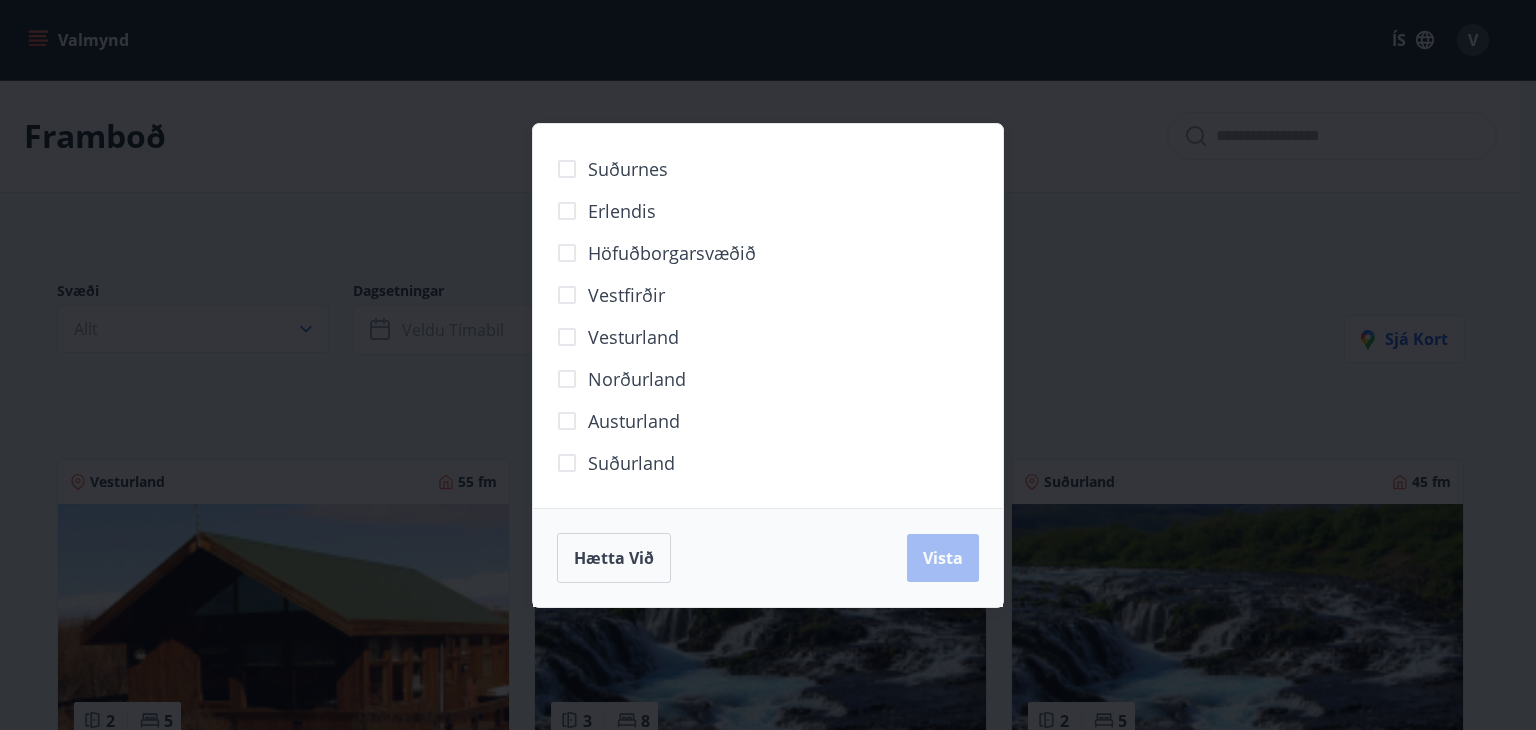 click on "Suðurnes Erlendis Höfuðborgarsvæðið [GEOGRAPHIC_DATA] [GEOGRAPHIC_DATA] [GEOGRAPHIC_DATA] [GEOGRAPHIC_DATA] [GEOGRAPHIC_DATA] við [GEOGRAPHIC_DATA]" at bounding box center [768, 365] 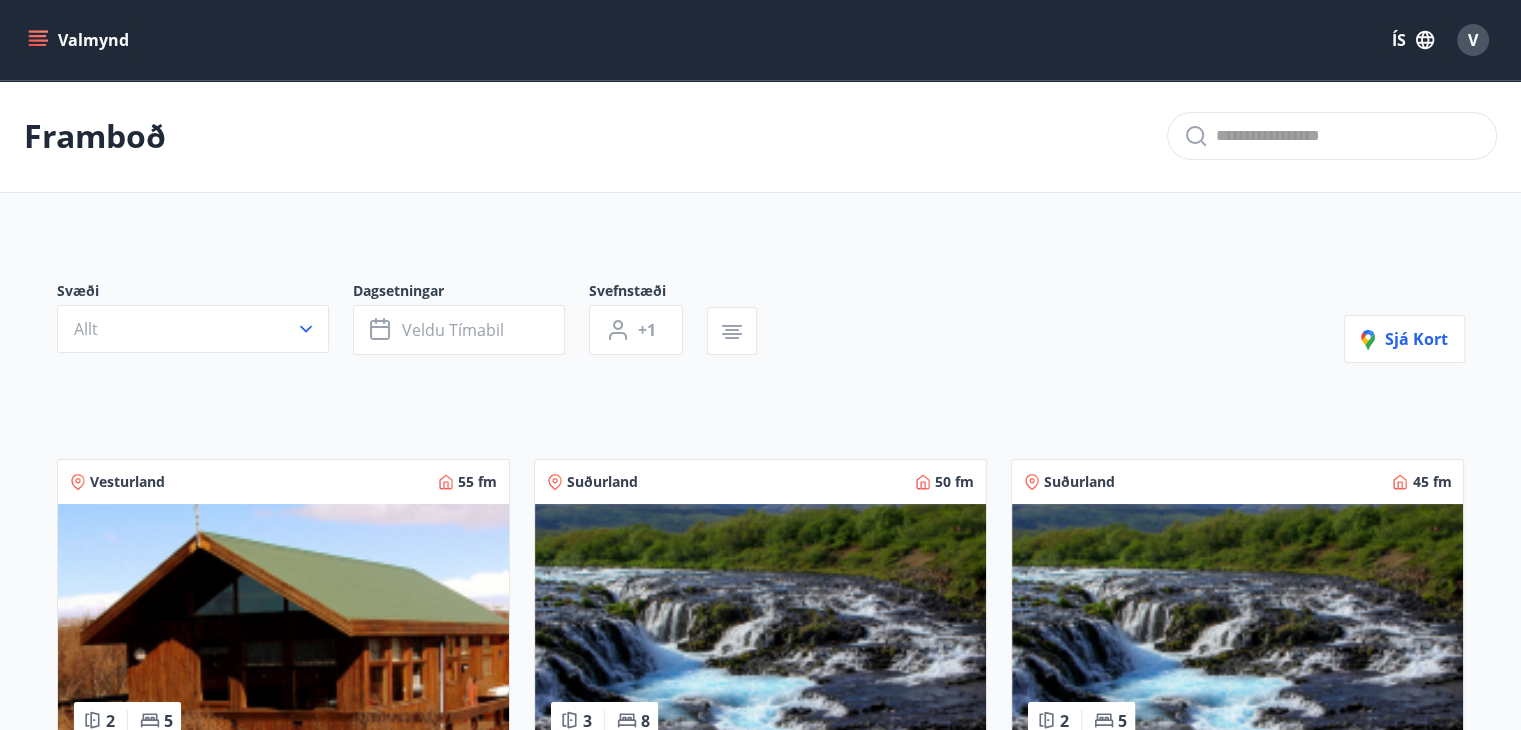 scroll, scrollTop: 638, scrollLeft: 0, axis: vertical 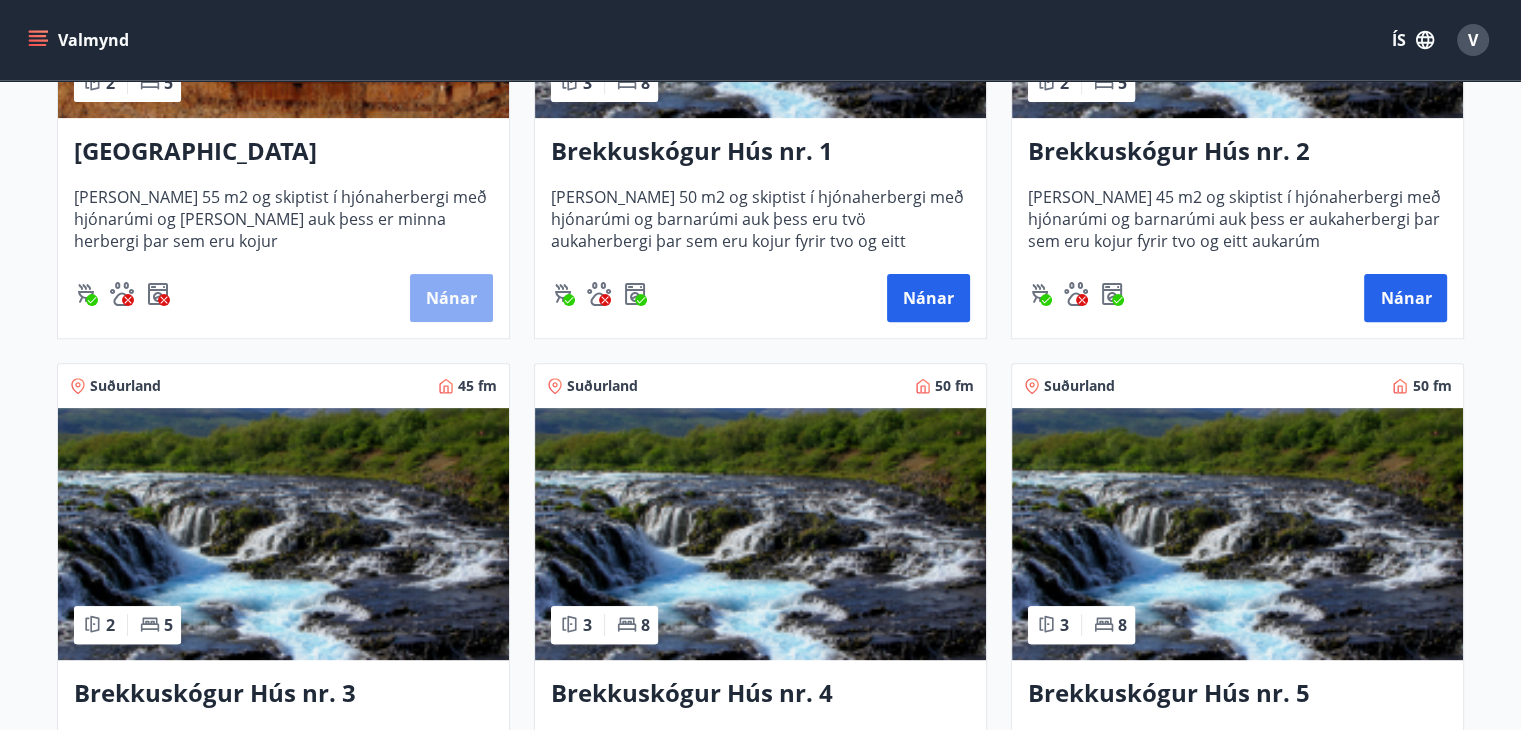 click on "Nánar" at bounding box center [451, 298] 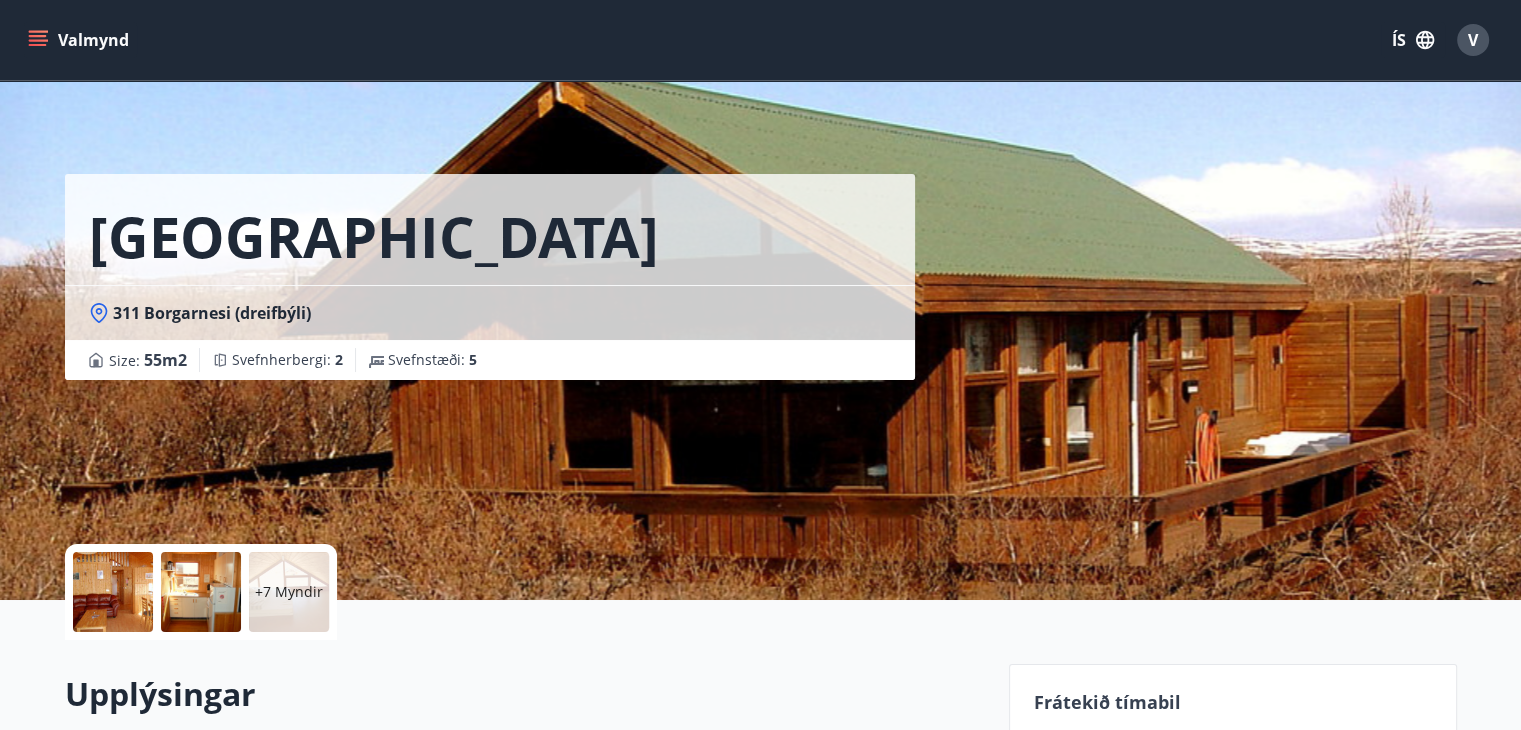scroll, scrollTop: 638, scrollLeft: 0, axis: vertical 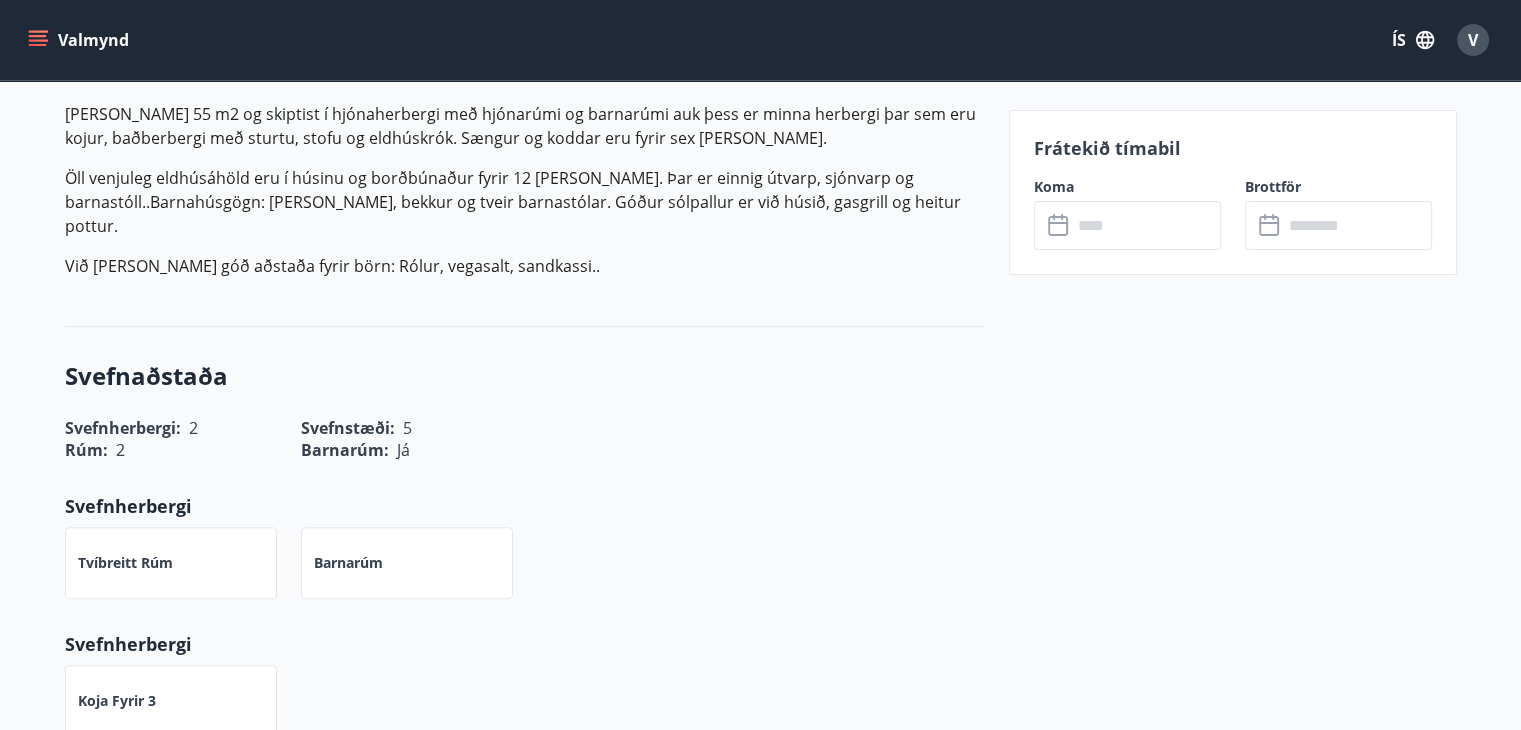 drag, startPoint x: 1052, startPoint y: 233, endPoint x: 1077, endPoint y: 232, distance: 25.019993 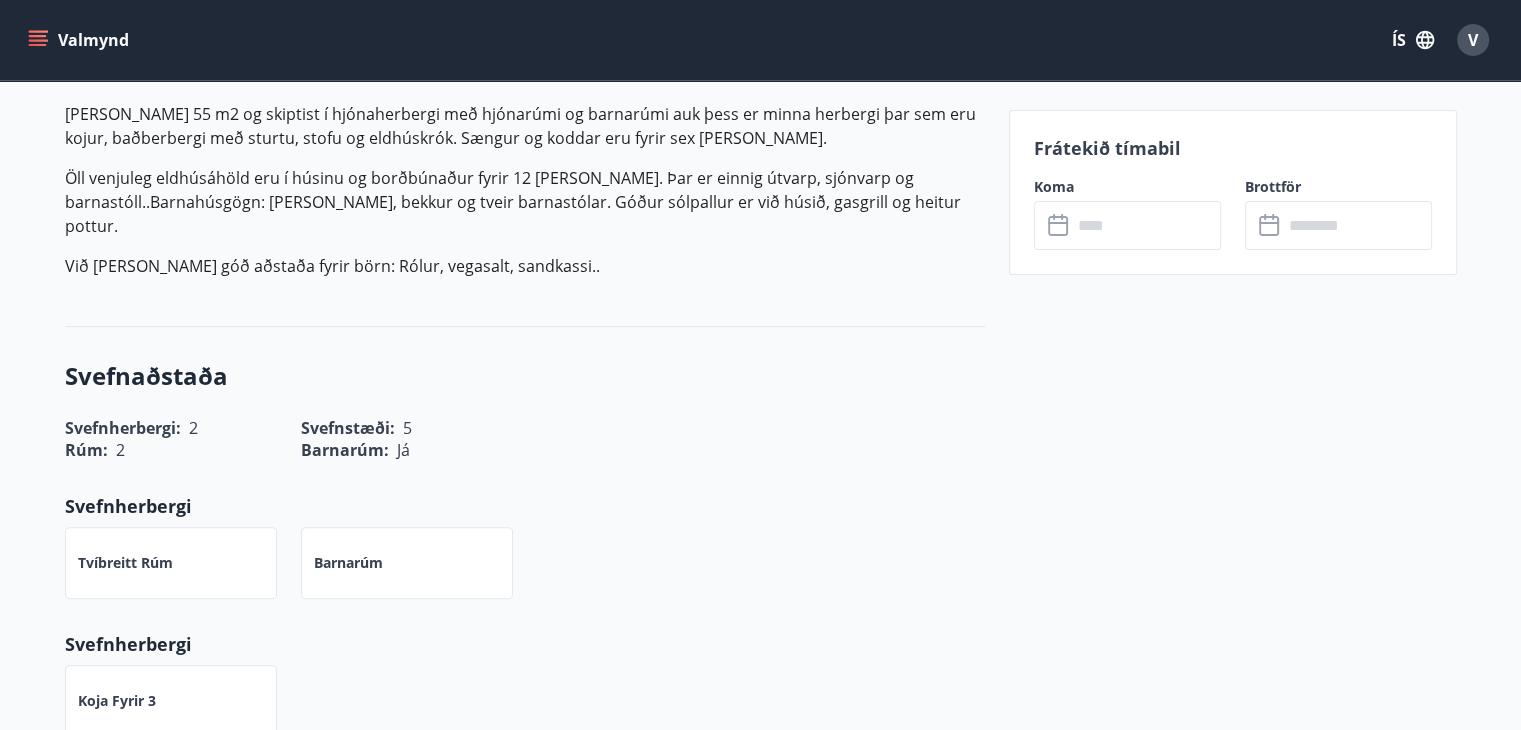 click on "​ ​" at bounding box center (1127, 225) 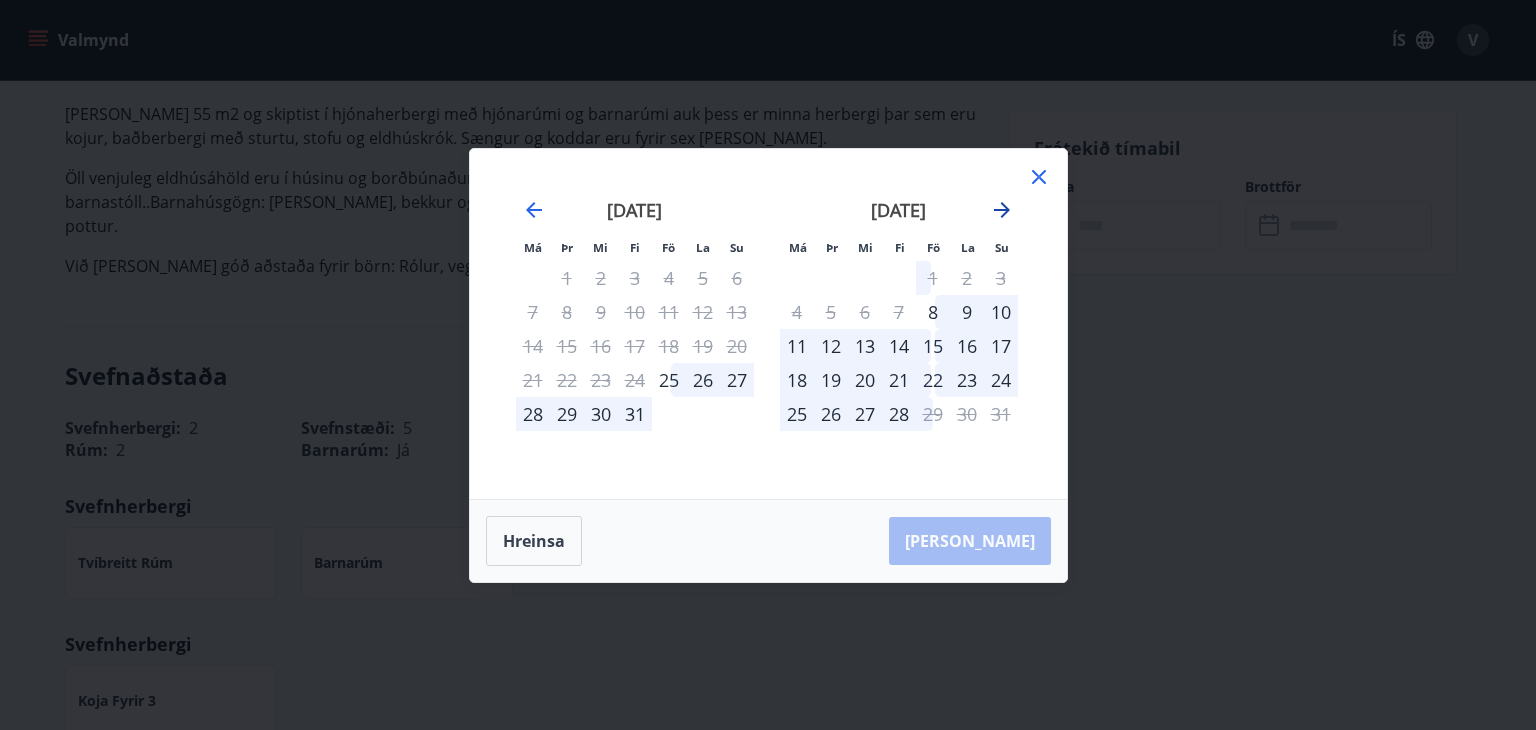 click 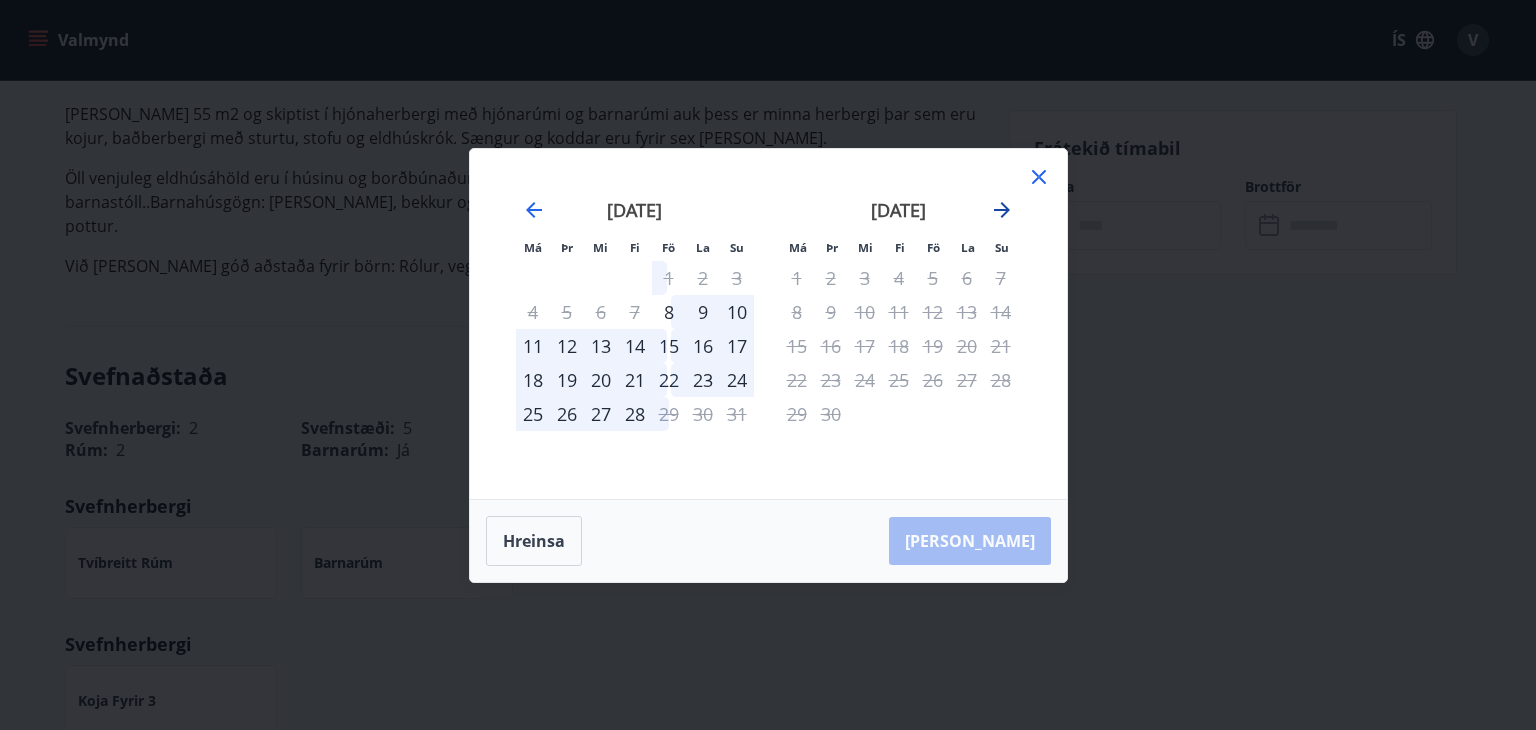 click 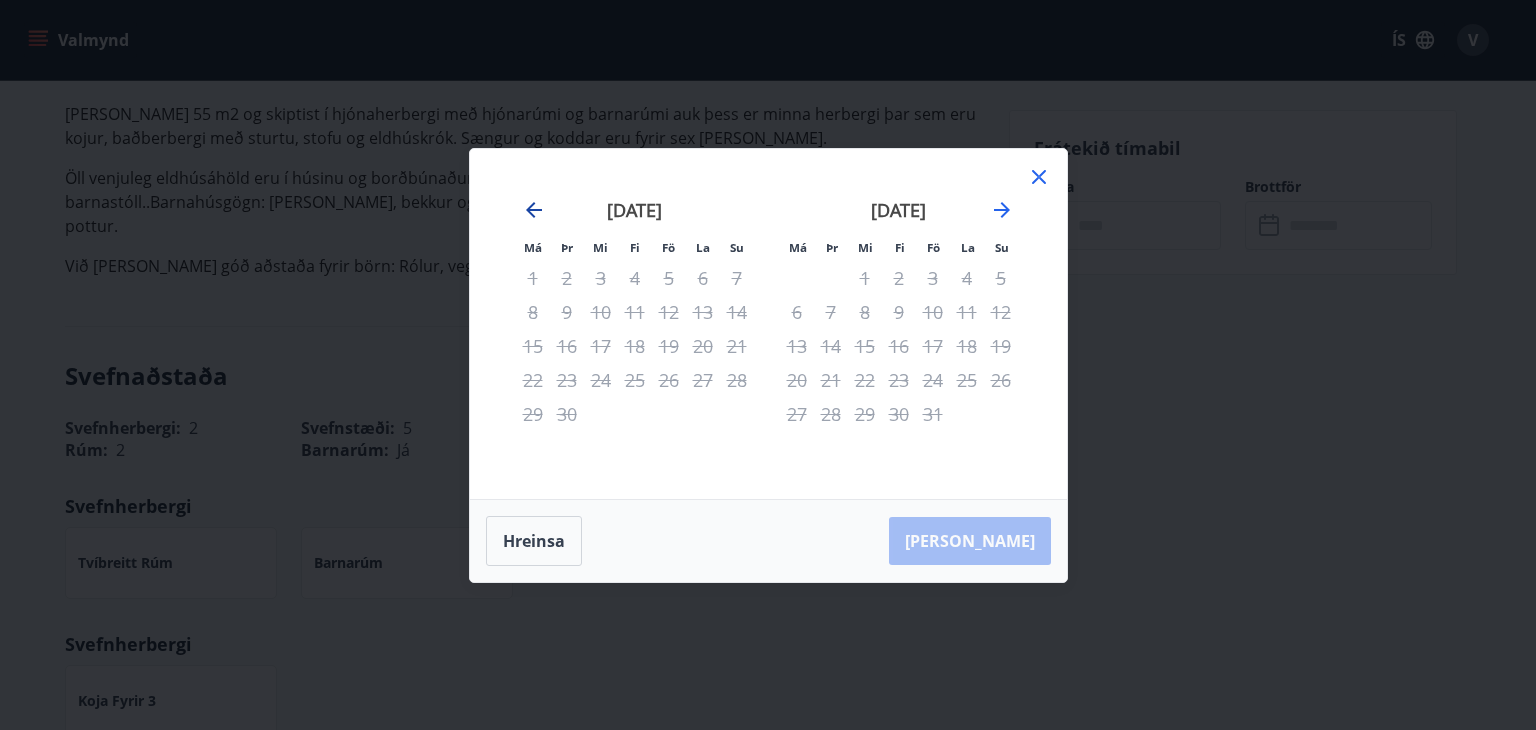 click 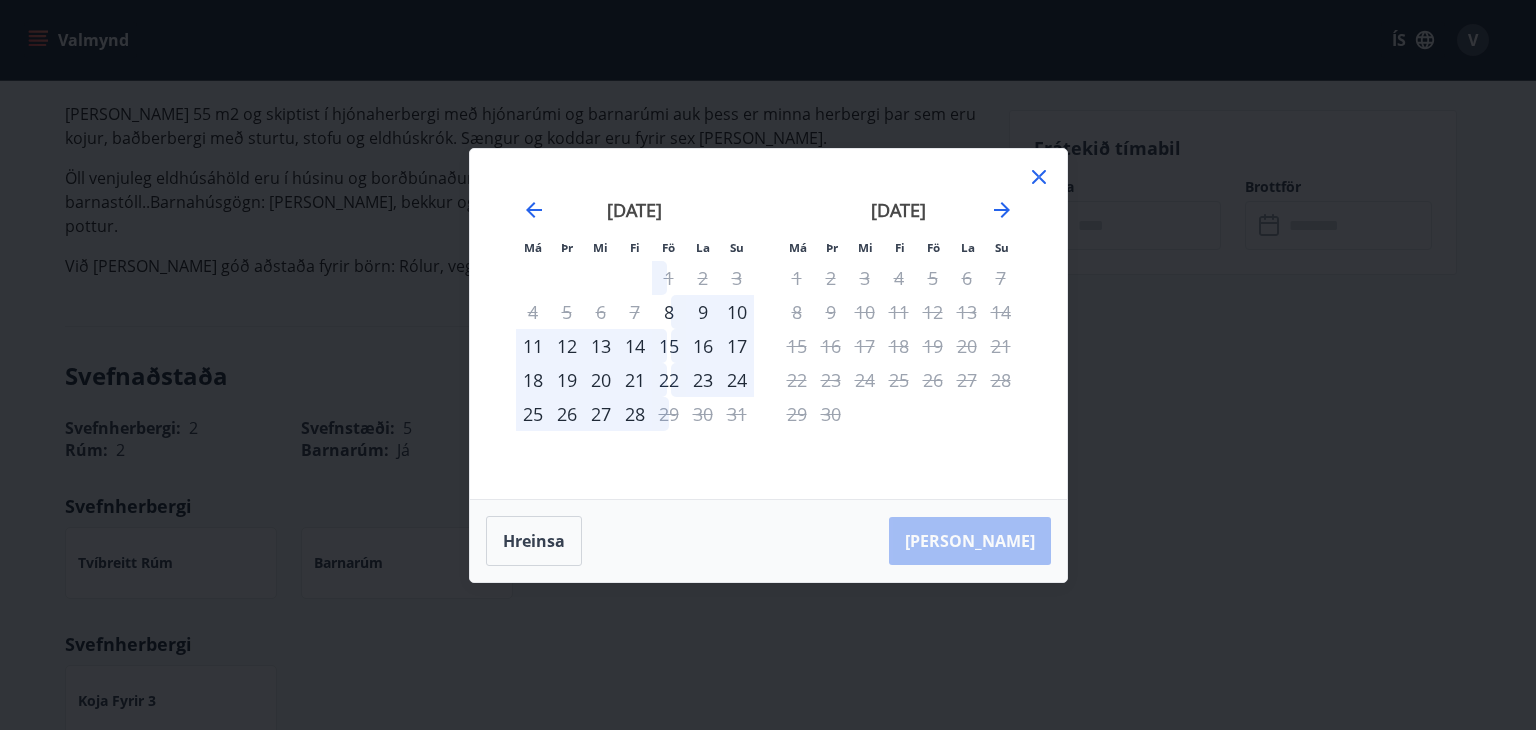click 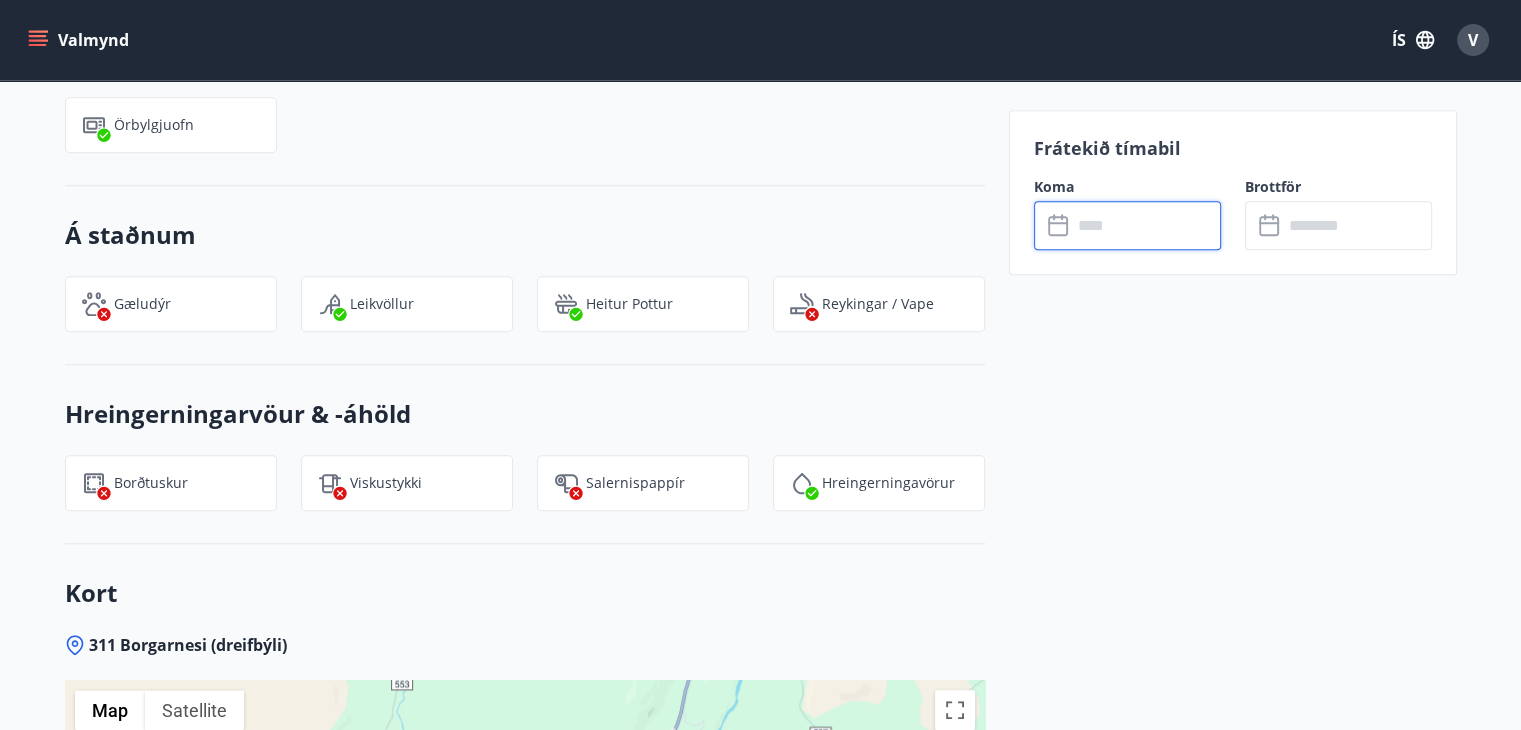 scroll, scrollTop: 2553, scrollLeft: 0, axis: vertical 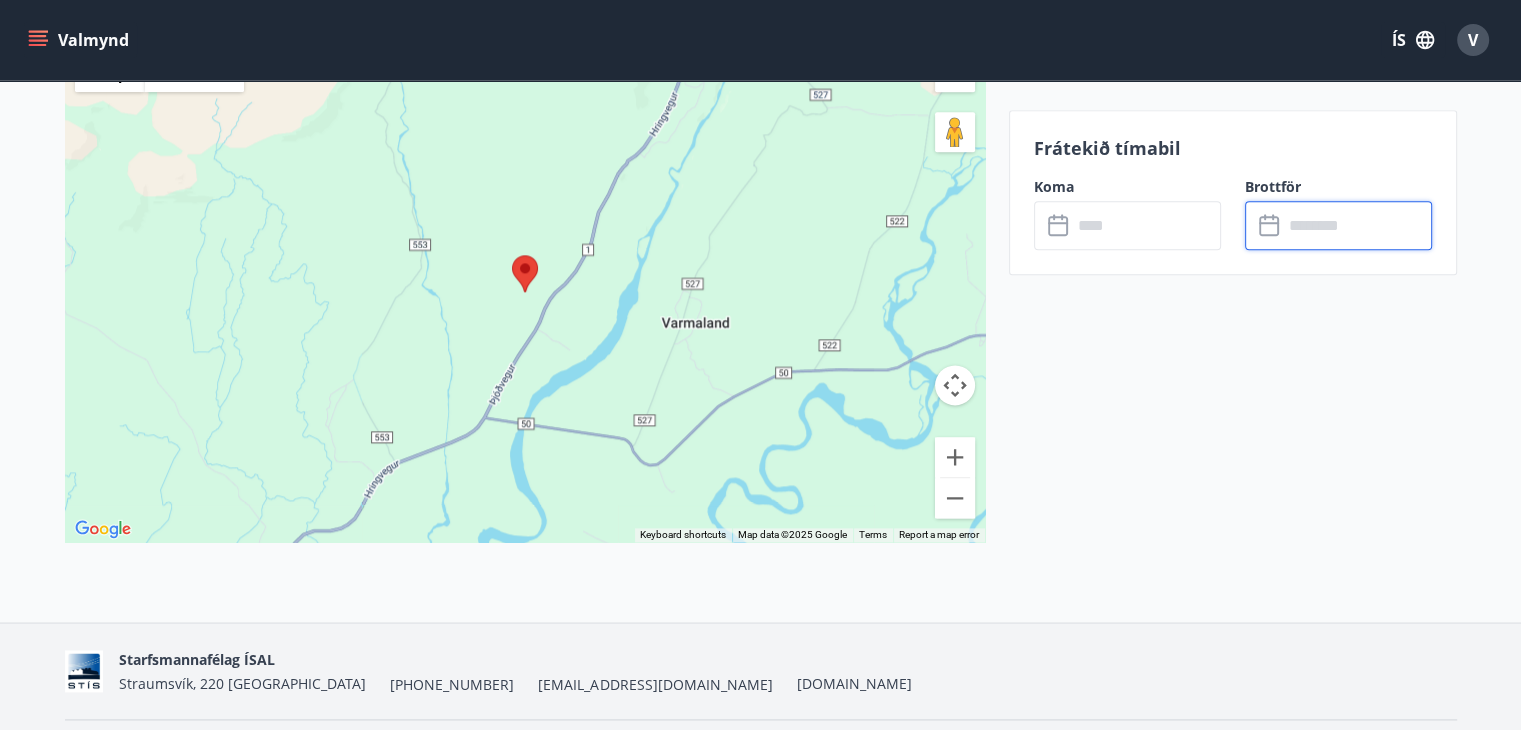drag, startPoint x: 1300, startPoint y: 237, endPoint x: 1281, endPoint y: 236, distance: 19.026299 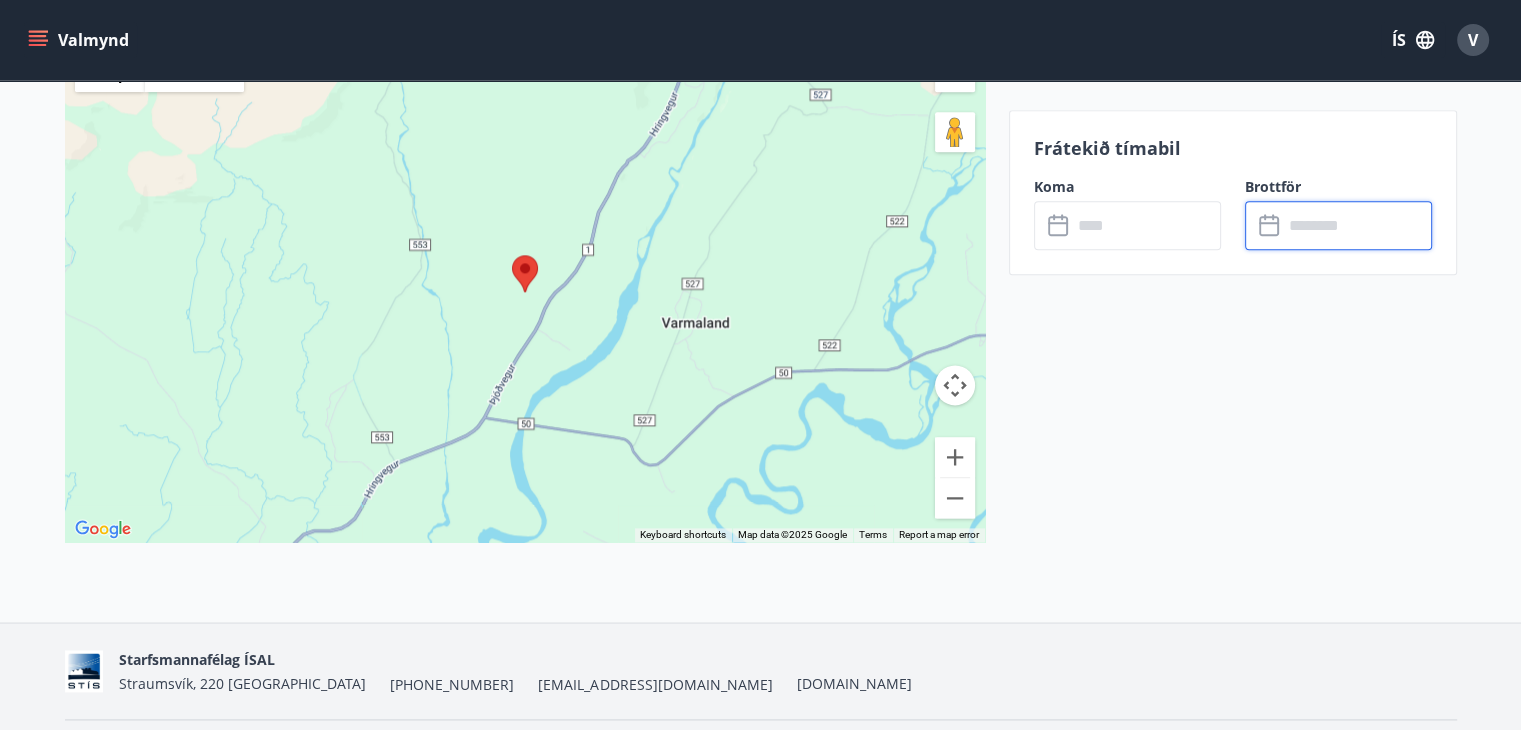 click at bounding box center [1357, 225] 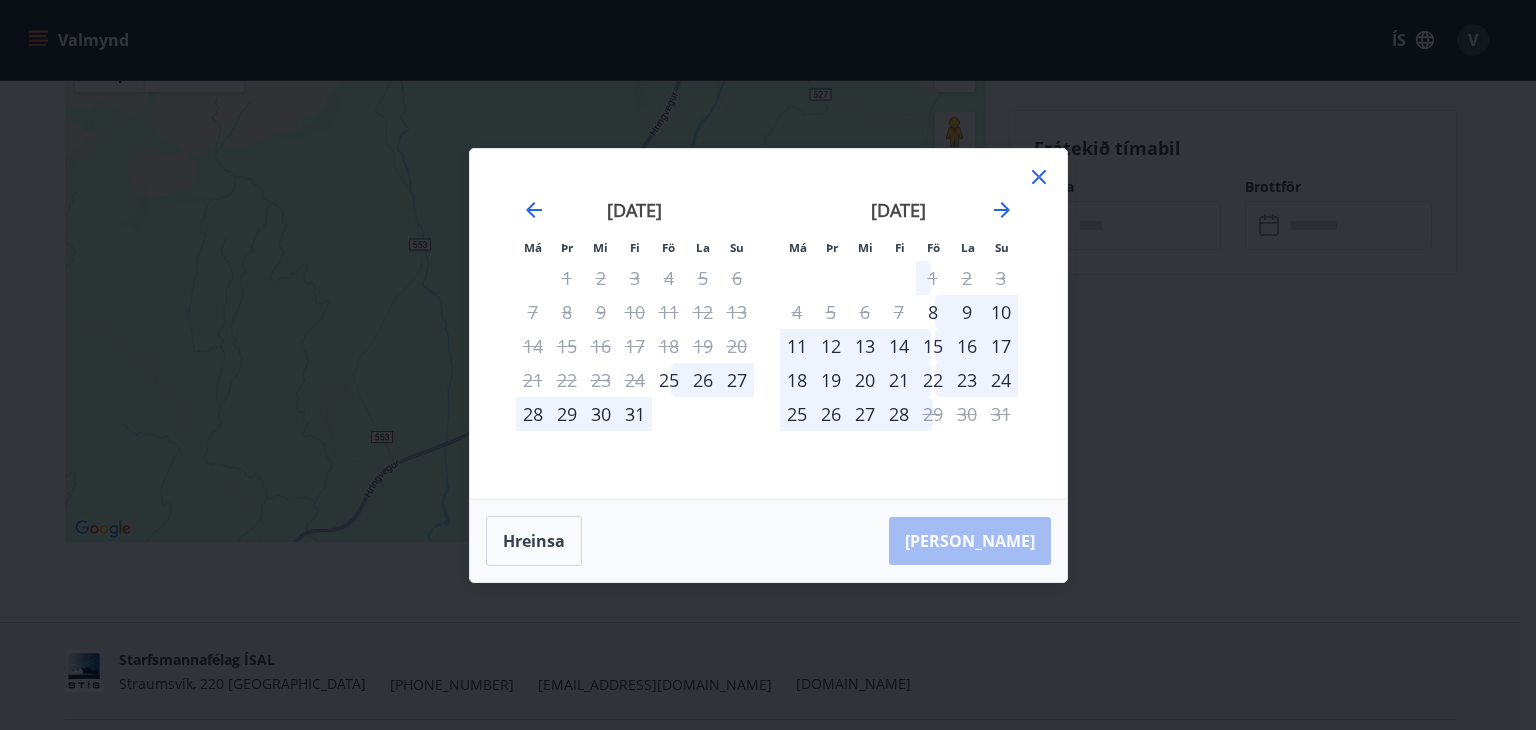 click on "Má Þr Mi Fi Fö La Su Má Þr Mi Fi Fö La Su [DATE] 1 2 3 4 5 6 7 8 9 10 11 12 13 14 15 16 17 18 19 20 21 22 23 24 25 26 27 28 29 [DATE] 1 2 3 4 5 6 7 8 9 10 11 12 13 14 15 16 17 18 19 20 21 22 23 24 25 26 27 28 29 30 [DATE] 1 2 3 4 5 6 7 8 9 10 11 12 13 14 15 16 17 18 19 20 21 22 23 24 25 26 27 28 29 30 31 [DATE] 1 2 3 4 5 6 7 8 9 10 11 12 13 14 15 16 17 18 19 20 21 22 23 24 25 26 27 28 29 30 [PERSON_NAME]" at bounding box center (768, 365) 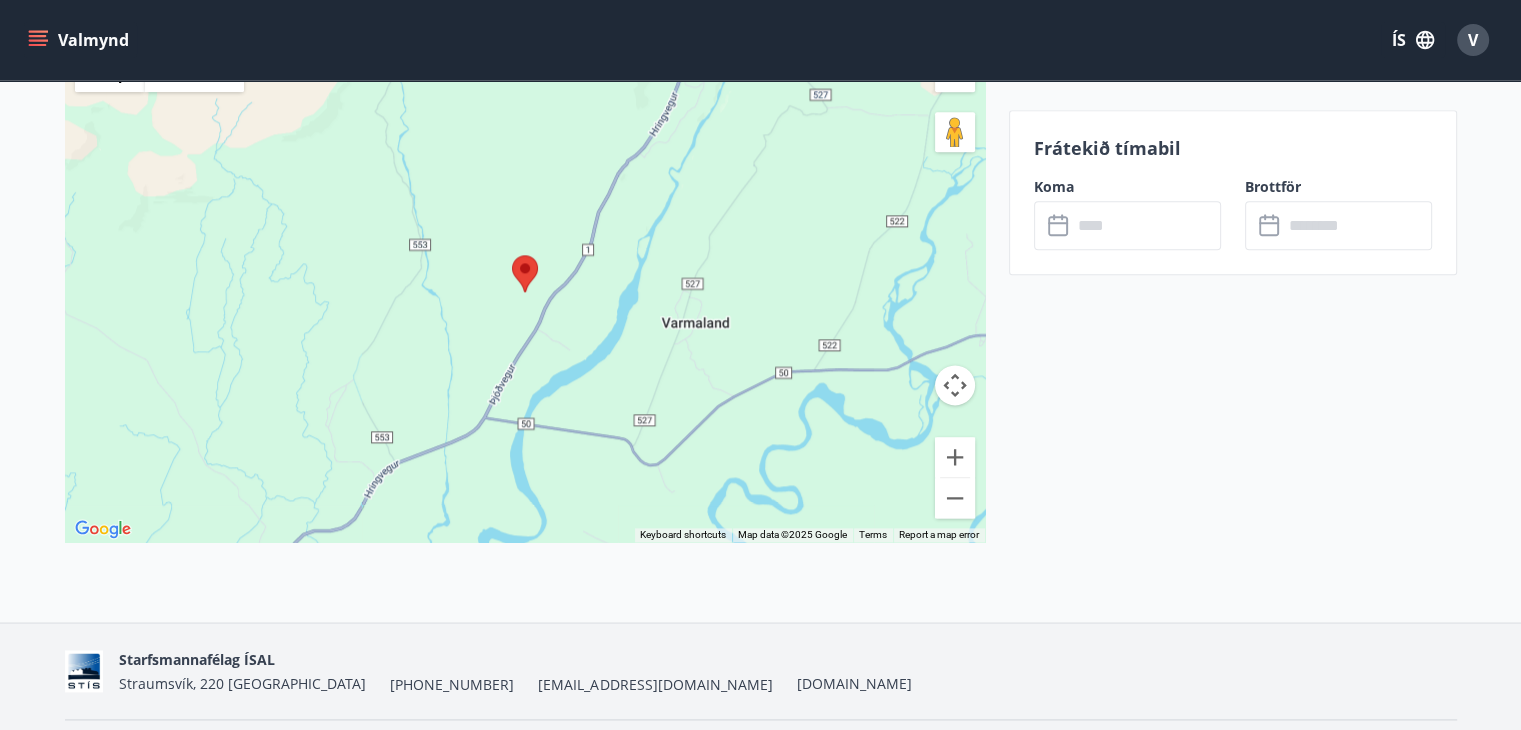 click 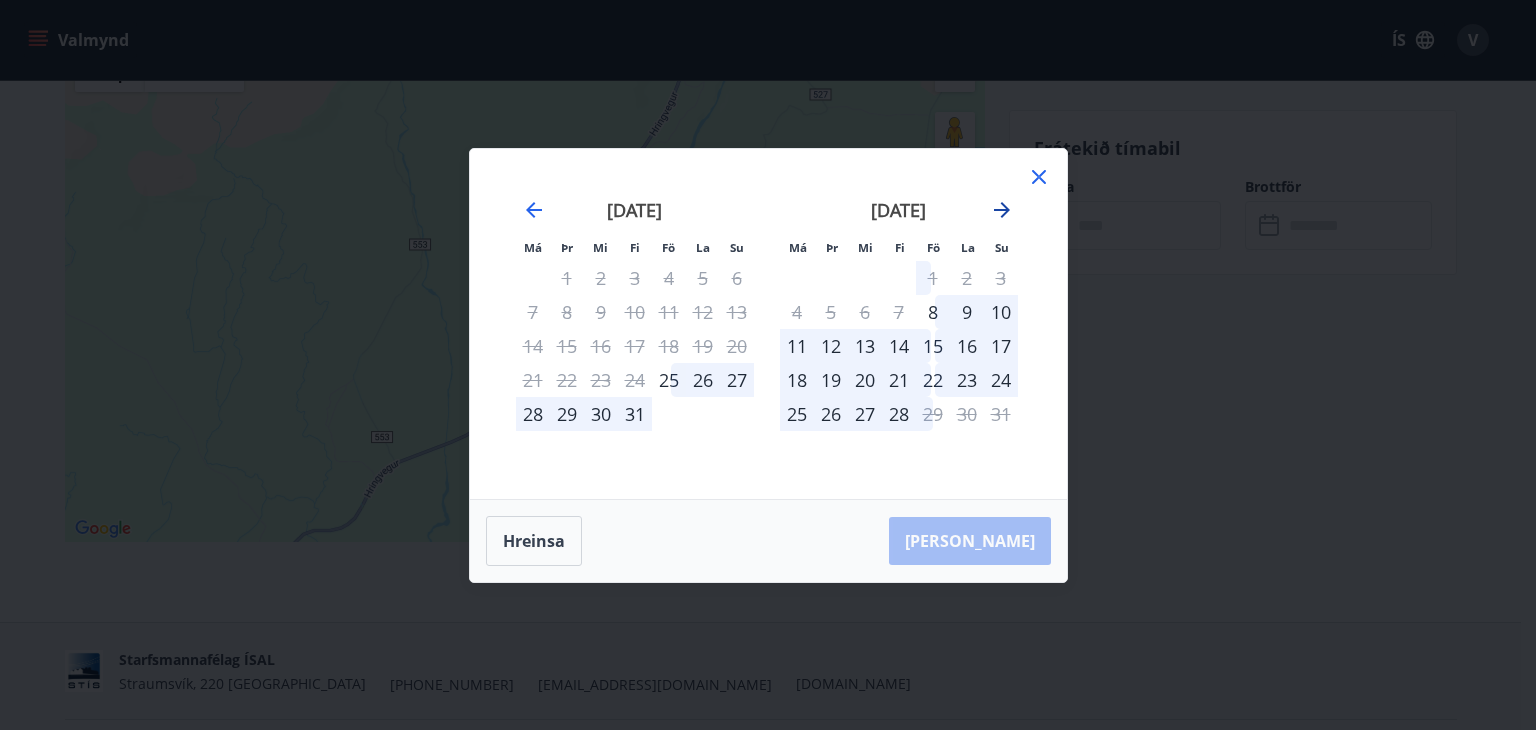 click 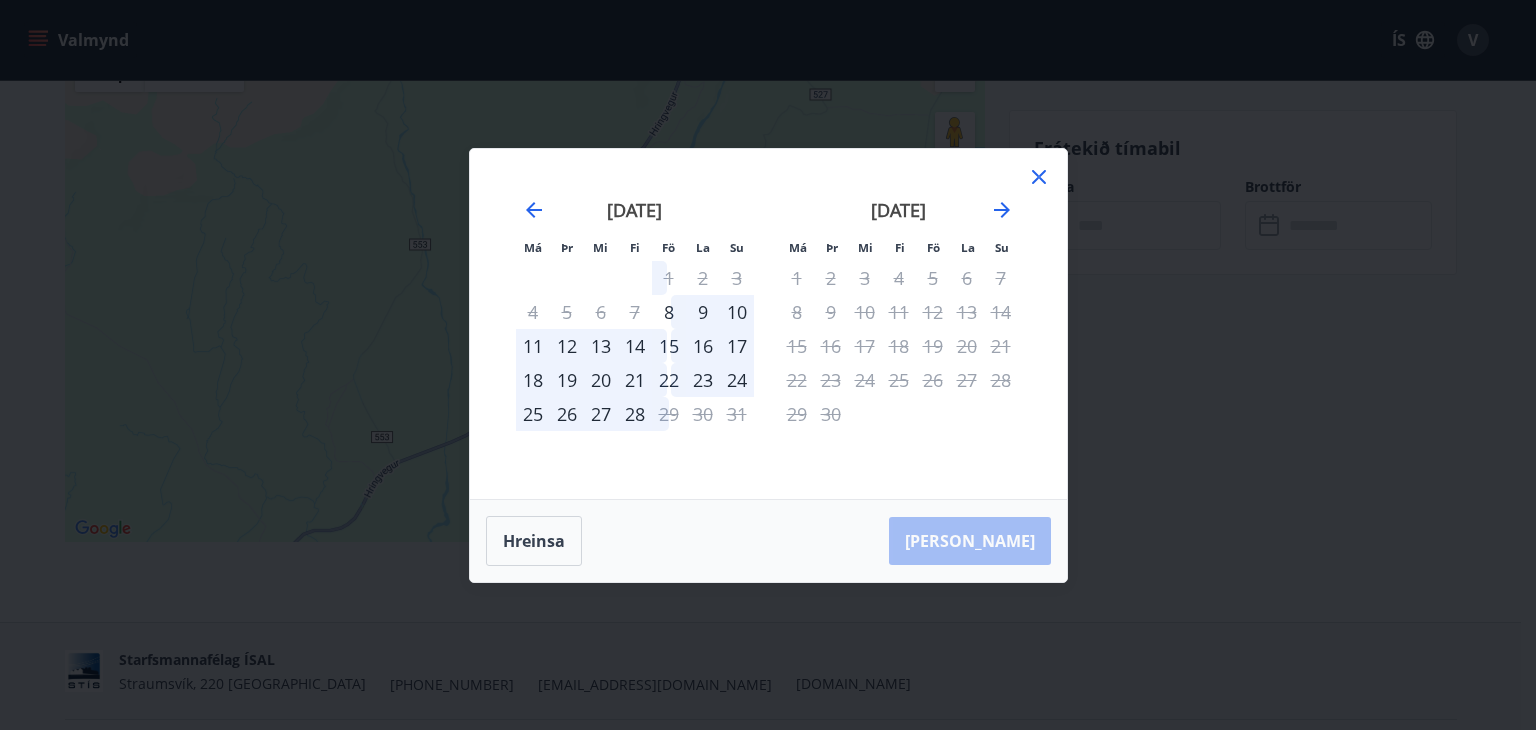 click 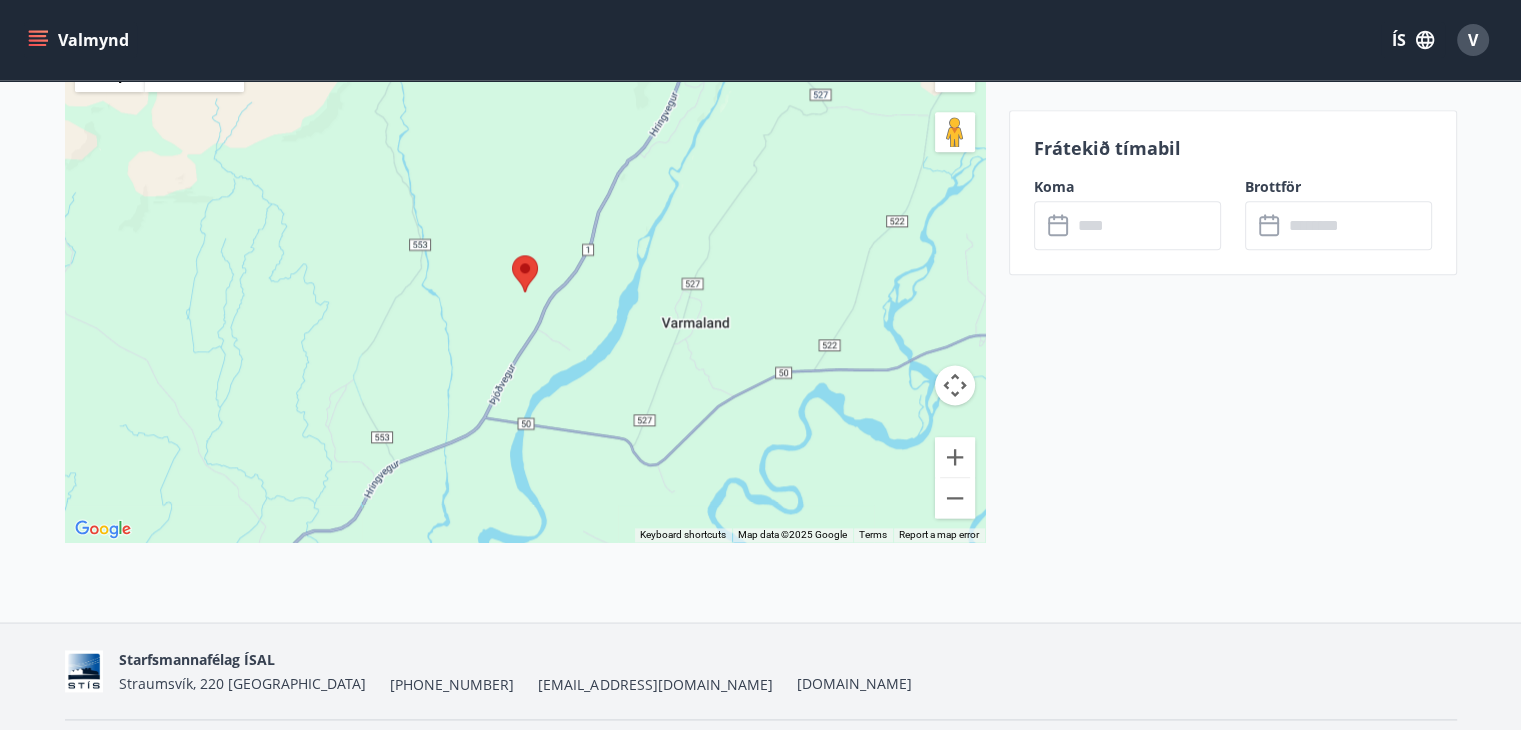 click on "Koma" at bounding box center [1127, 187] 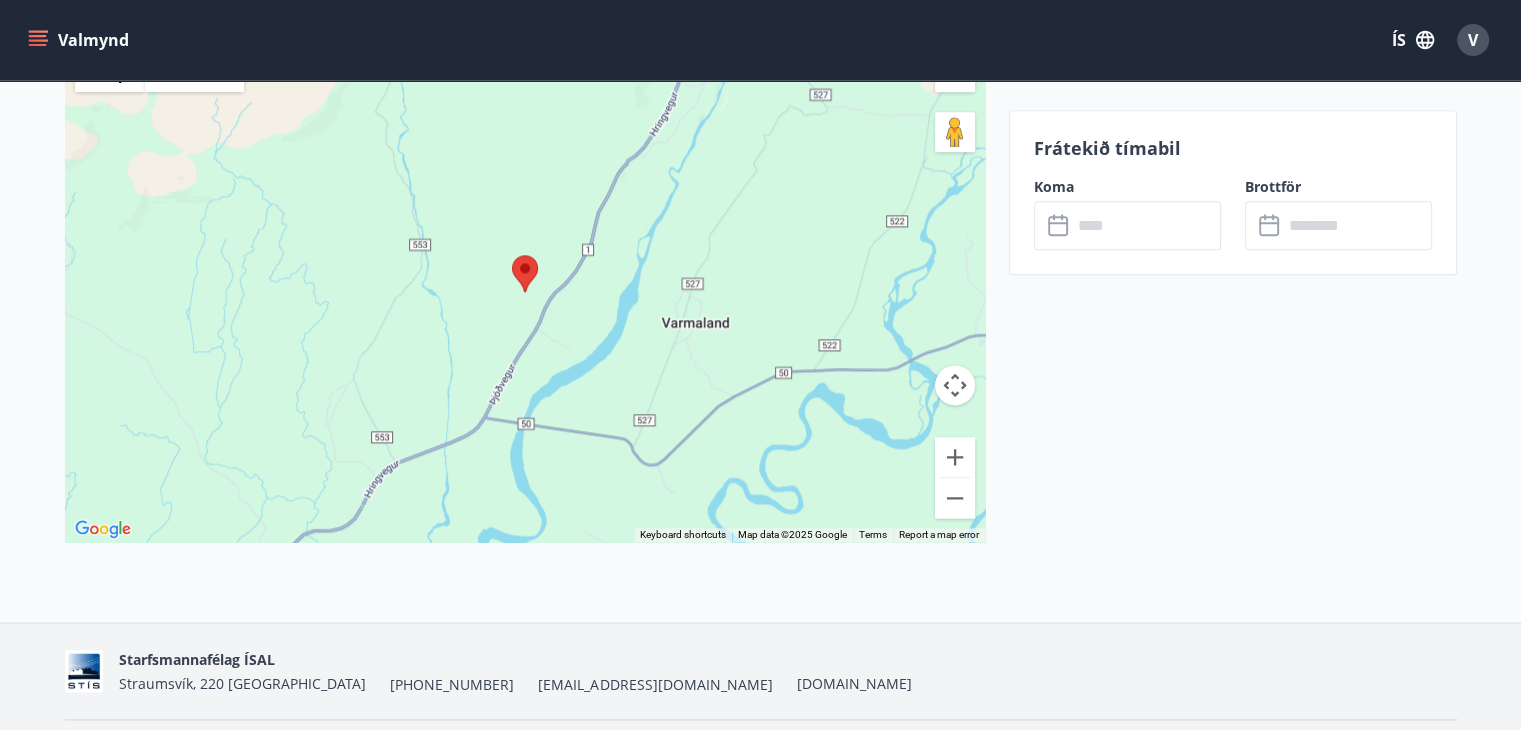 click 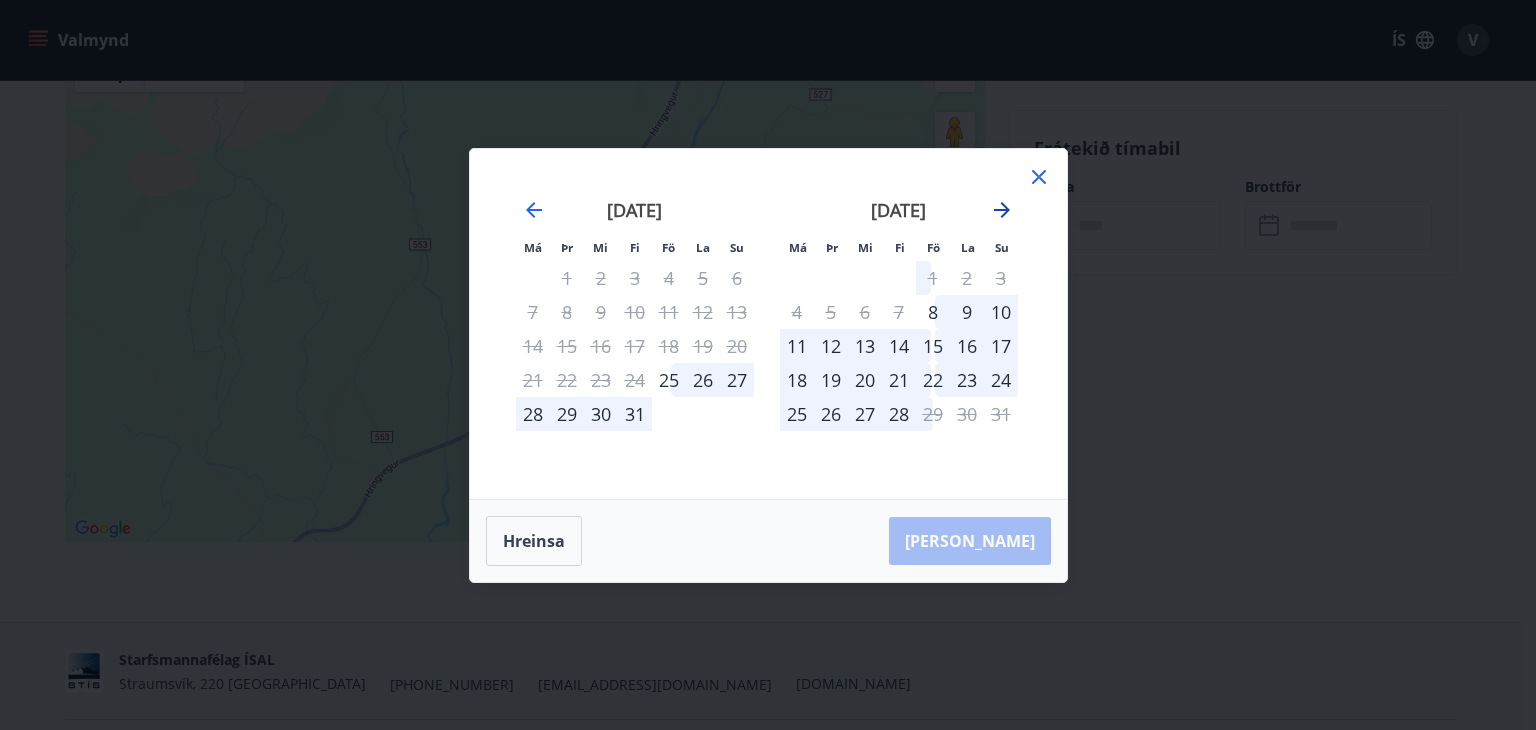 click 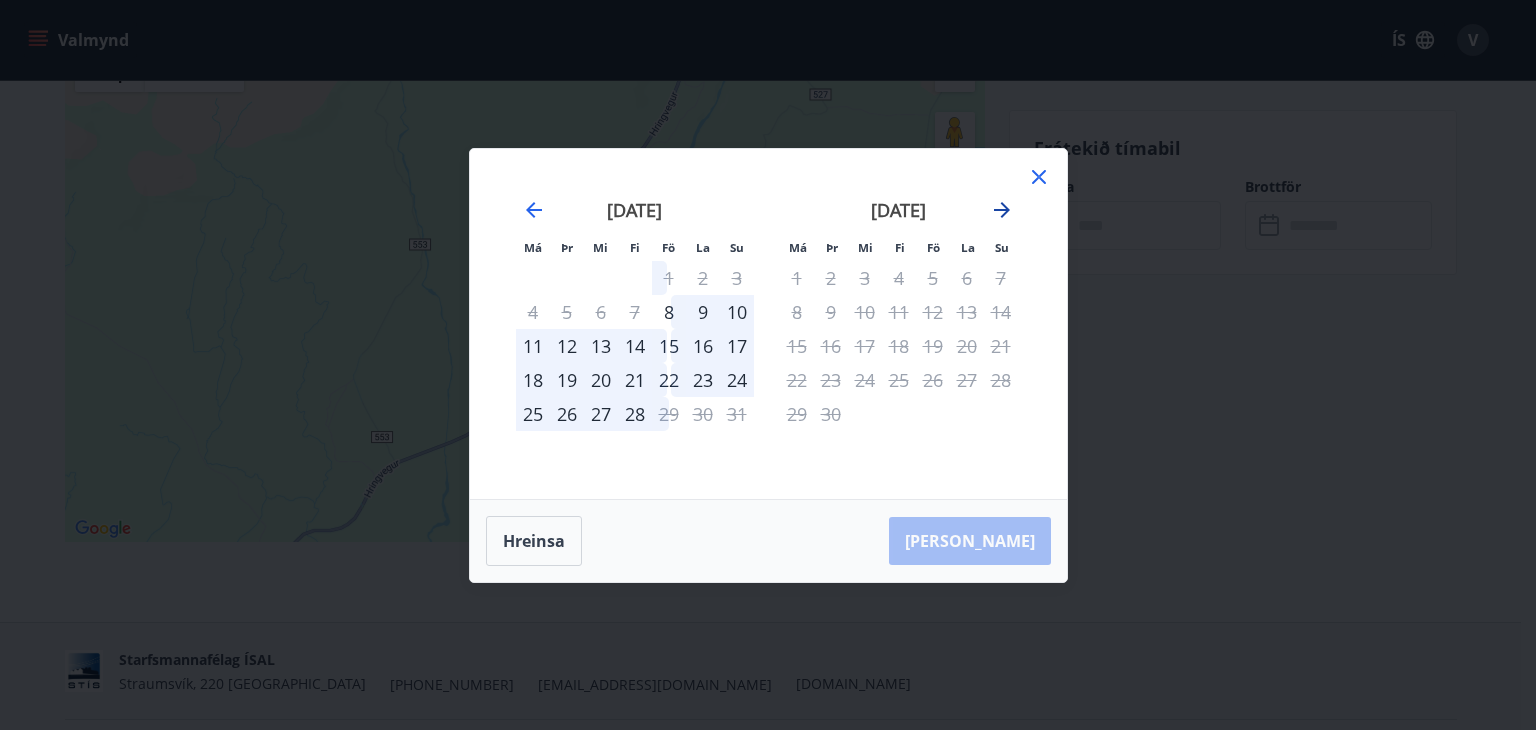 click 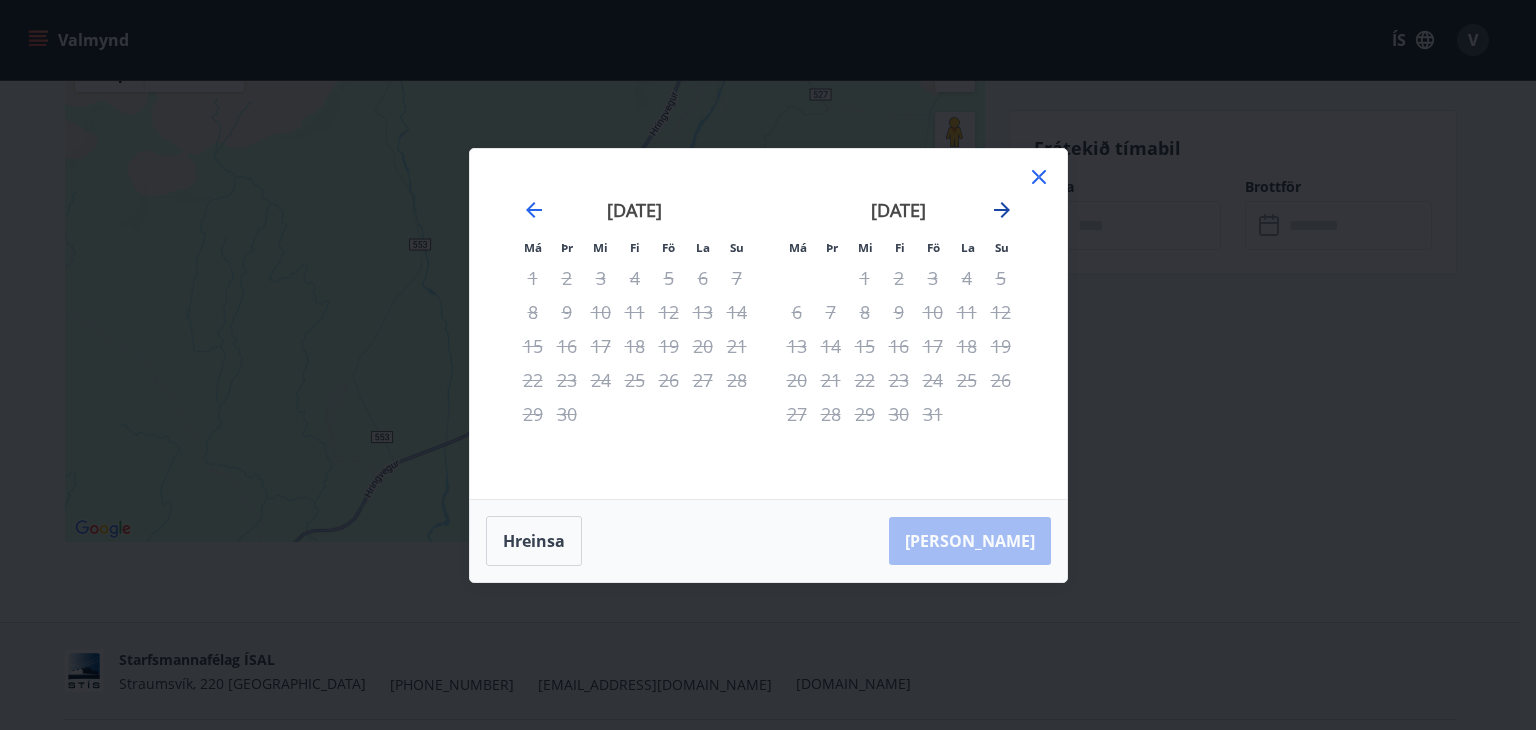 click 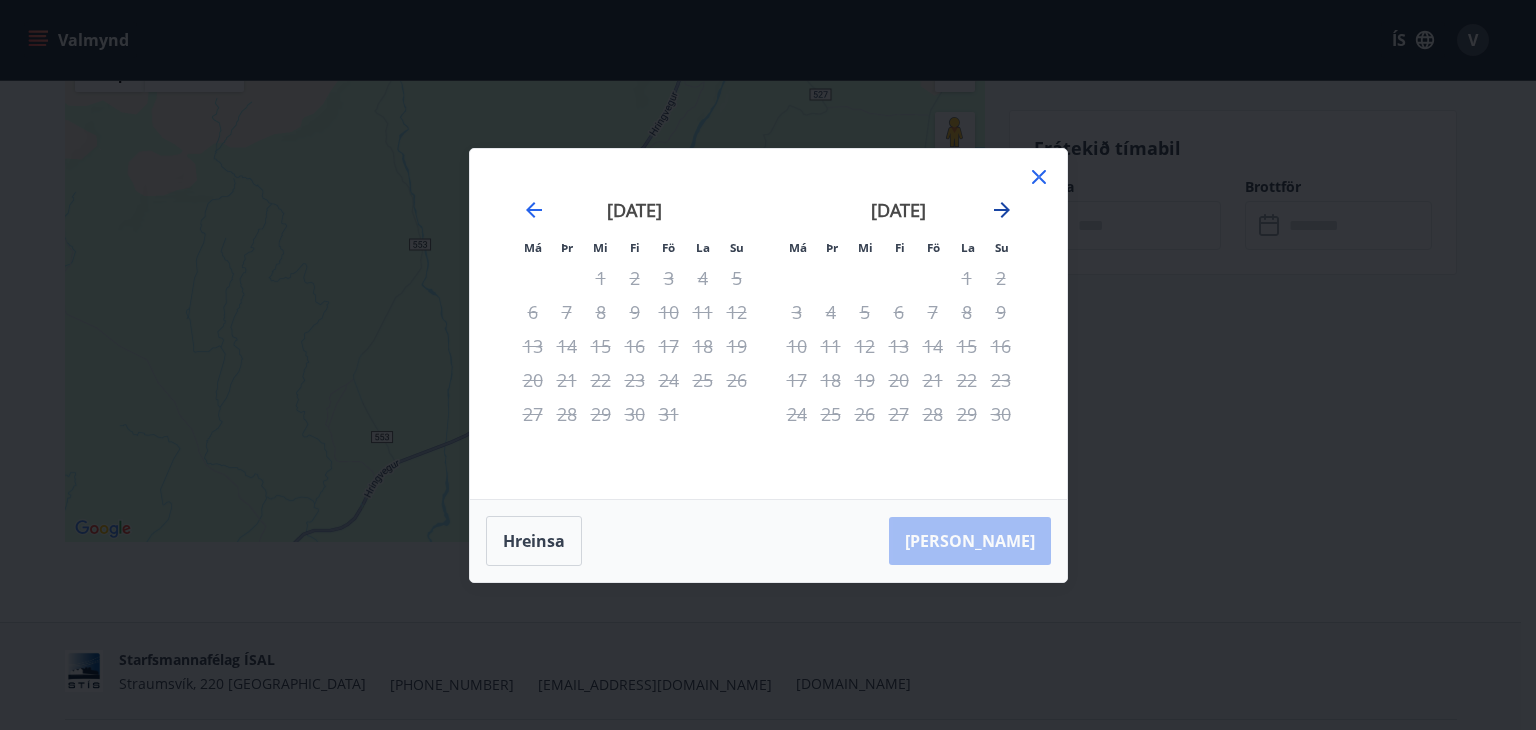 click 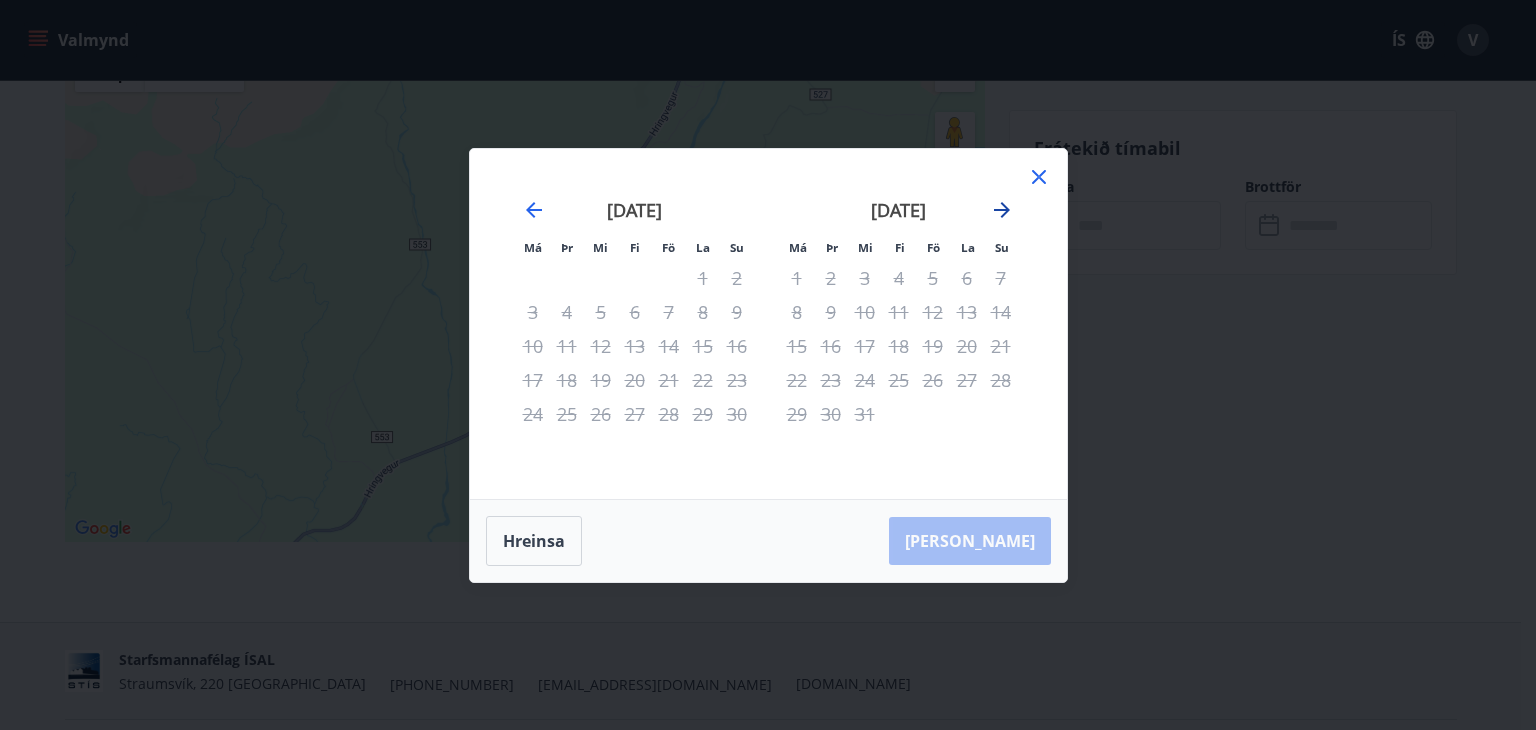 click 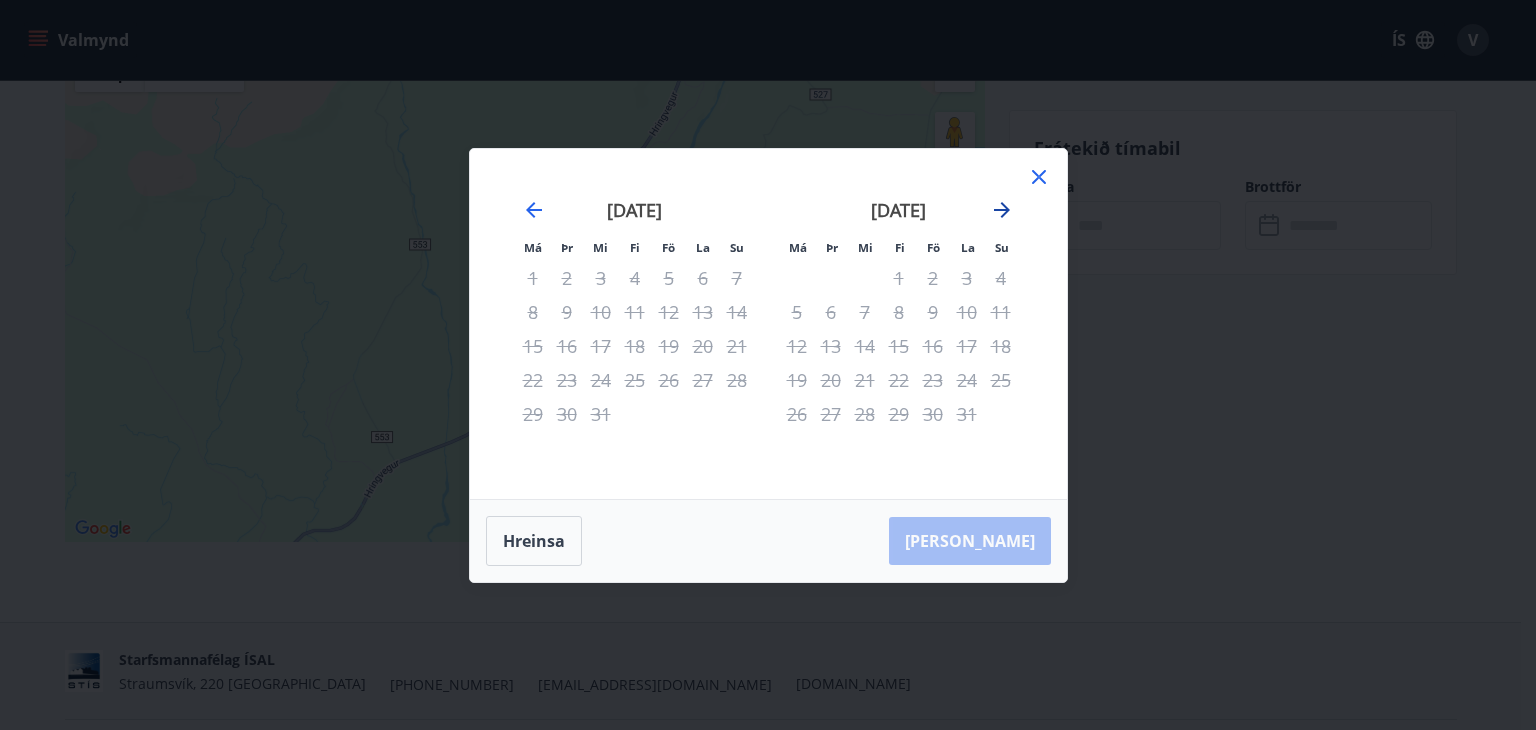 click 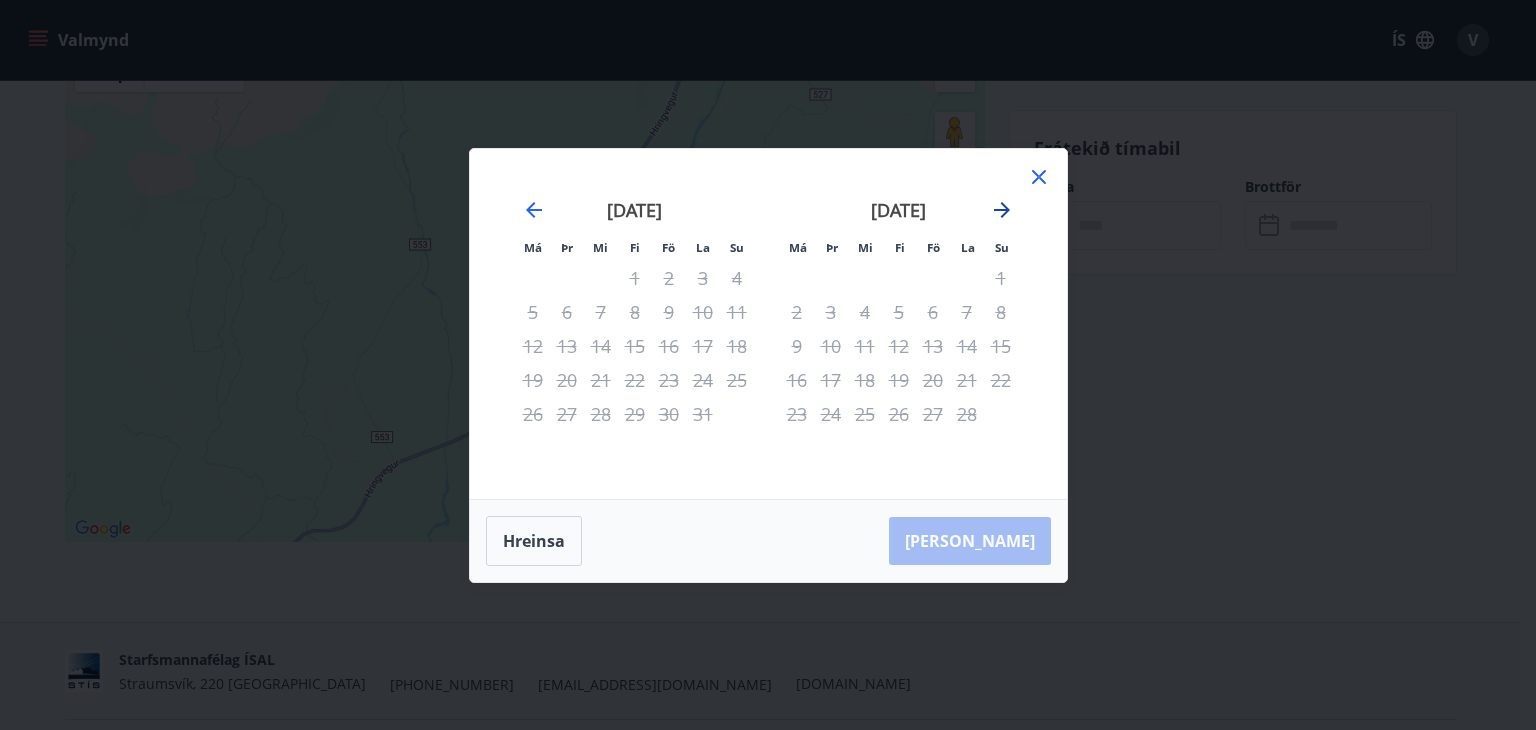 click 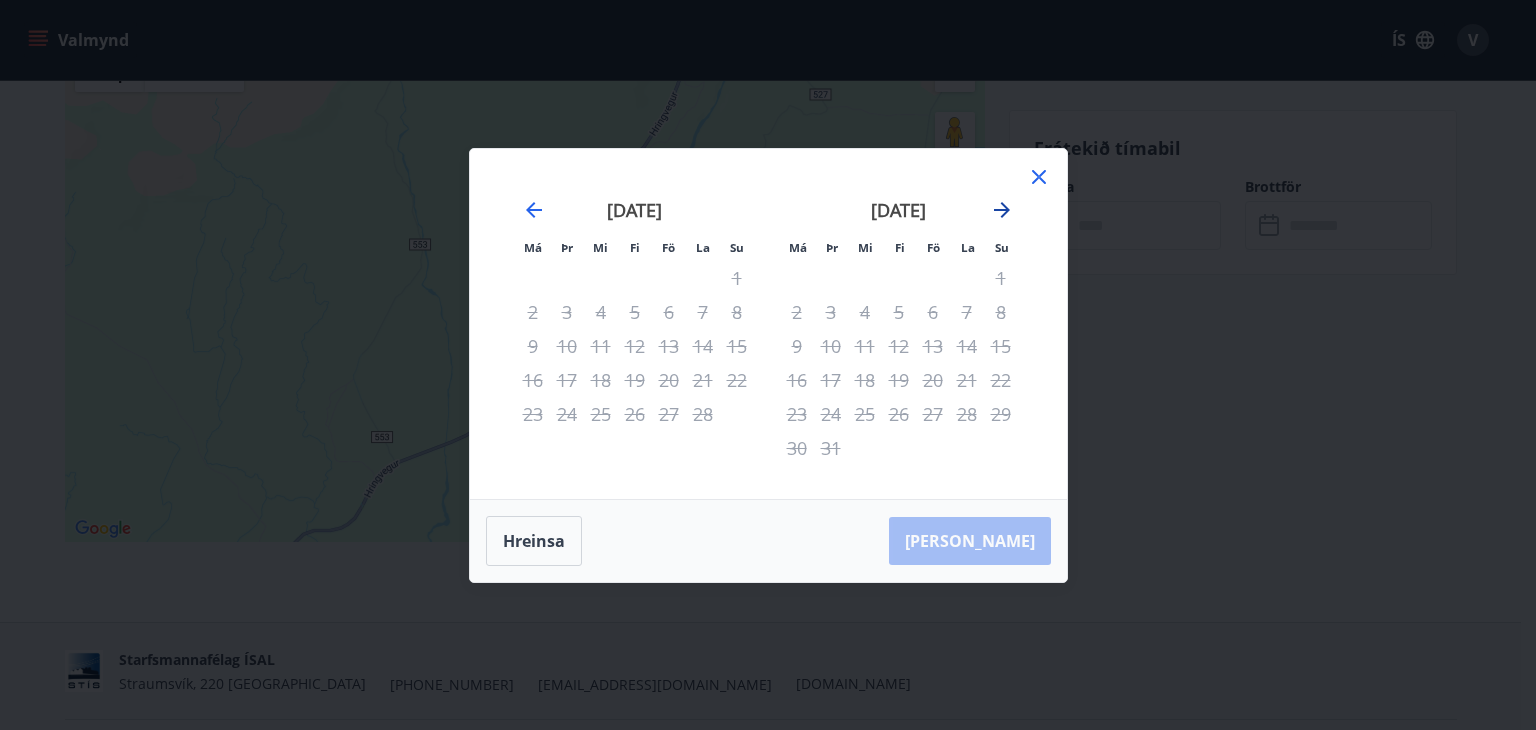 click 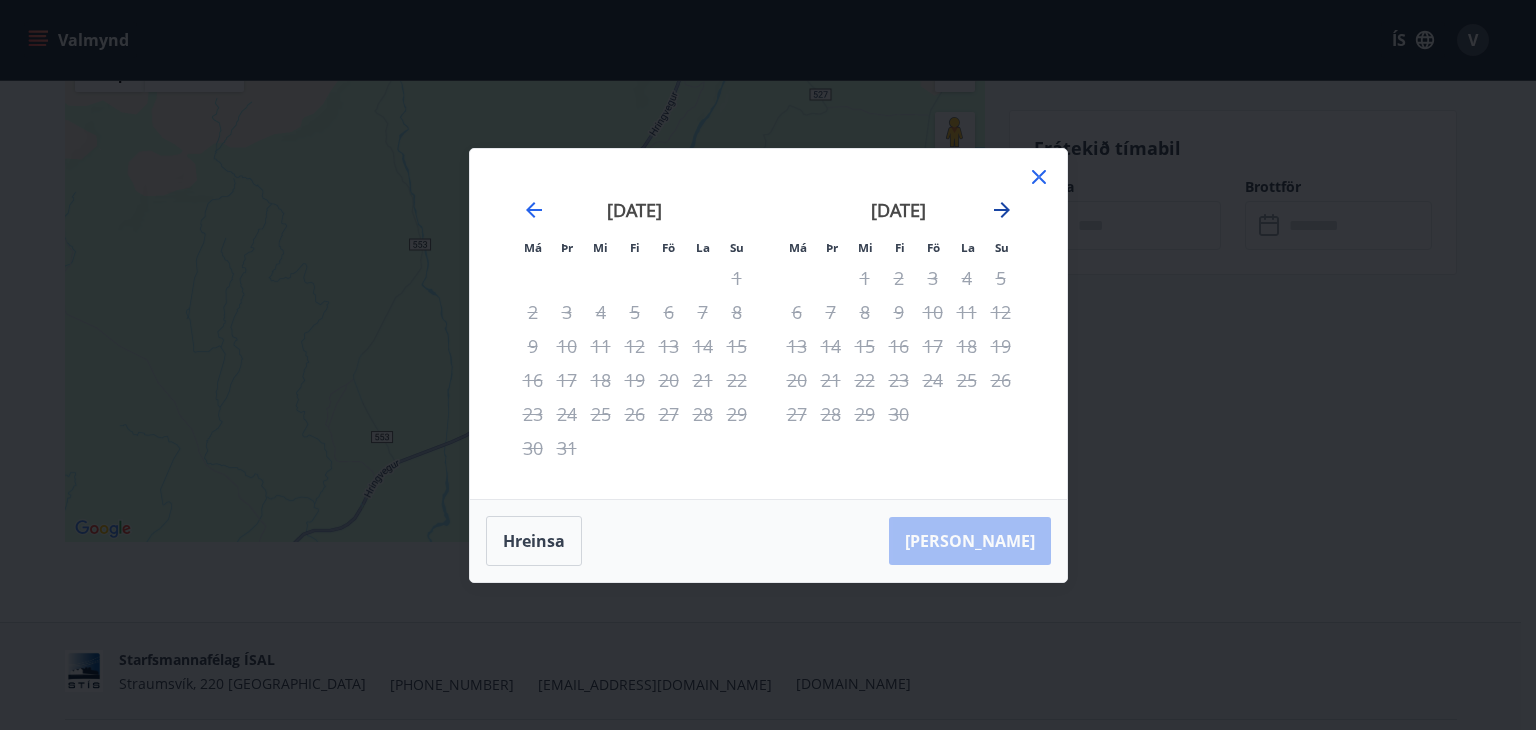 click 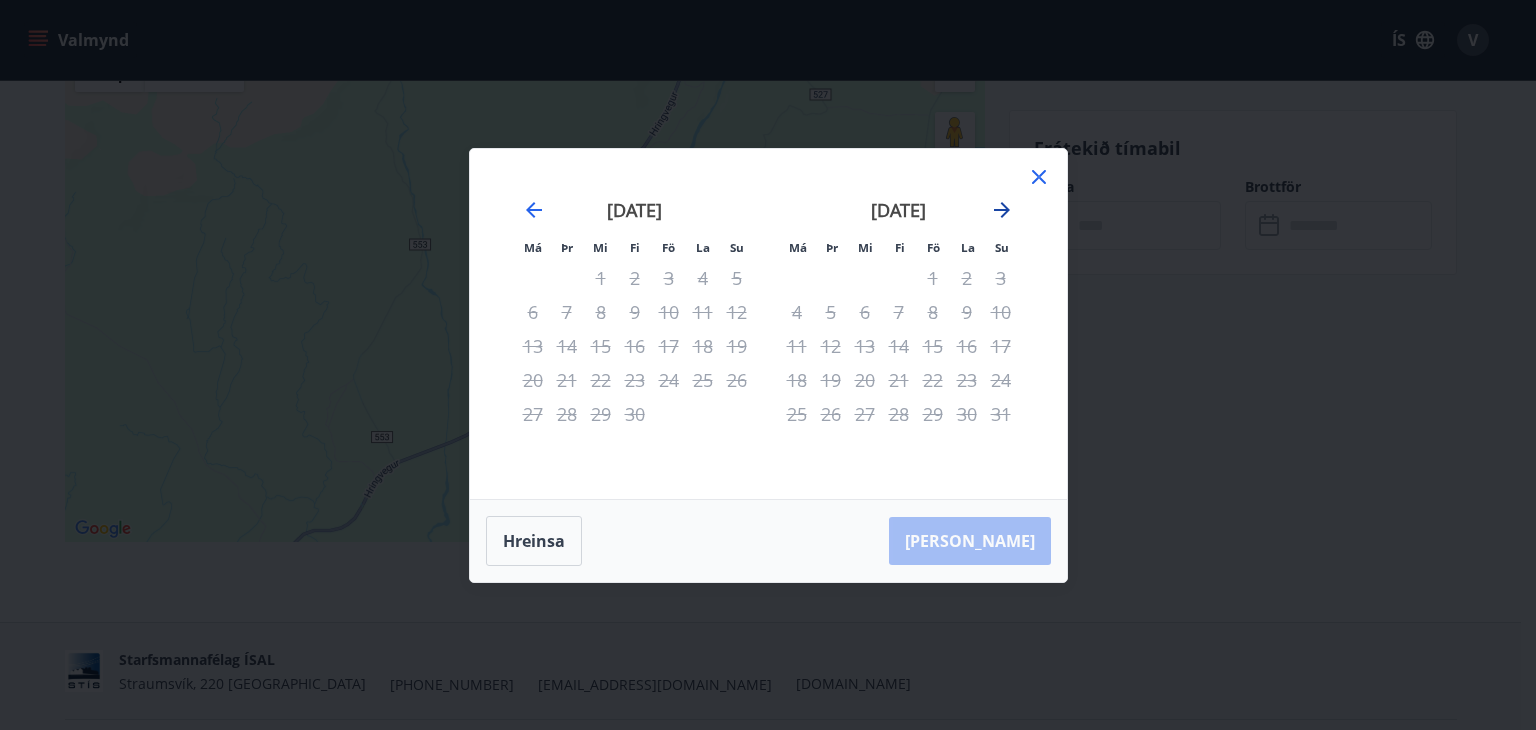 click 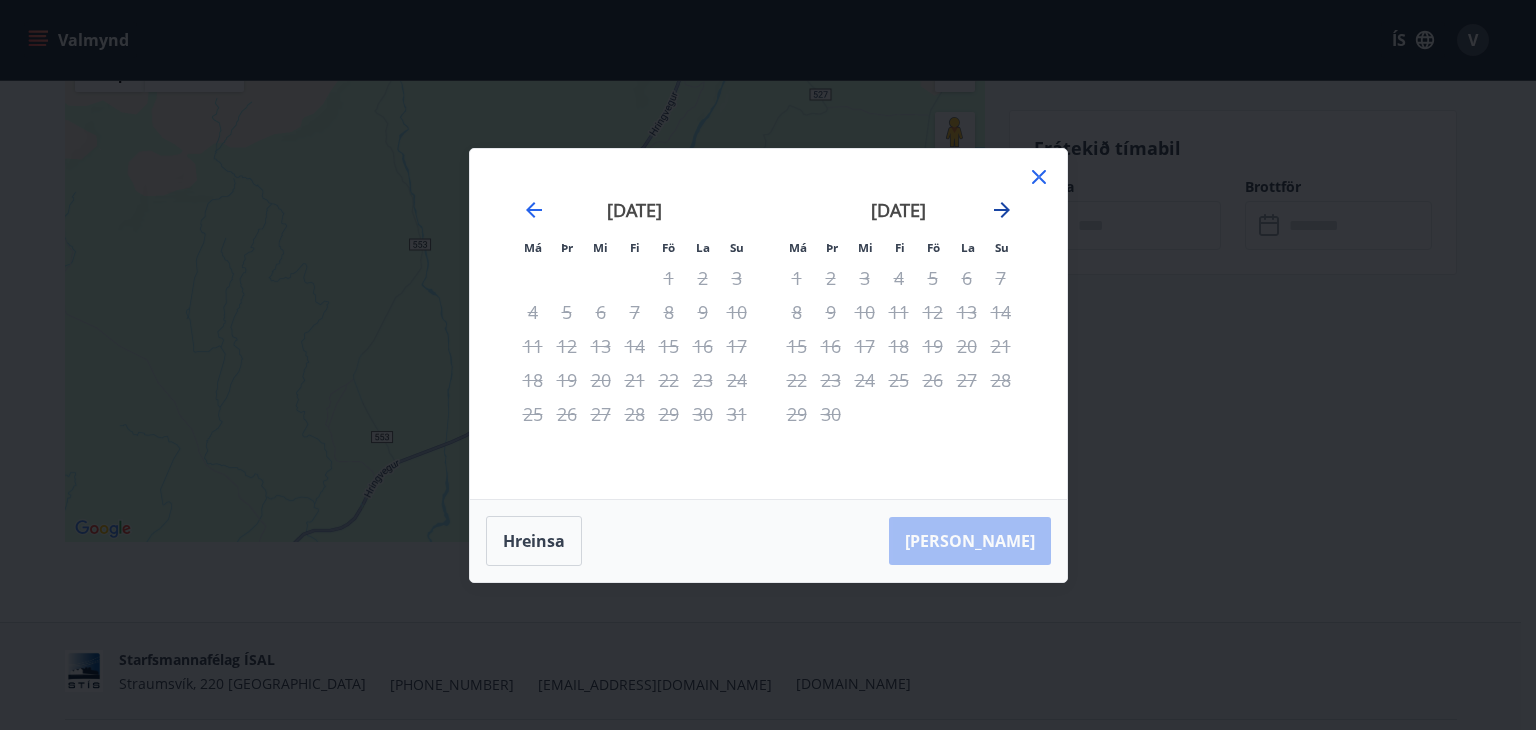 click 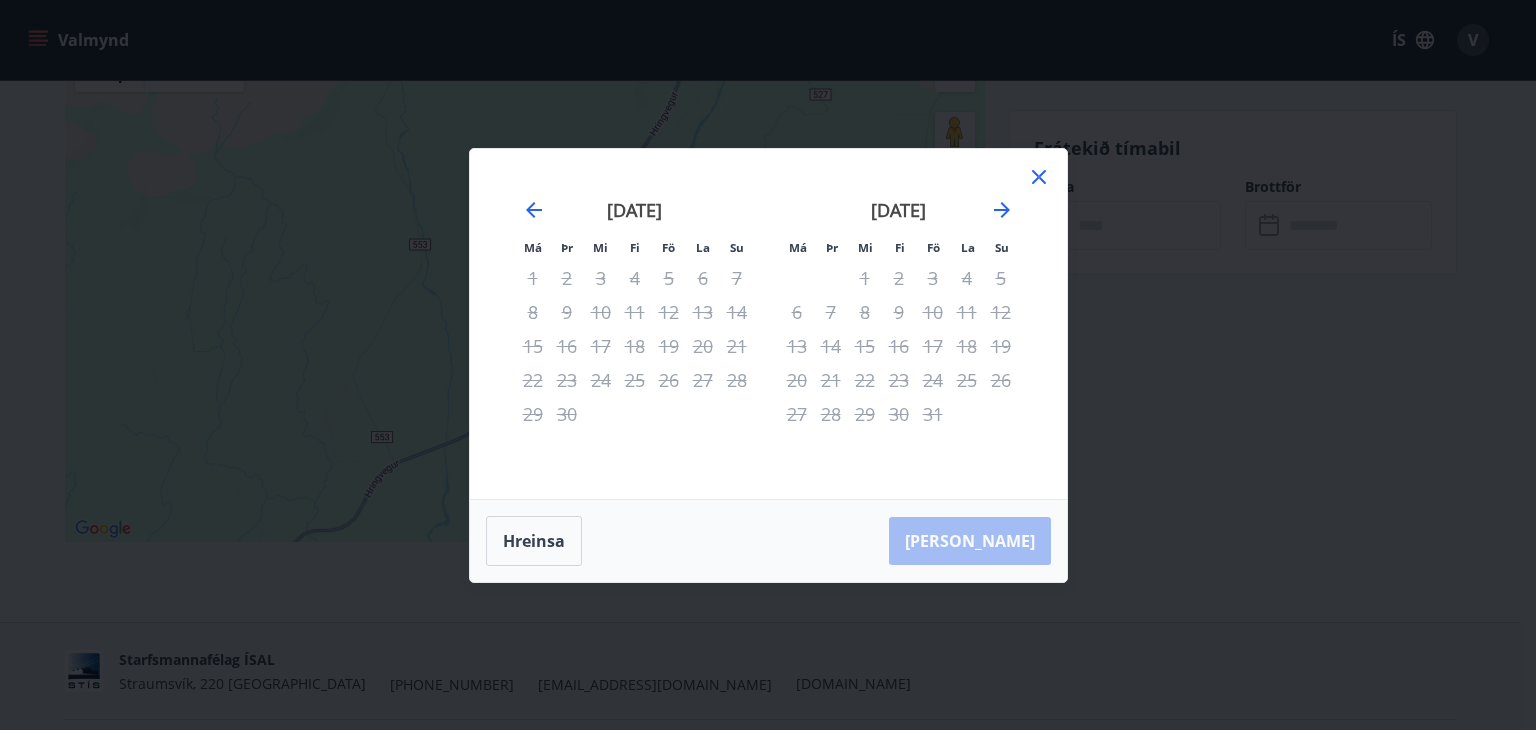 click 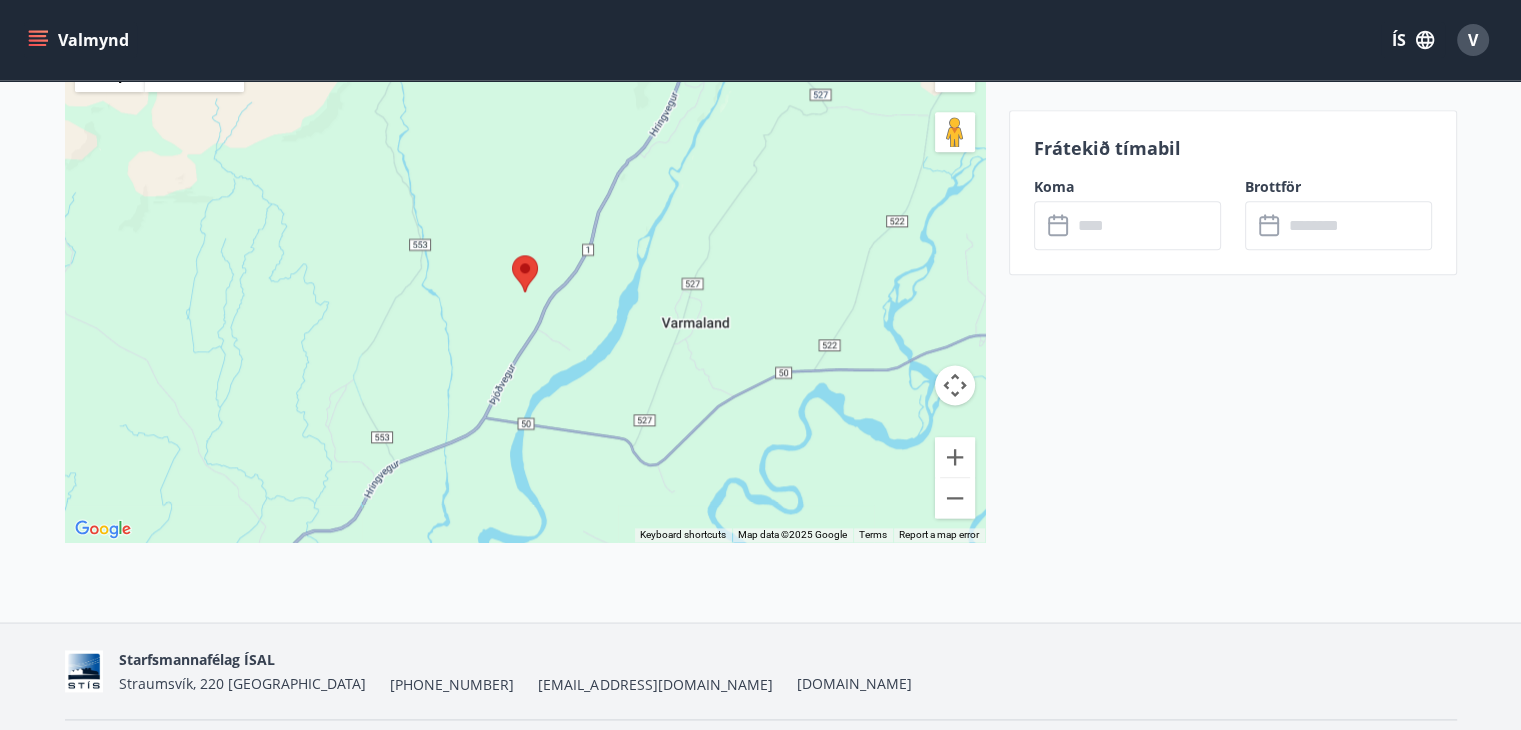 scroll, scrollTop: 0, scrollLeft: 0, axis: both 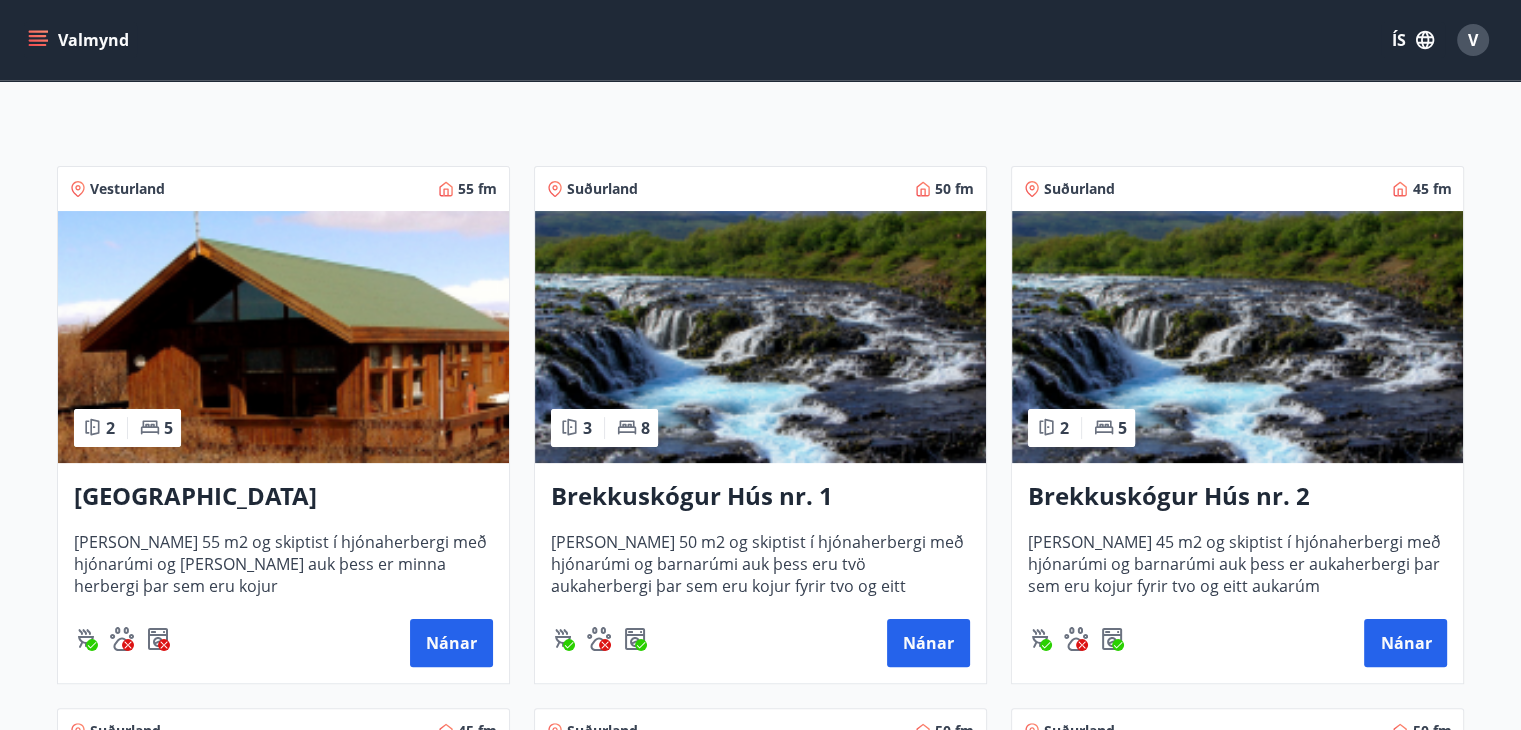 click at bounding box center [760, 337] 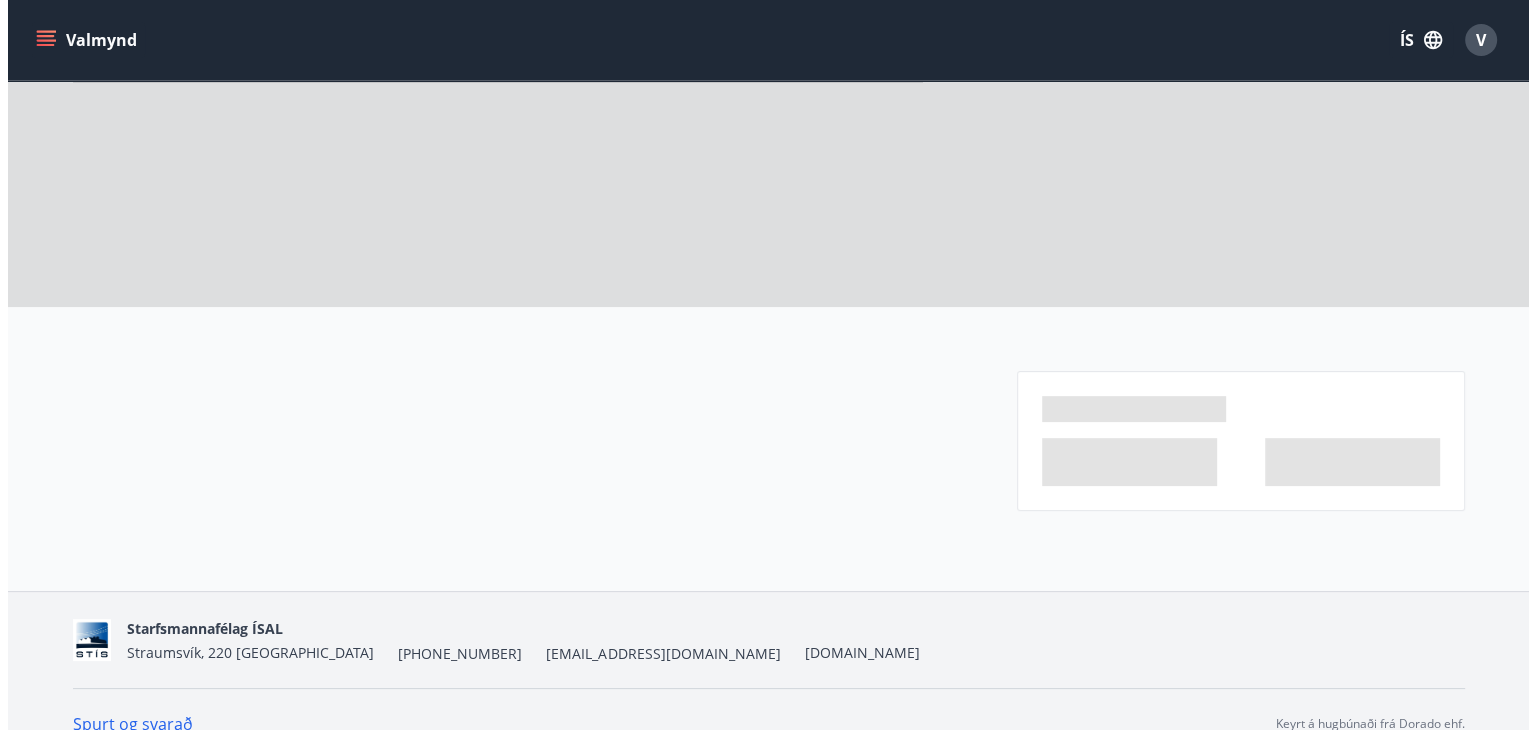 scroll, scrollTop: 0, scrollLeft: 0, axis: both 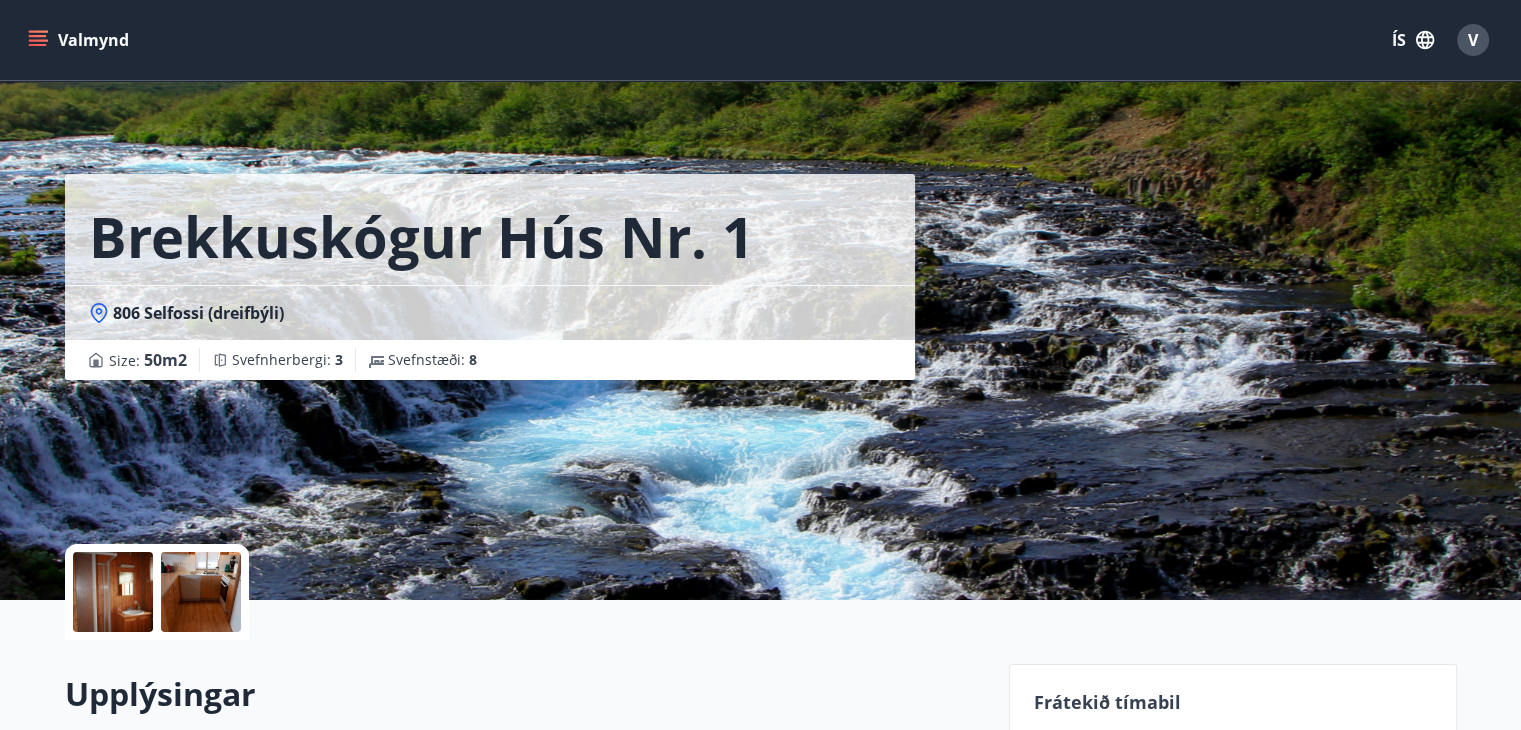 click at bounding box center (201, 592) 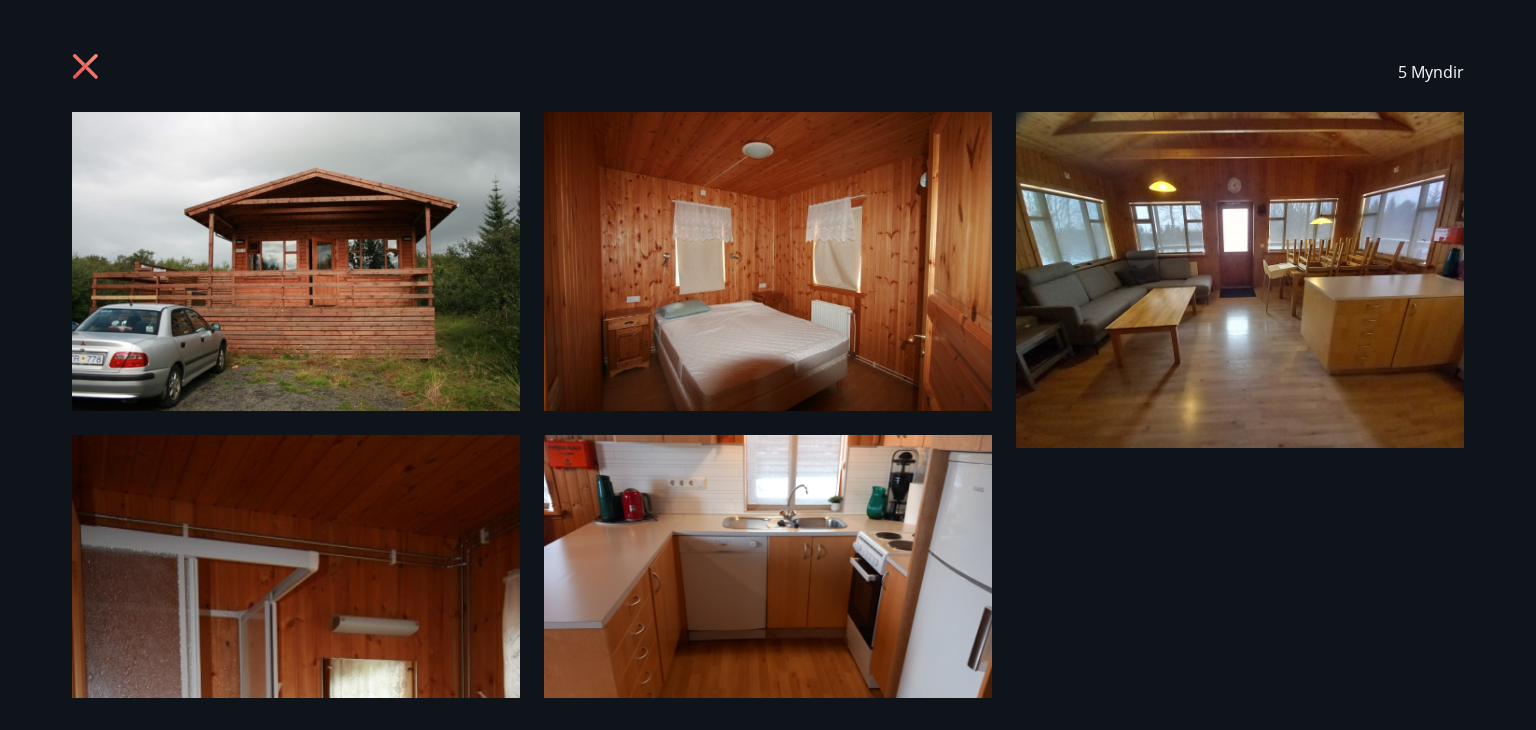 click at bounding box center (296, 261) 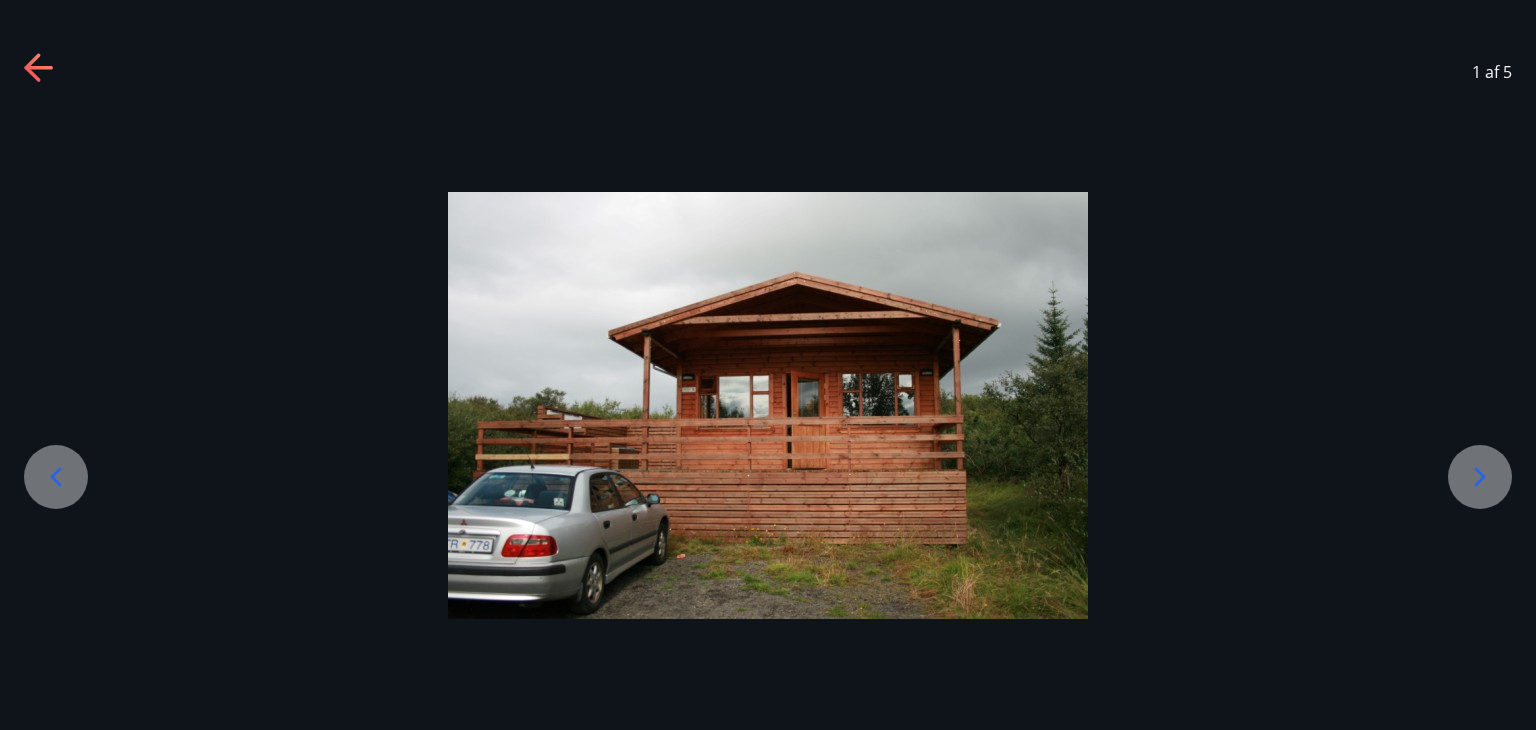 click at bounding box center (1480, 477) 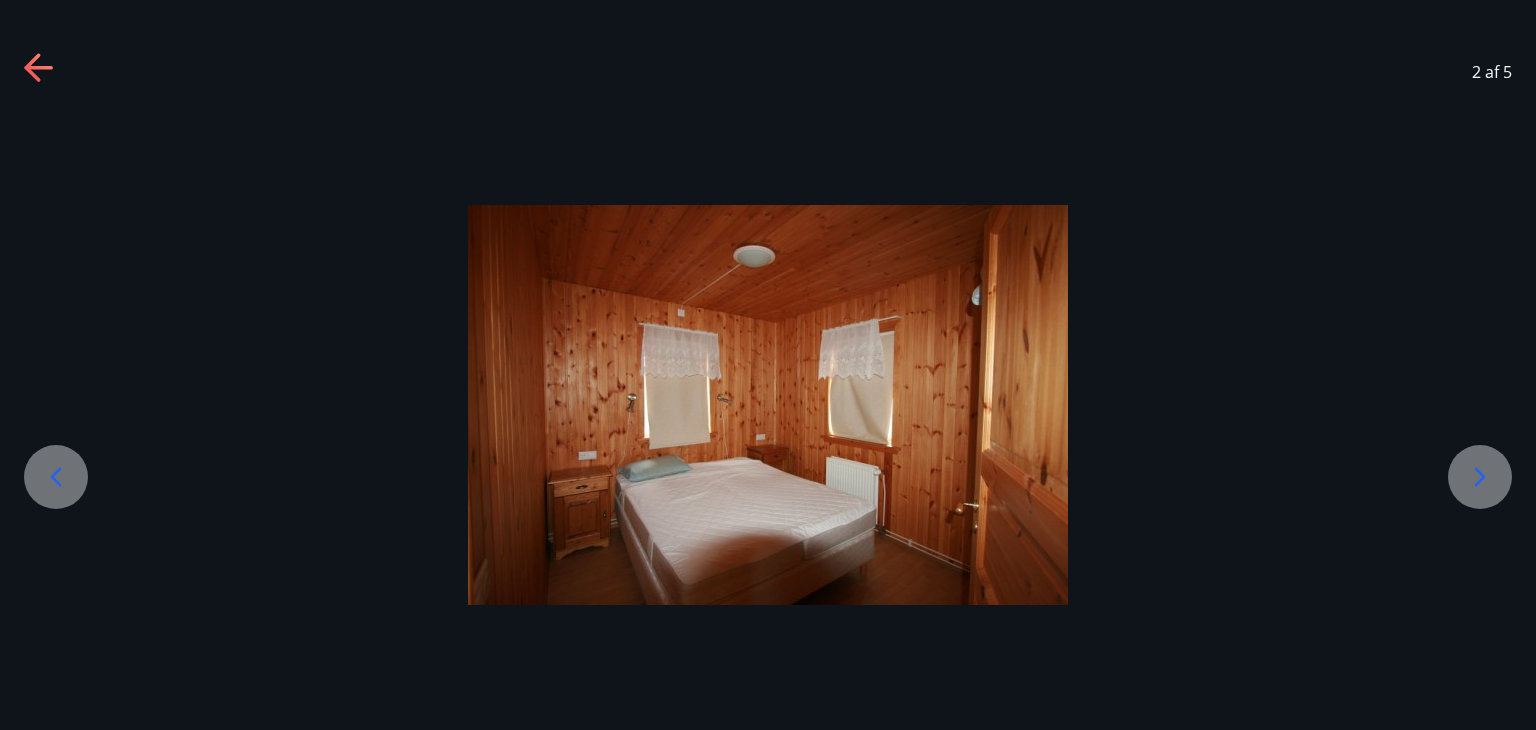 click at bounding box center (1480, 477) 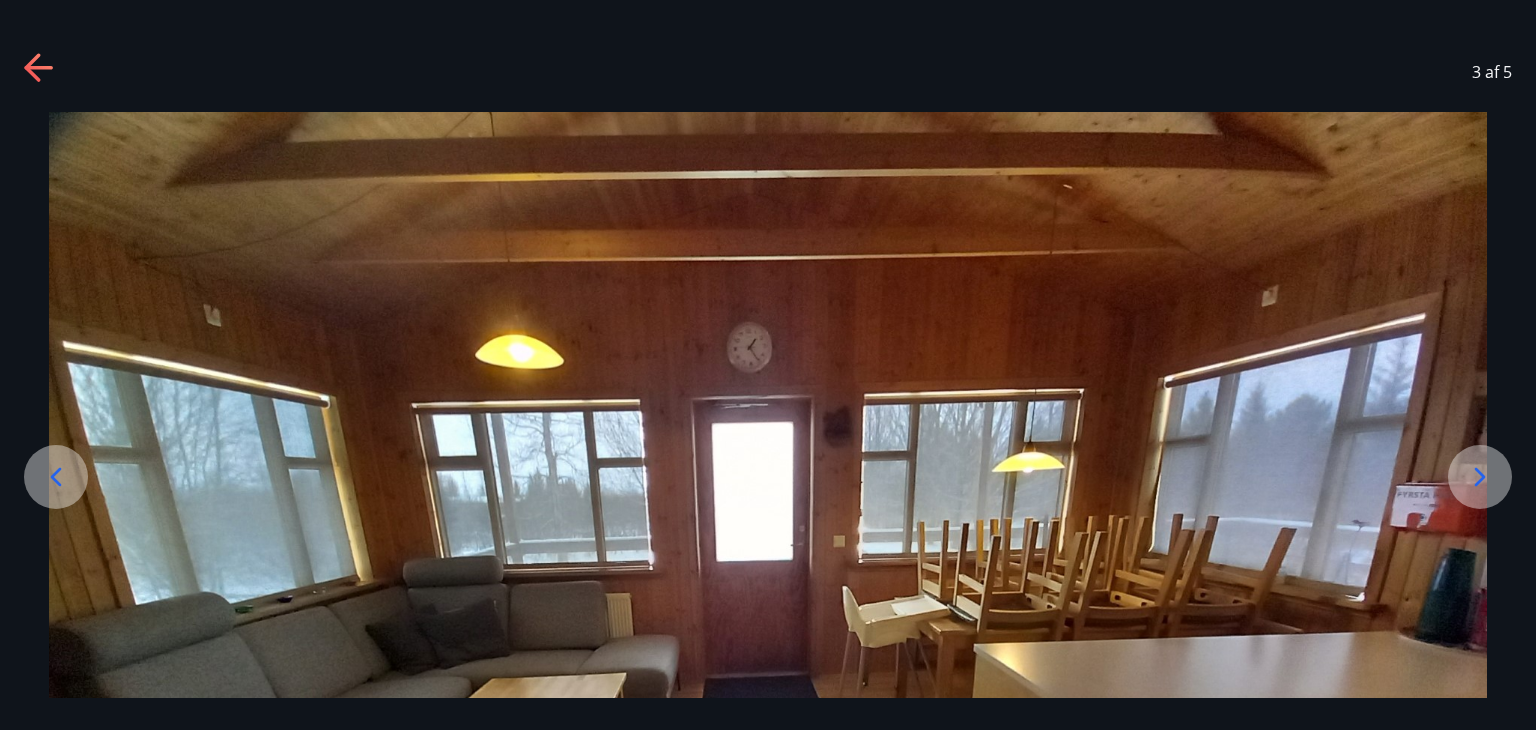 click at bounding box center [1480, 477] 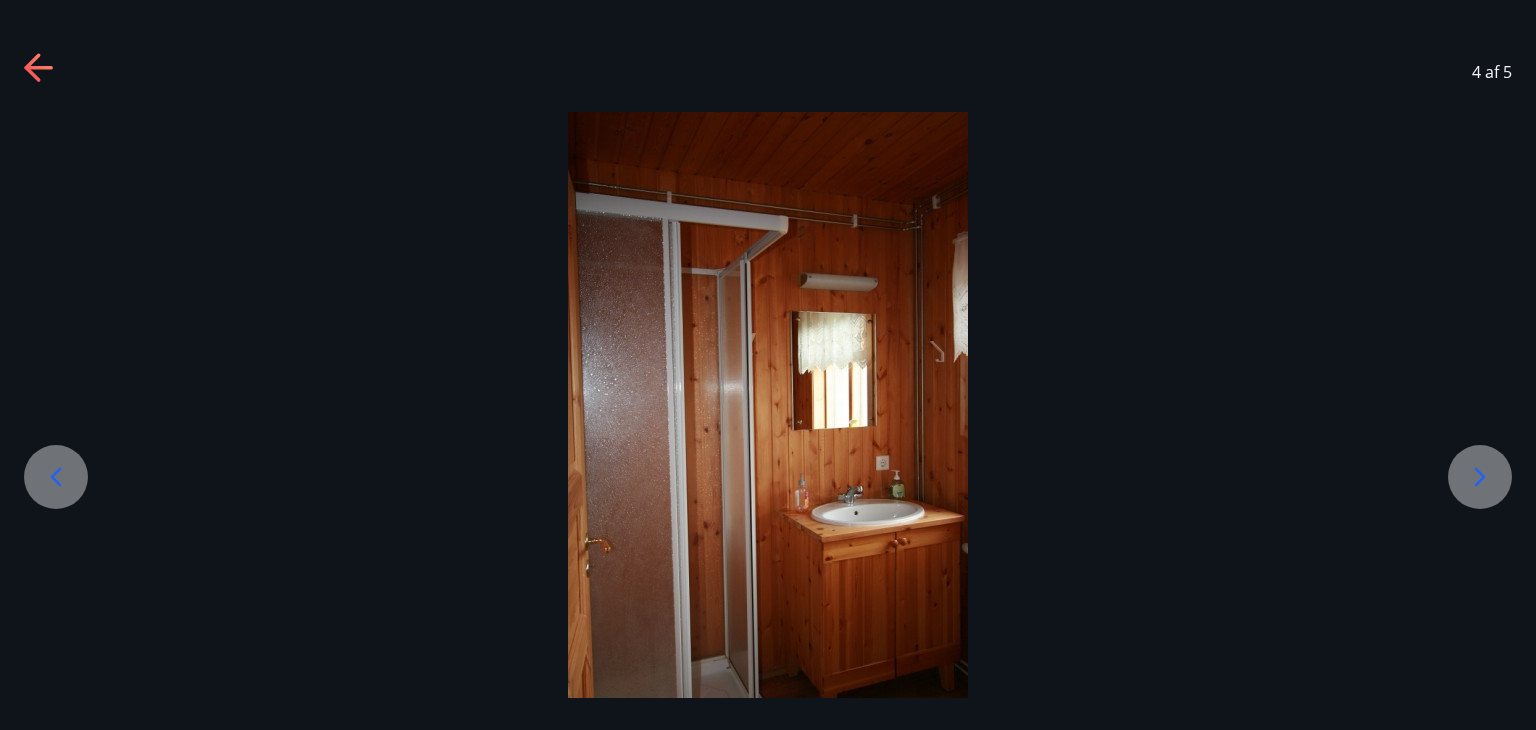 click at bounding box center [1480, 477] 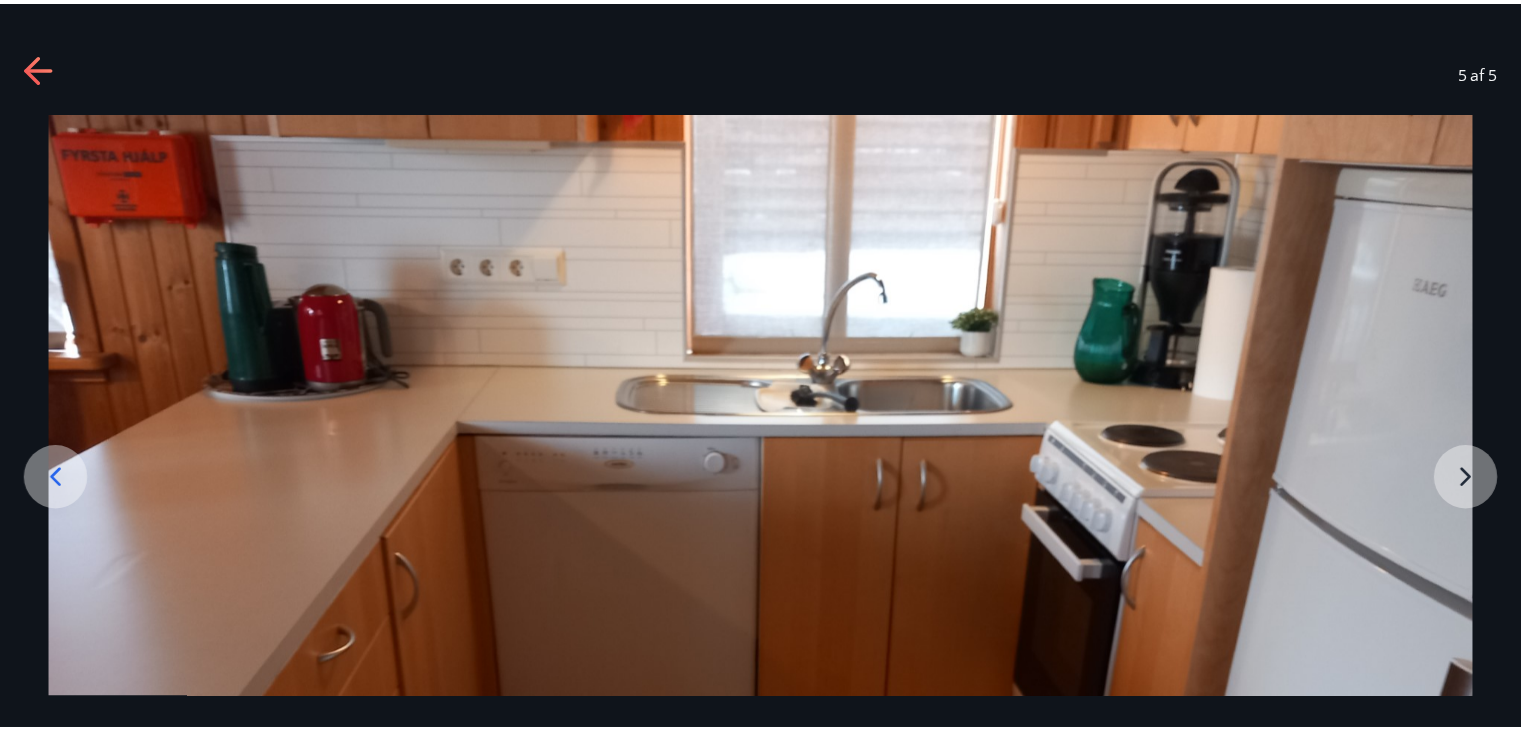 scroll, scrollTop: 2, scrollLeft: 0, axis: vertical 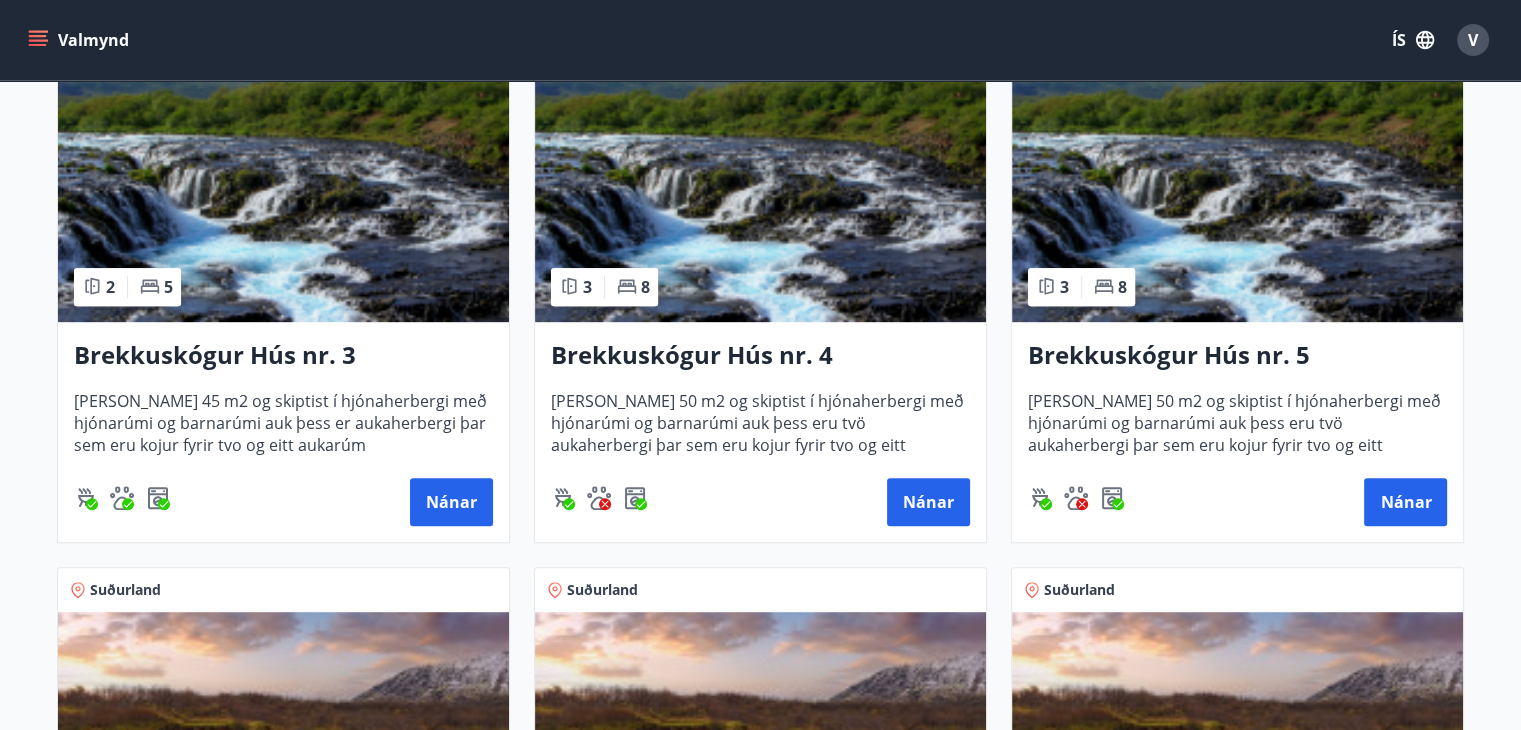 click at bounding box center (1237, 196) 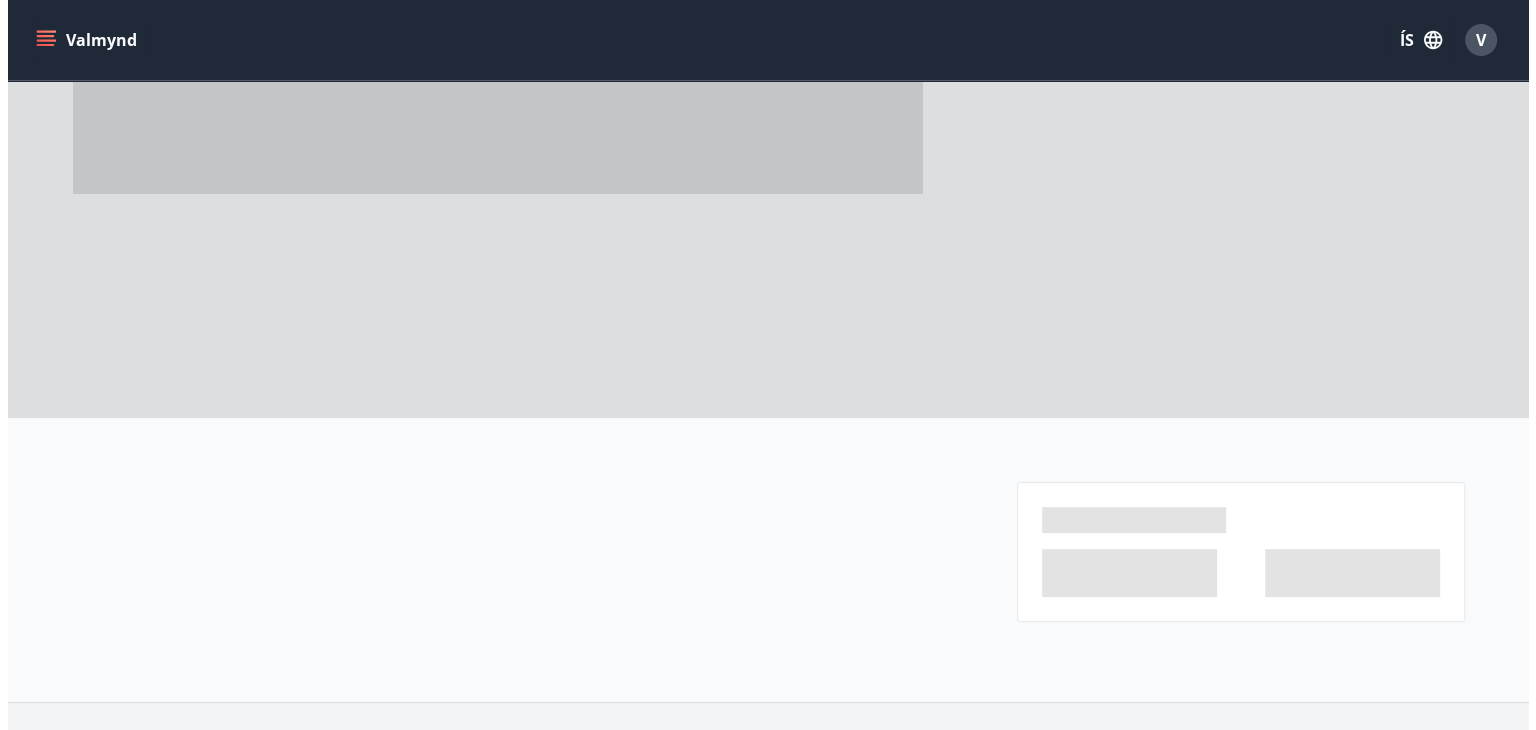 scroll, scrollTop: 0, scrollLeft: 0, axis: both 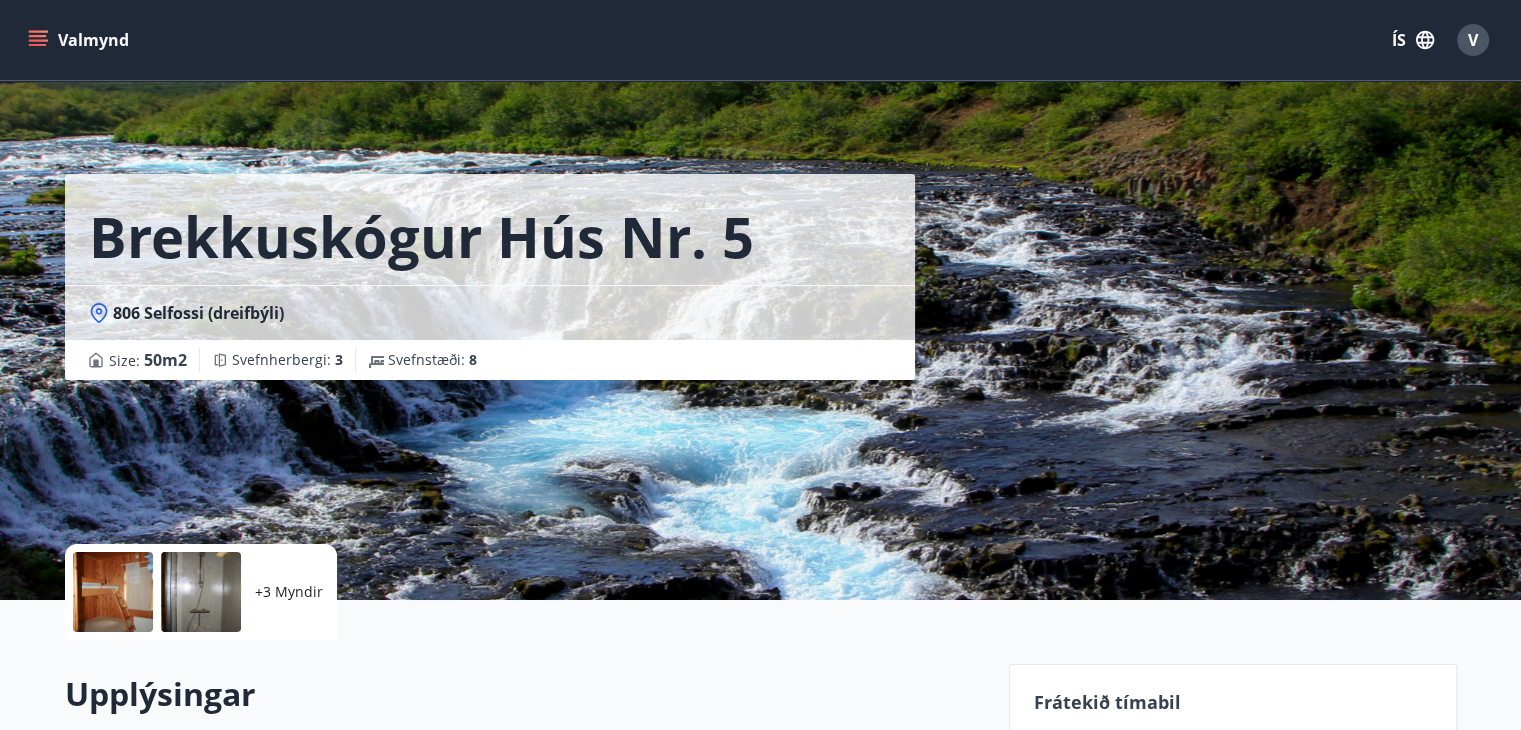 click at bounding box center [113, 592] 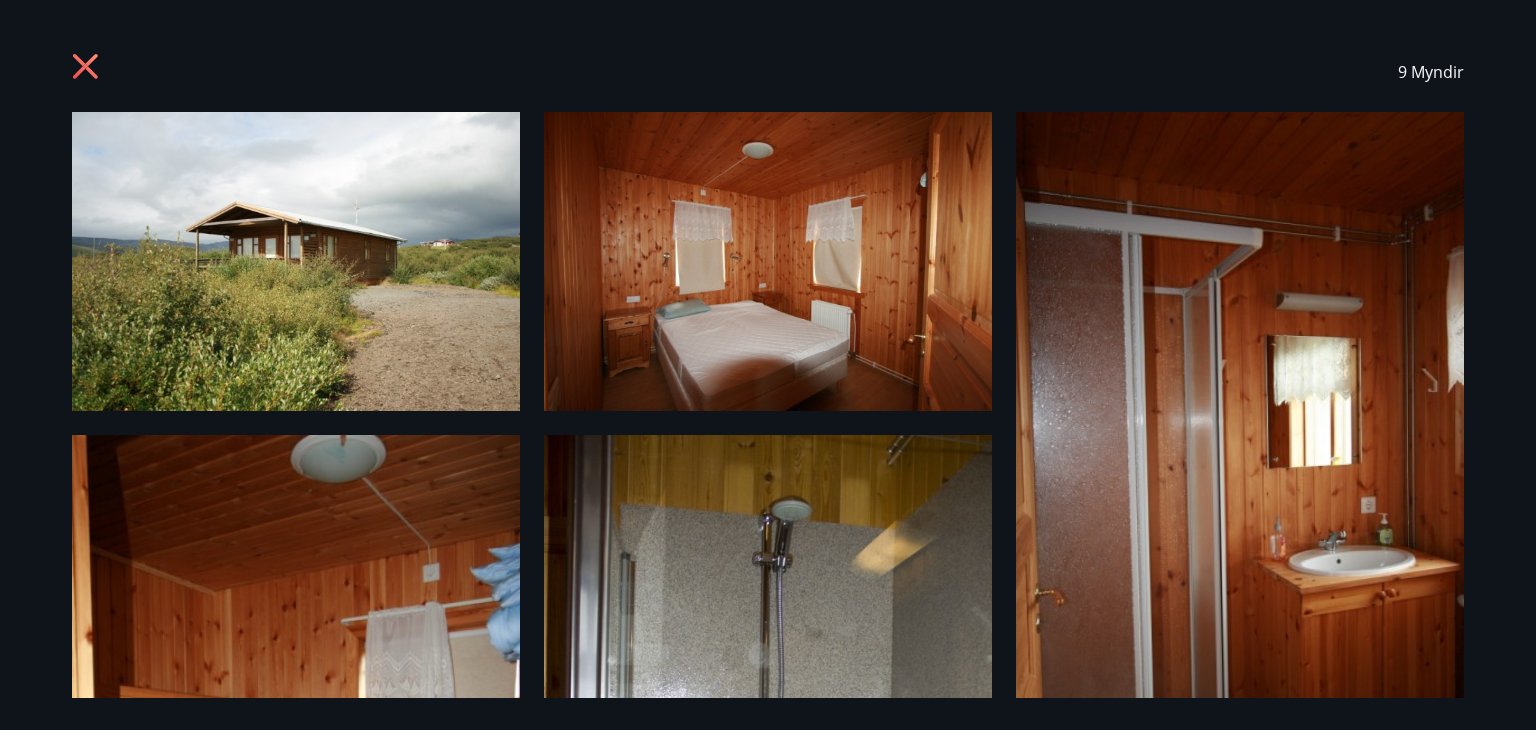 click at bounding box center [296, 261] 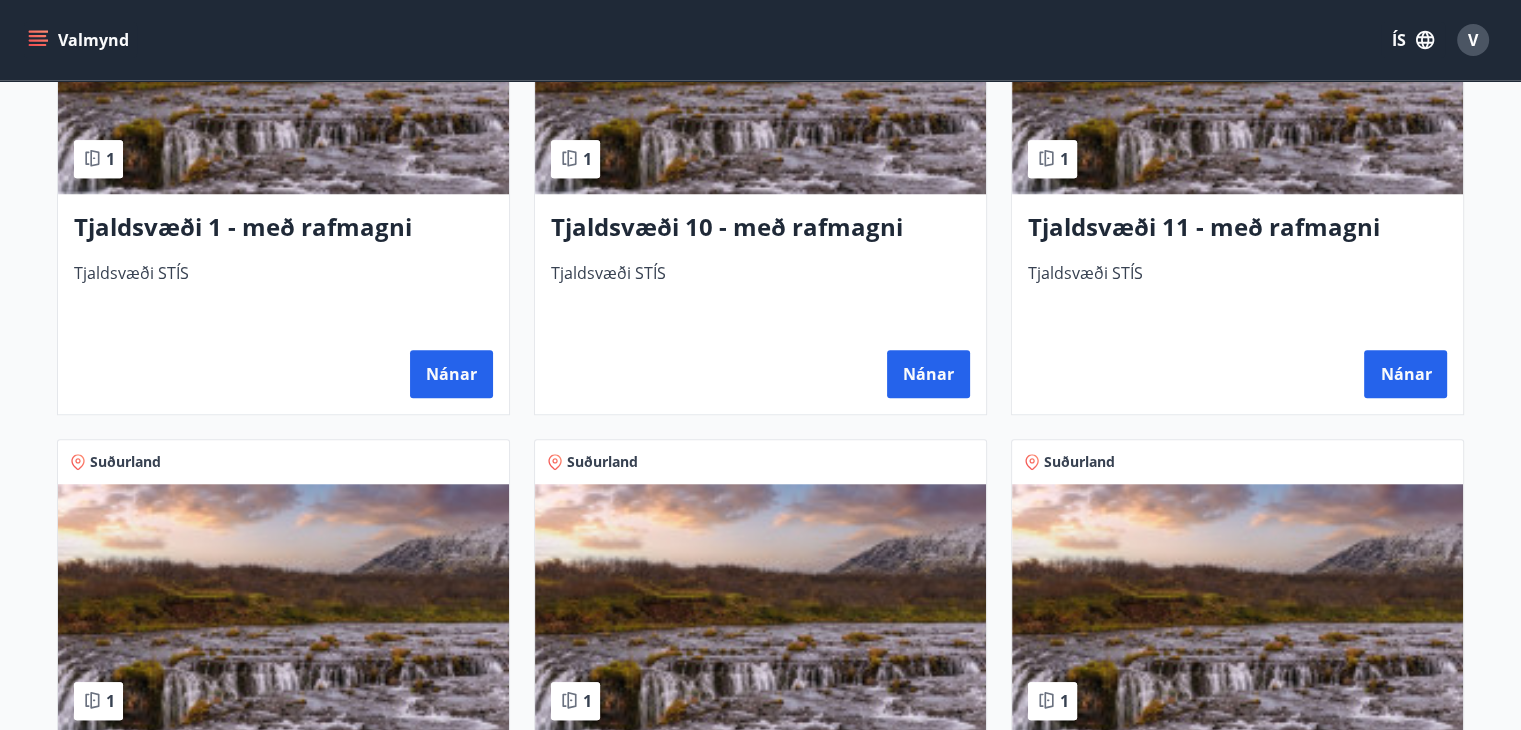 scroll, scrollTop: 154, scrollLeft: 0, axis: vertical 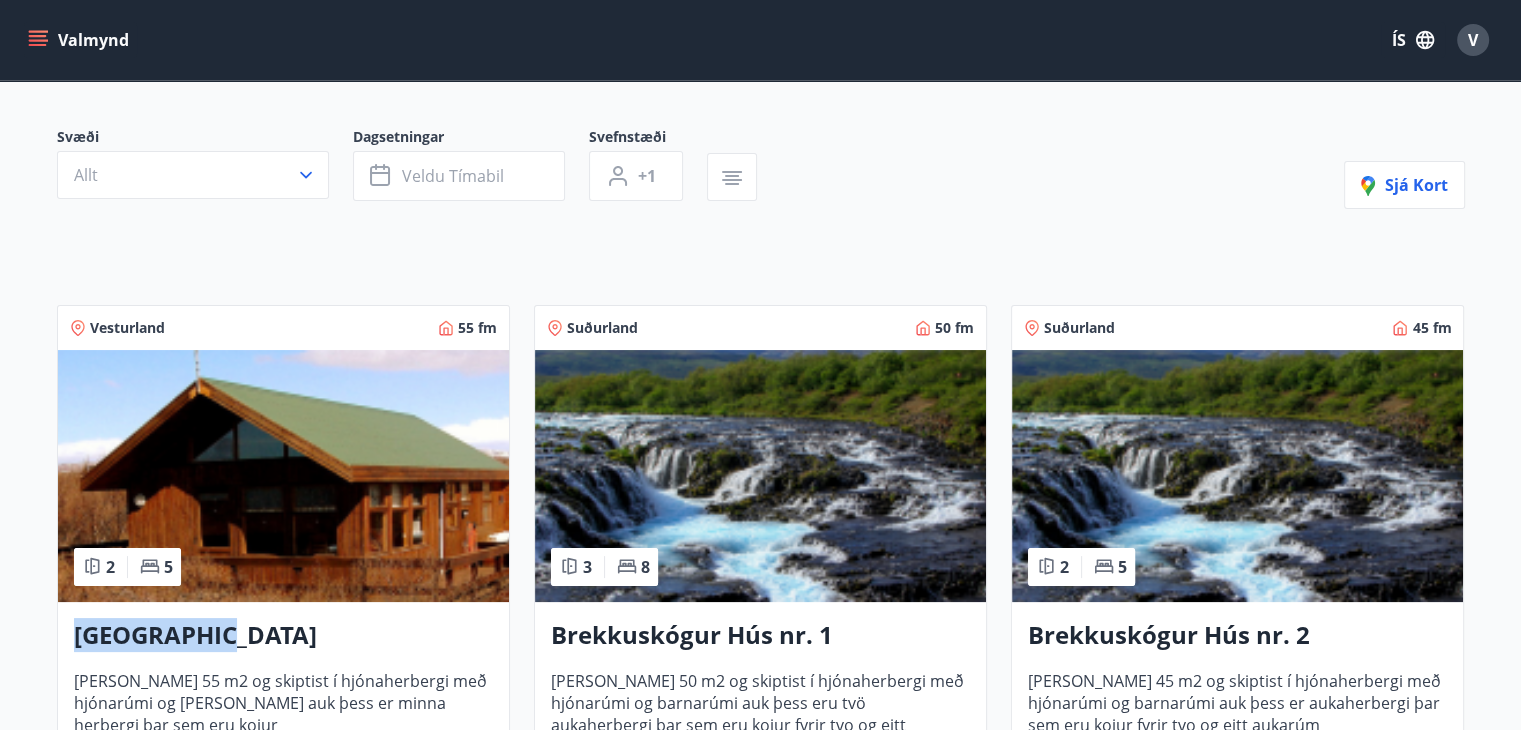 drag, startPoint x: 237, startPoint y: 634, endPoint x: 67, endPoint y: 640, distance: 170.10585 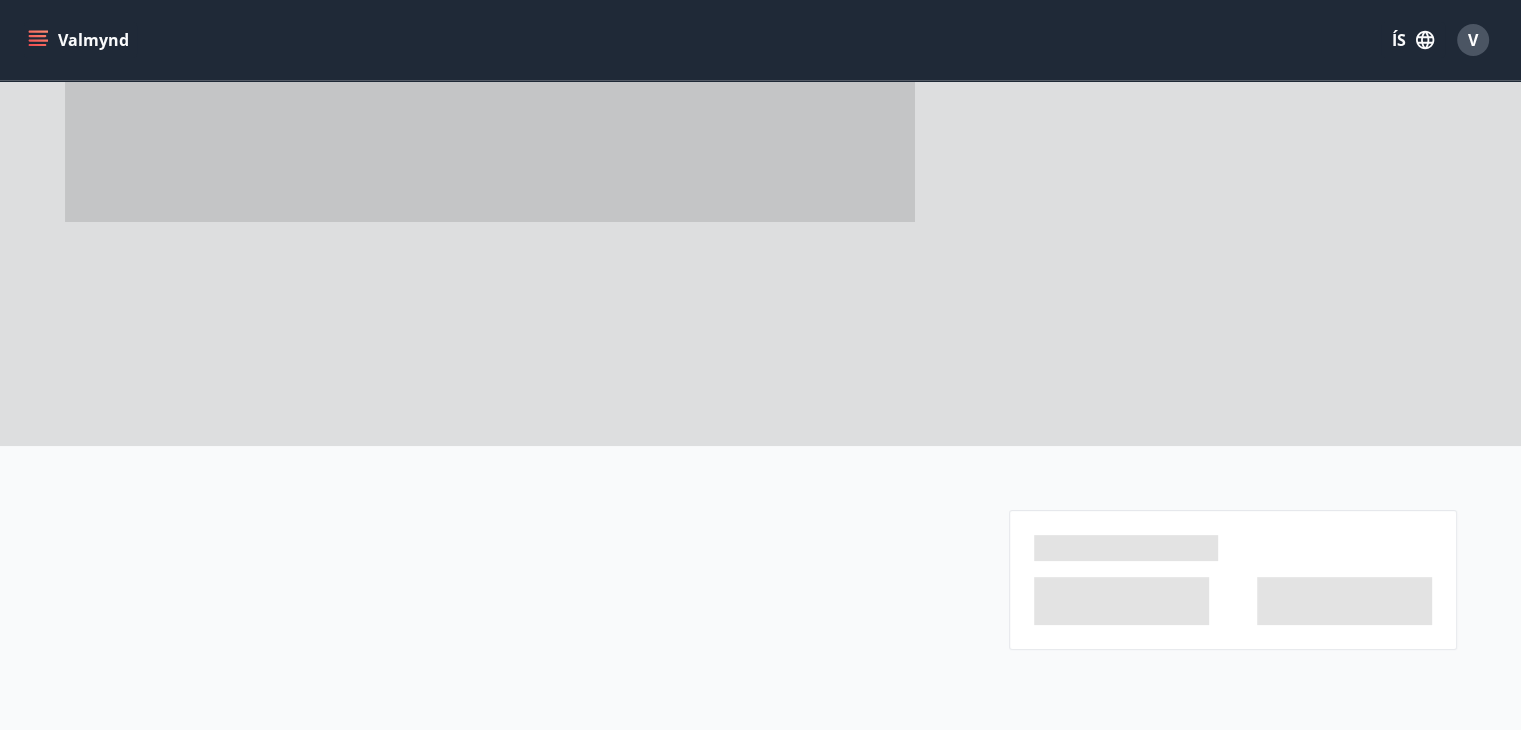 scroll, scrollTop: 0, scrollLeft: 0, axis: both 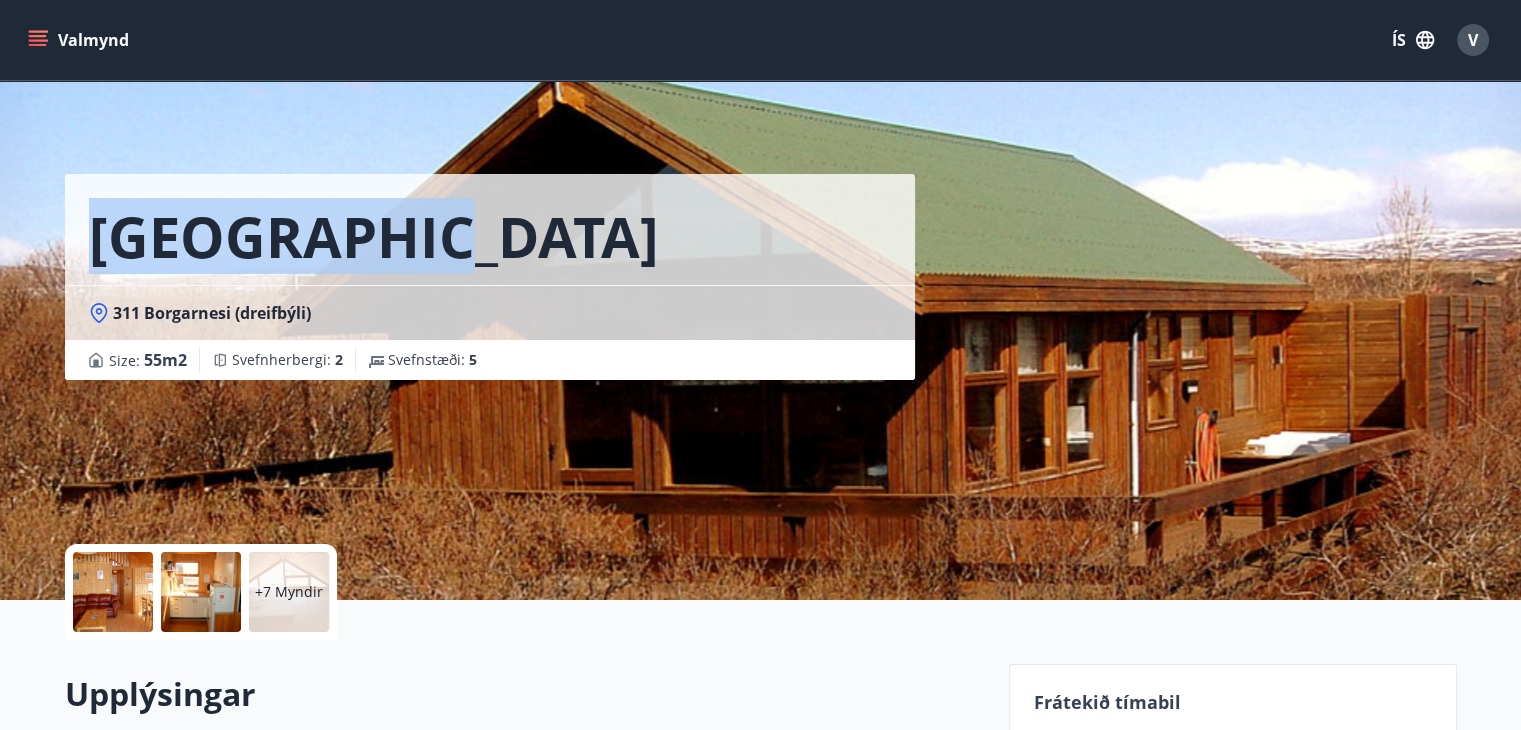 drag, startPoint x: 423, startPoint y: 248, endPoint x: 83, endPoint y: 244, distance: 340.02353 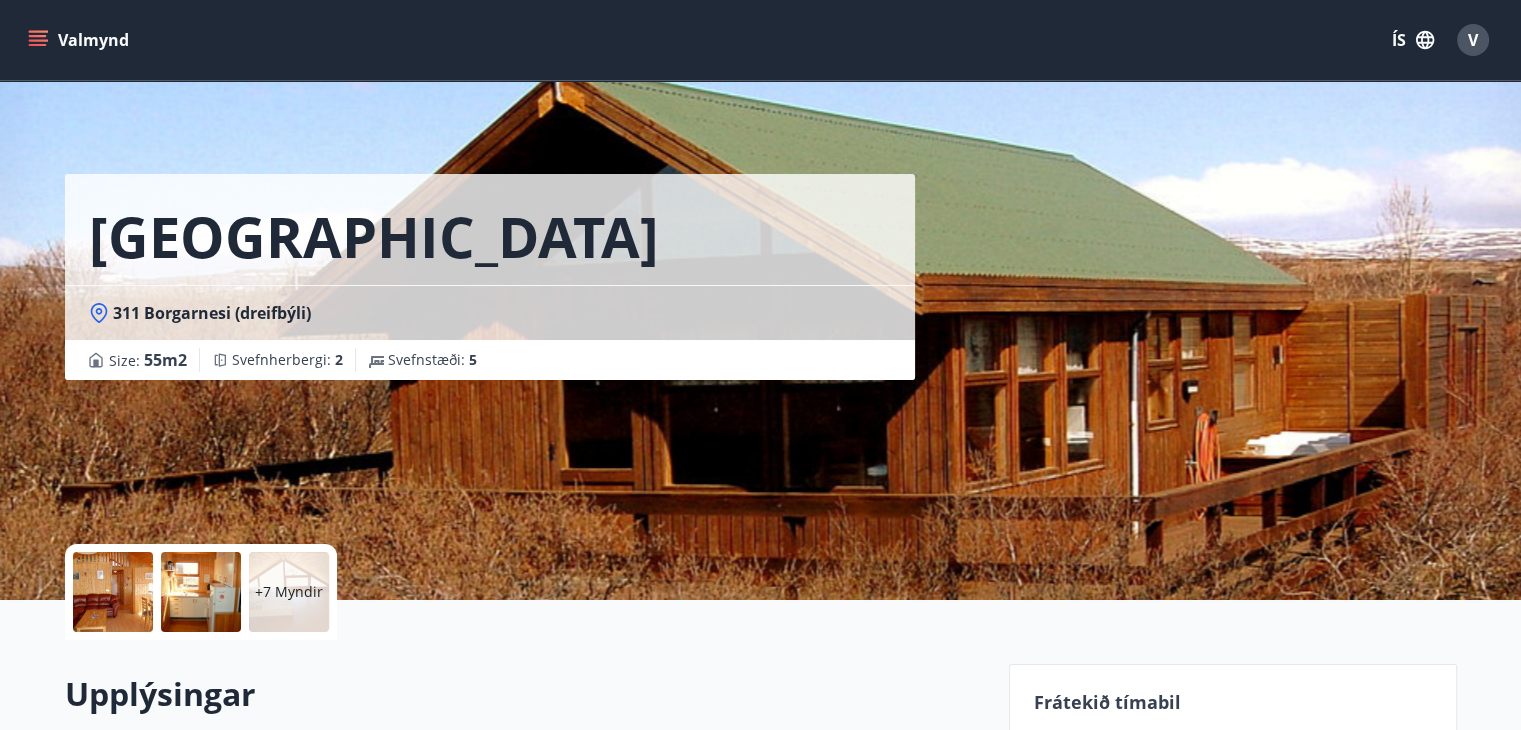 drag, startPoint x: 80, startPoint y: 245, endPoint x: 194, endPoint y: 245, distance: 114 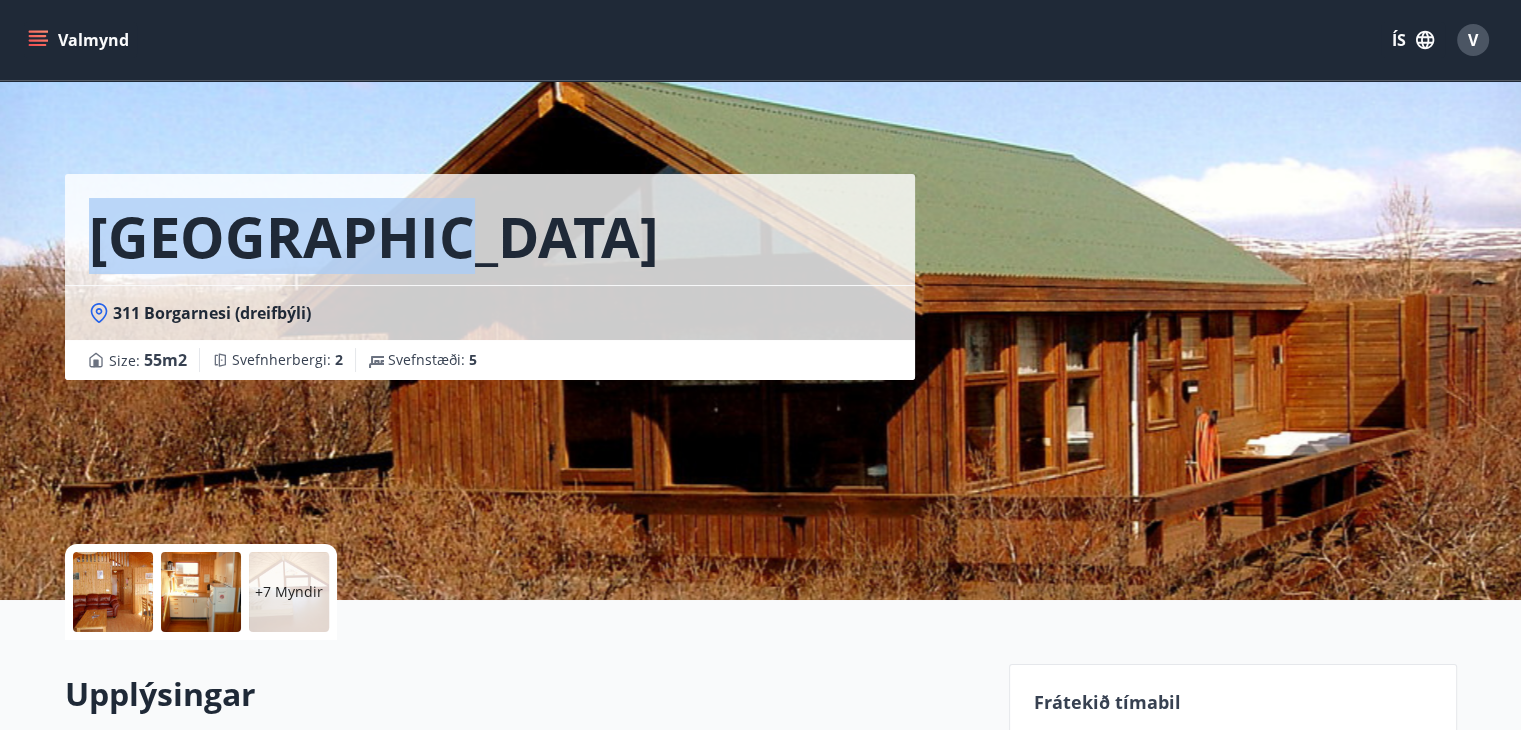 click on "[GEOGRAPHIC_DATA]" at bounding box center [374, 236] 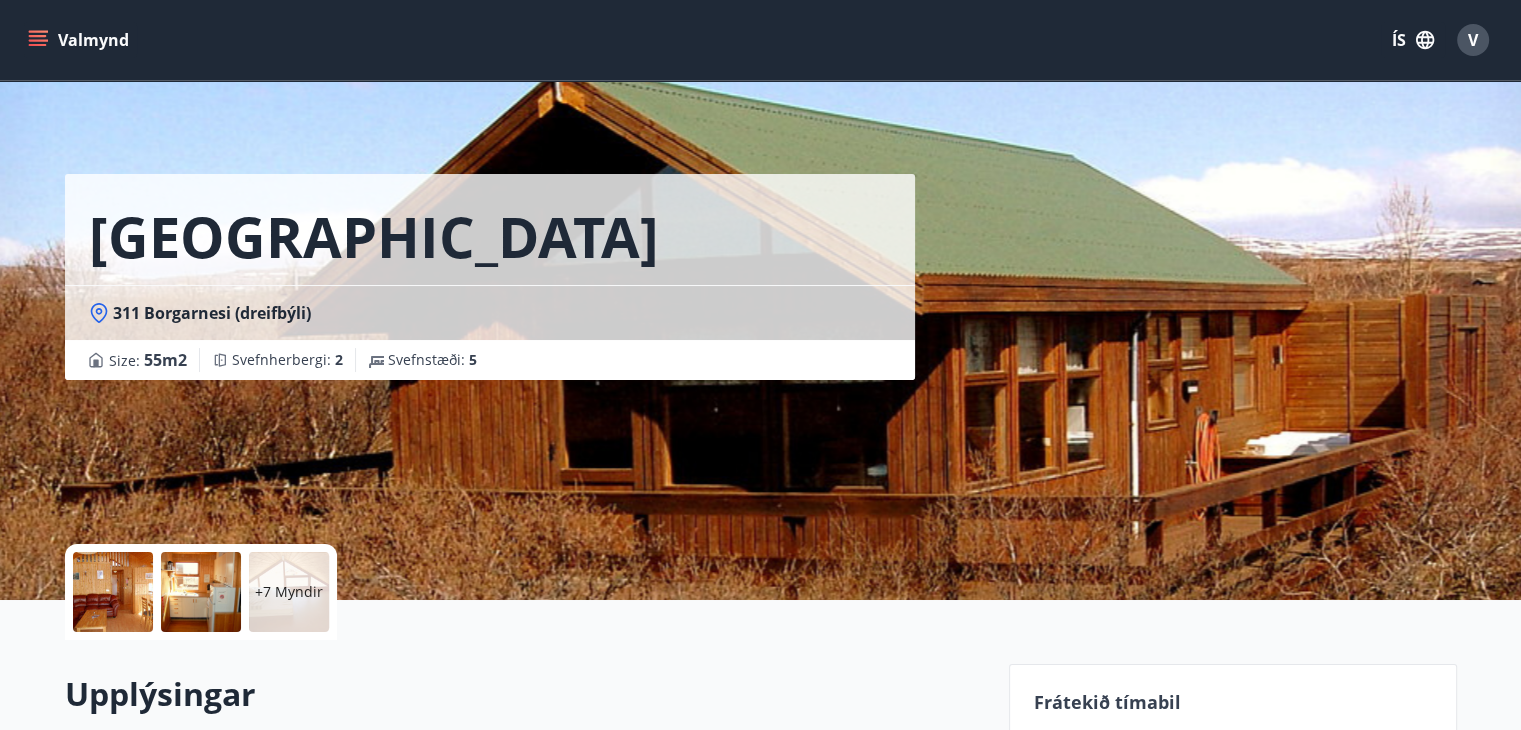 click on "[GEOGRAPHIC_DATA]" at bounding box center (374, 236) 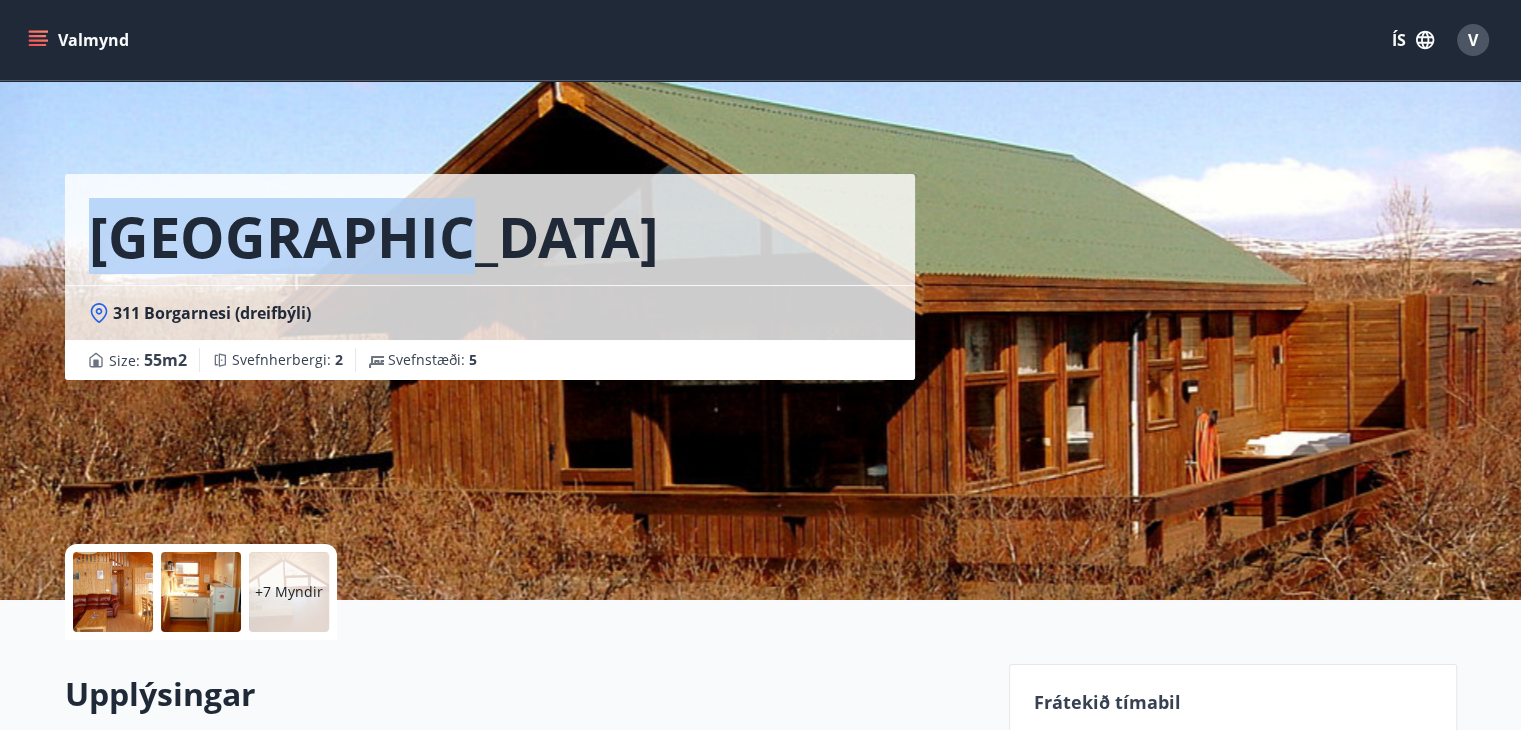 click on "[GEOGRAPHIC_DATA]" at bounding box center (374, 236) 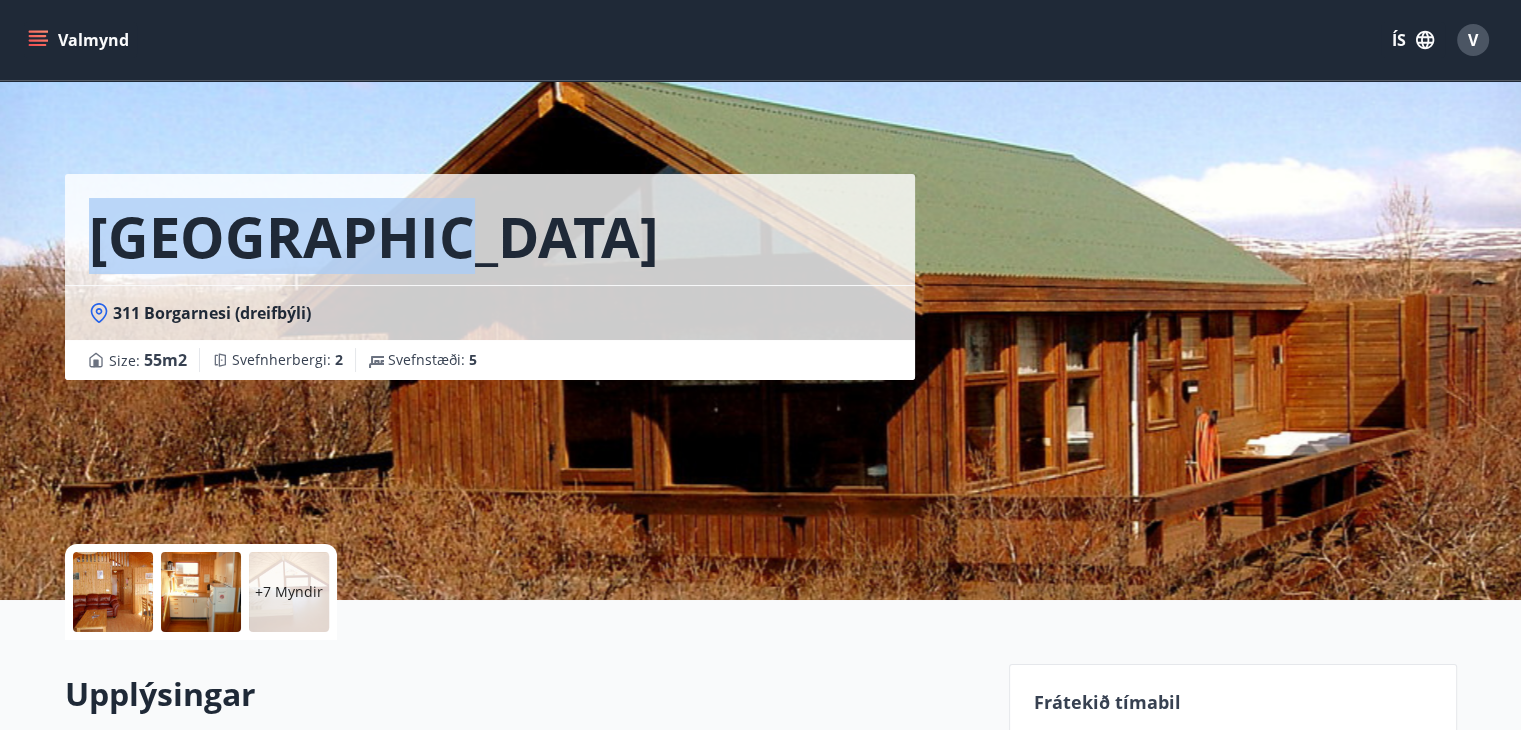 copy on "[GEOGRAPHIC_DATA]" 